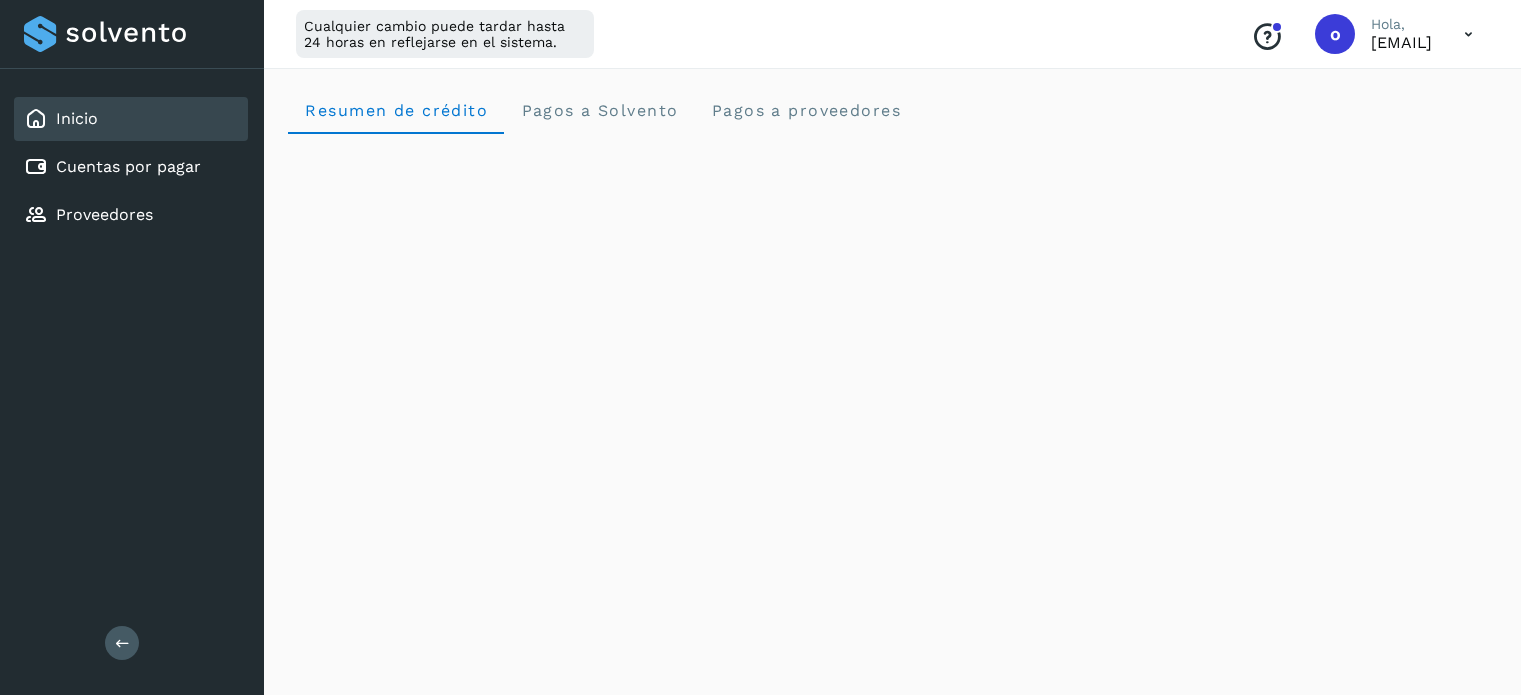 scroll, scrollTop: 0, scrollLeft: 0, axis: both 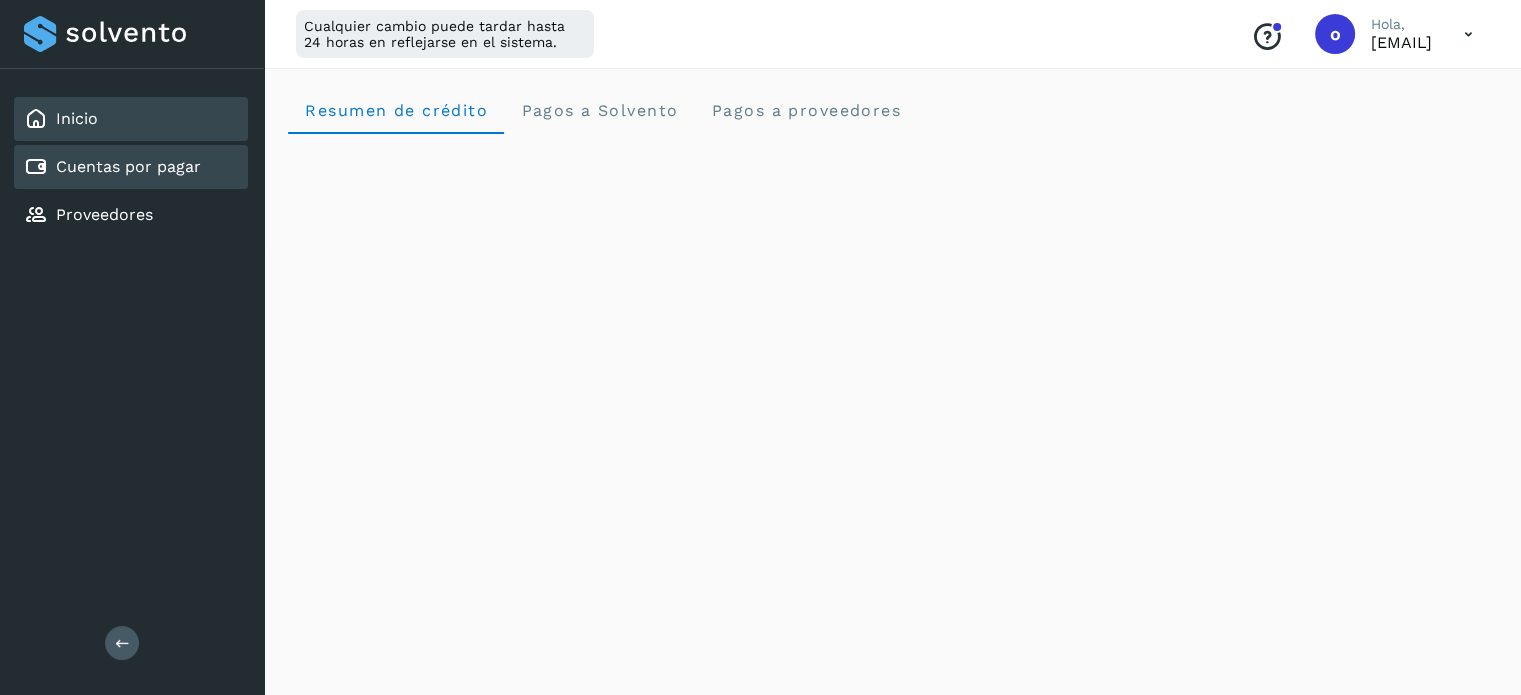 click on "Cuentas por pagar" at bounding box center (128, 166) 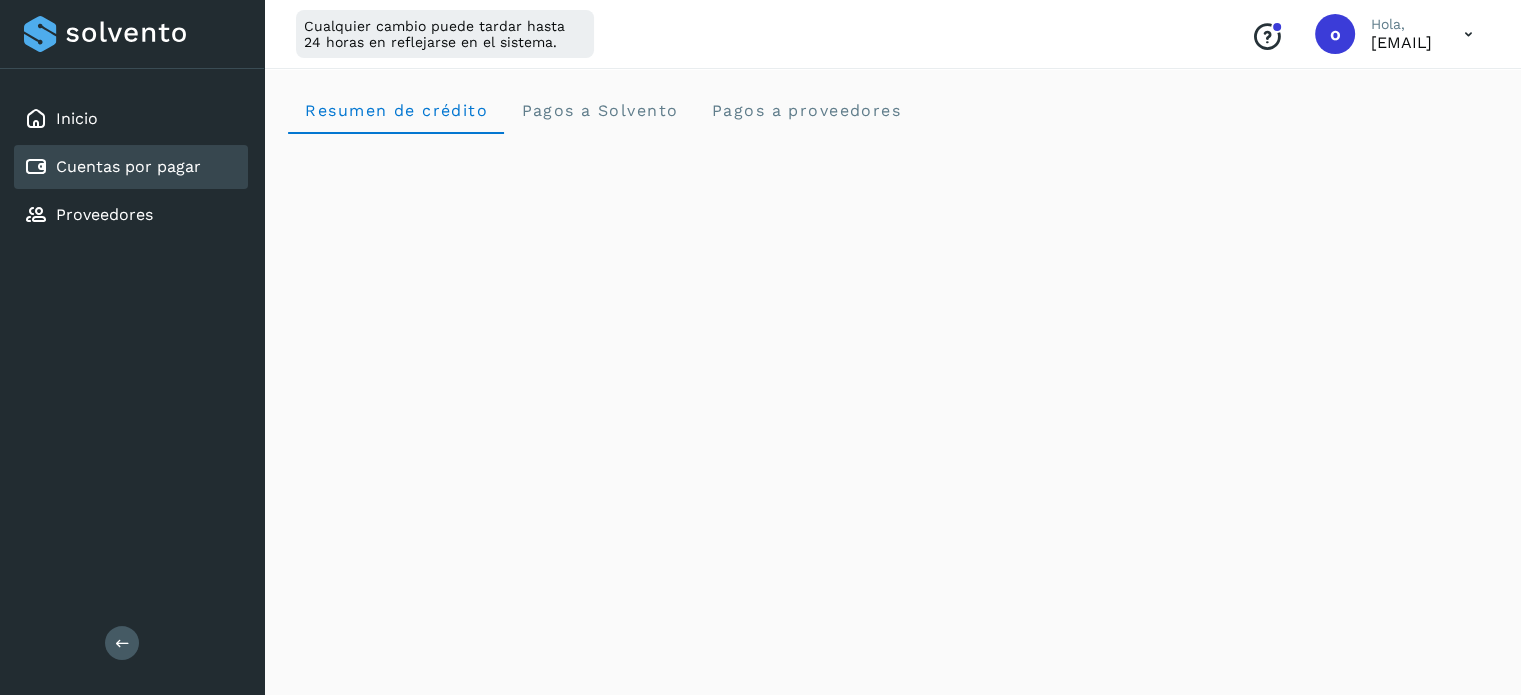 click on "Cuentas por pagar" at bounding box center (128, 166) 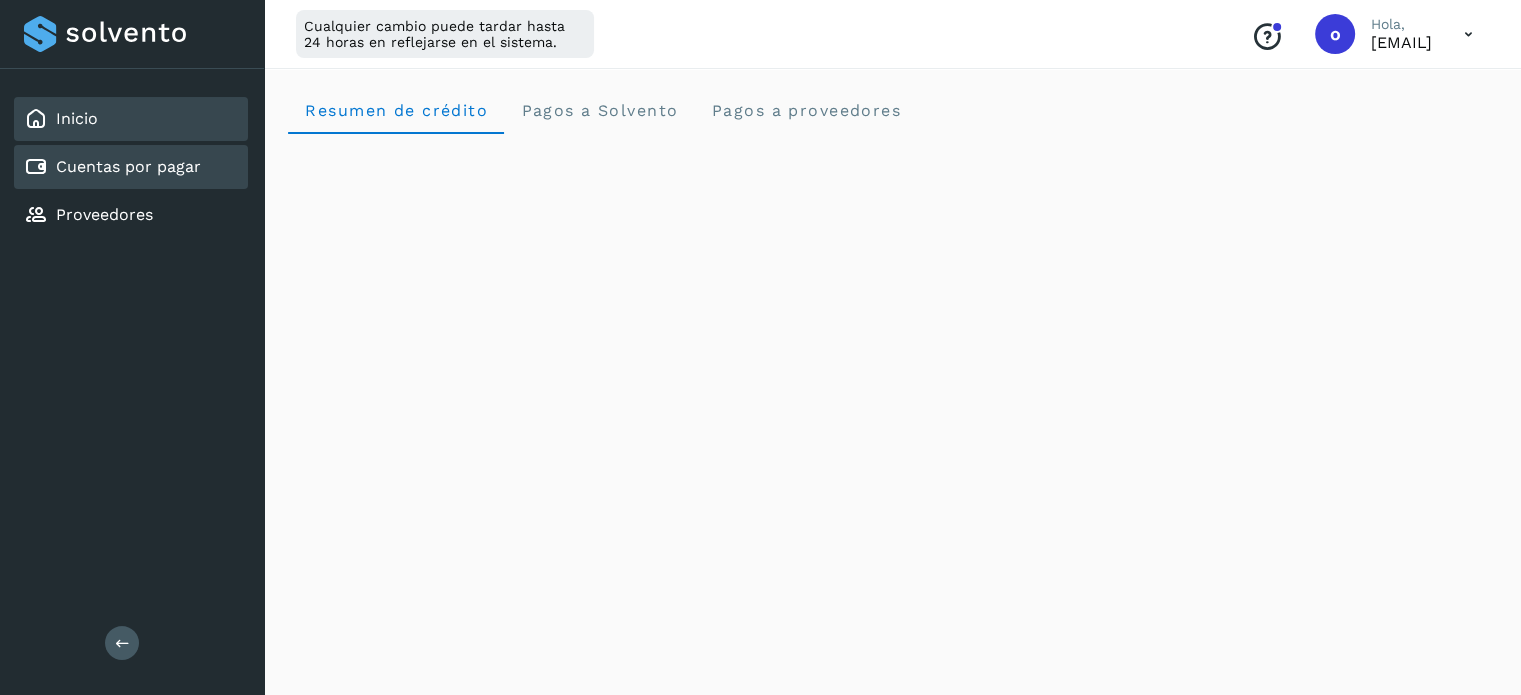 click on "Inicio" 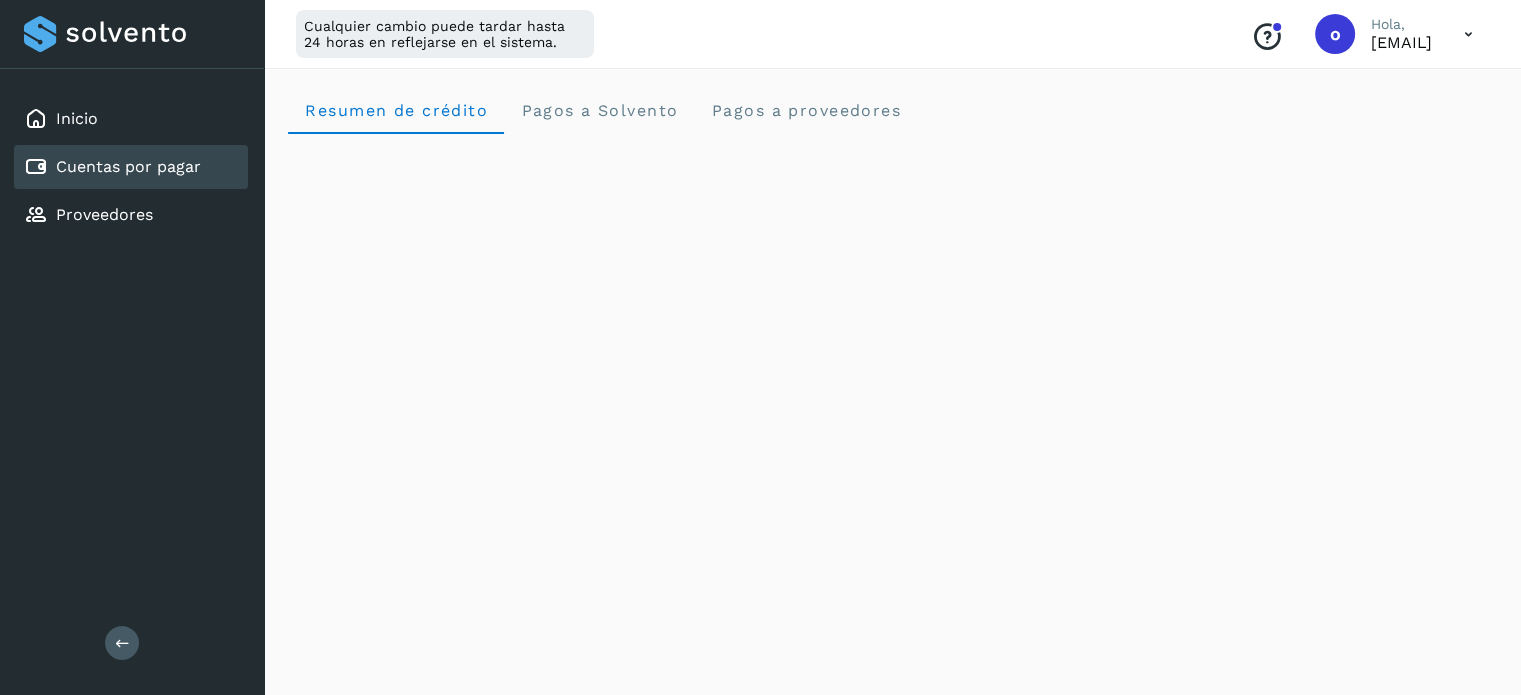click at bounding box center [132, 34] 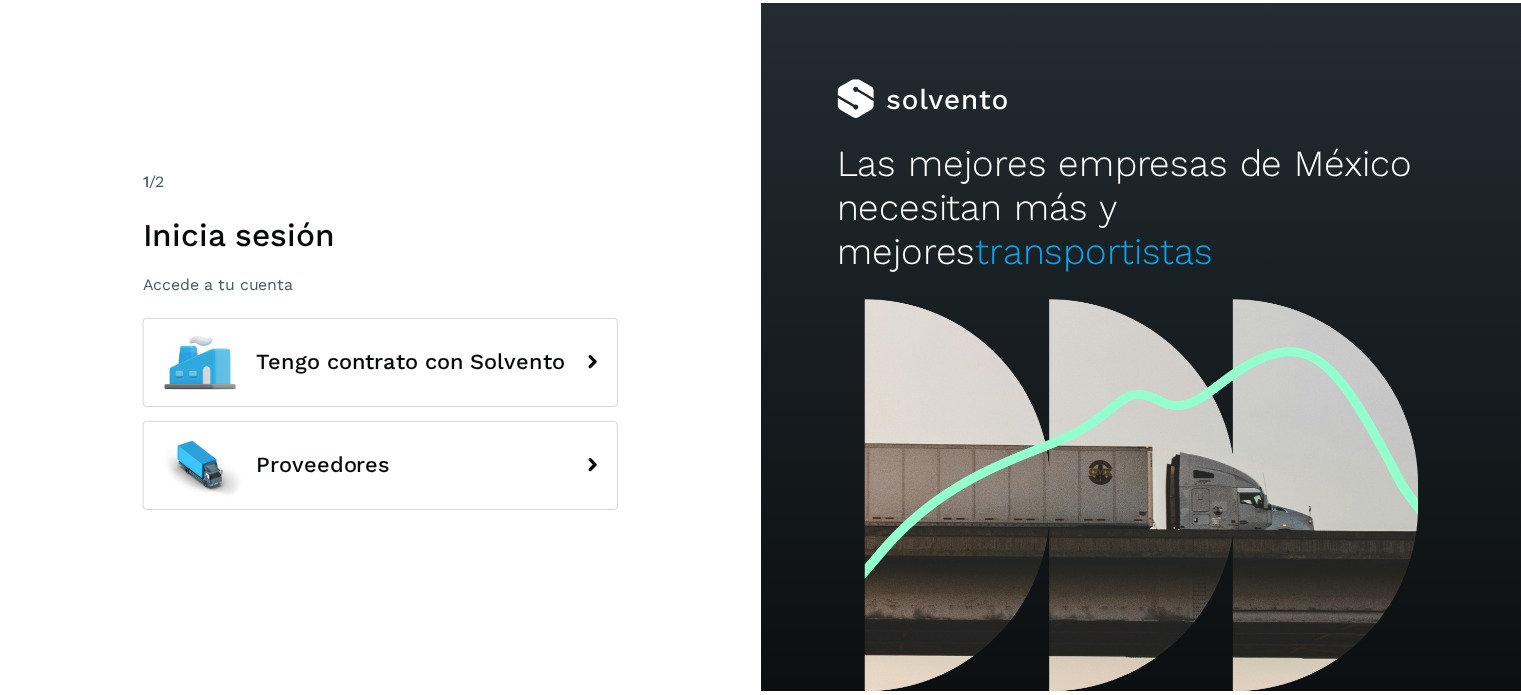 scroll, scrollTop: 0, scrollLeft: 0, axis: both 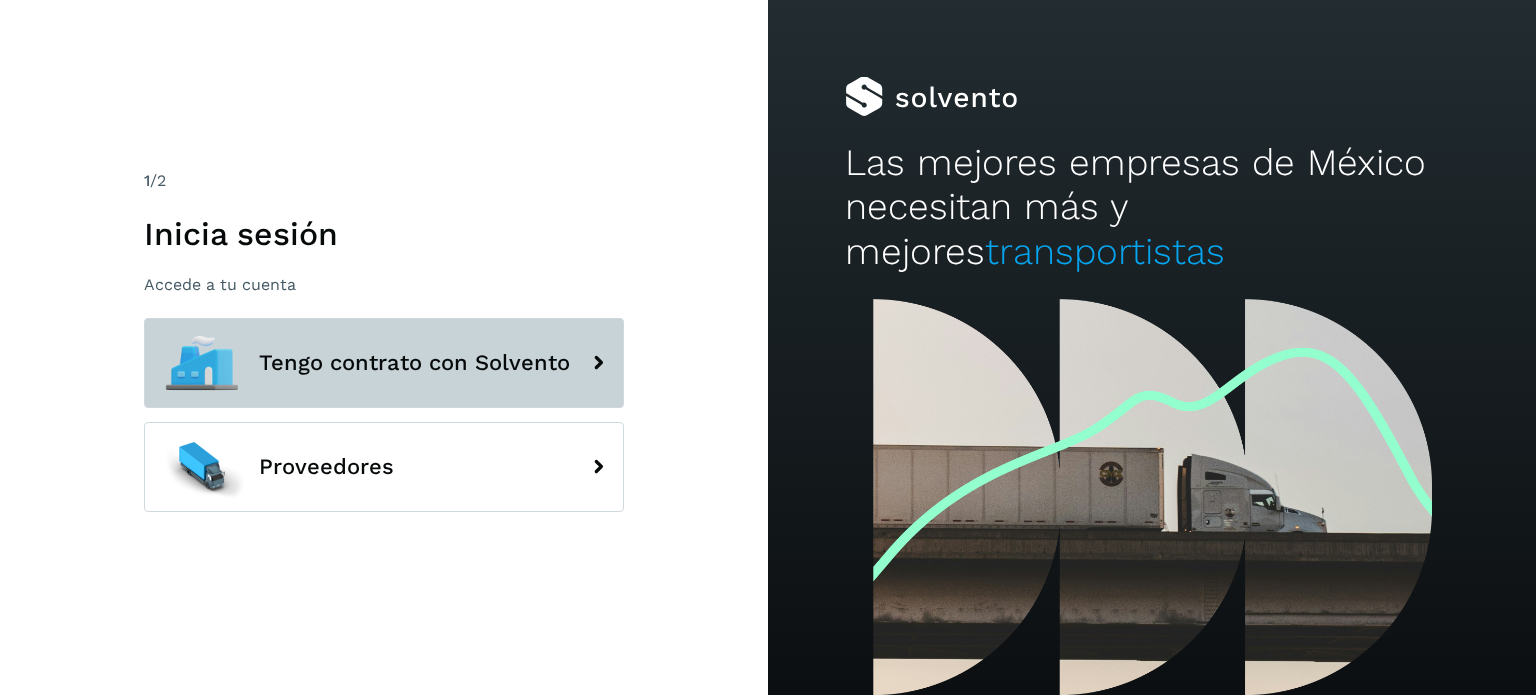 click on "Tengo contrato con Solvento" 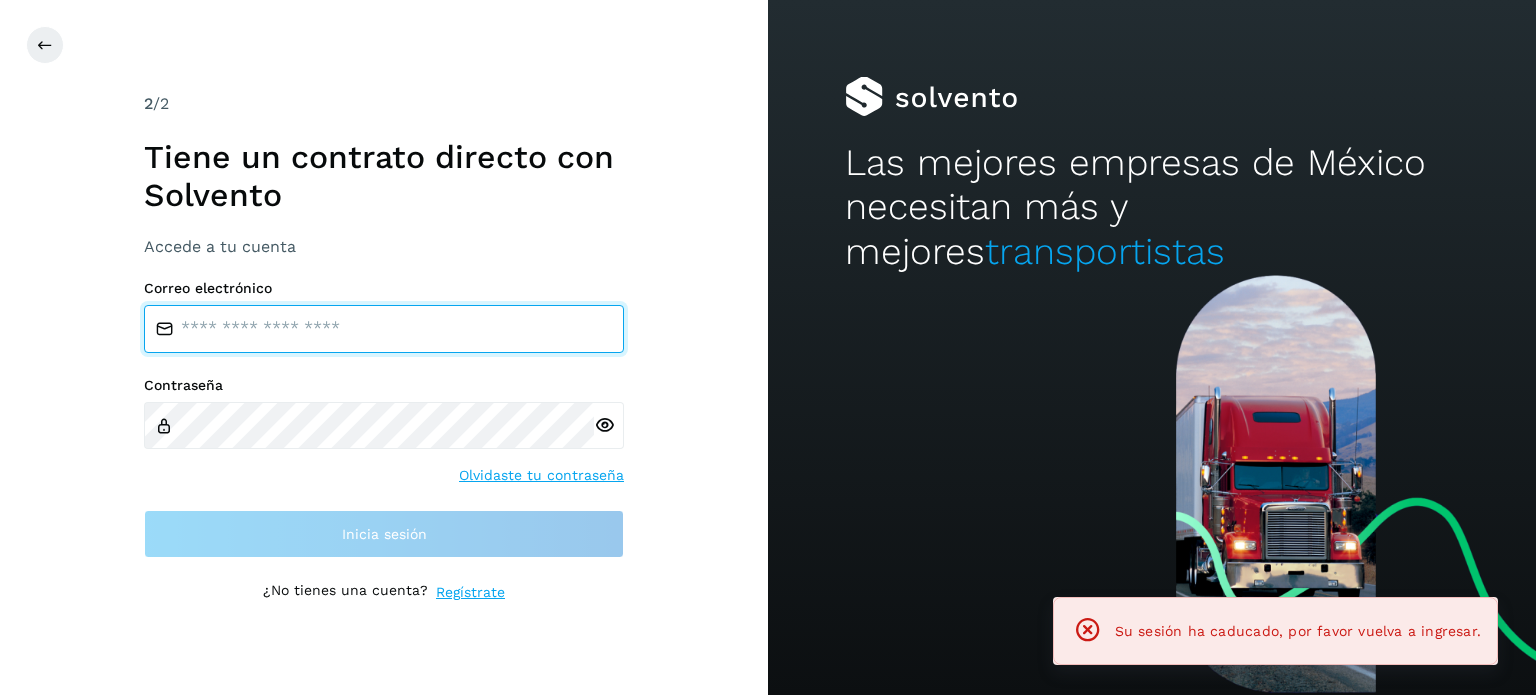 type on "**********" 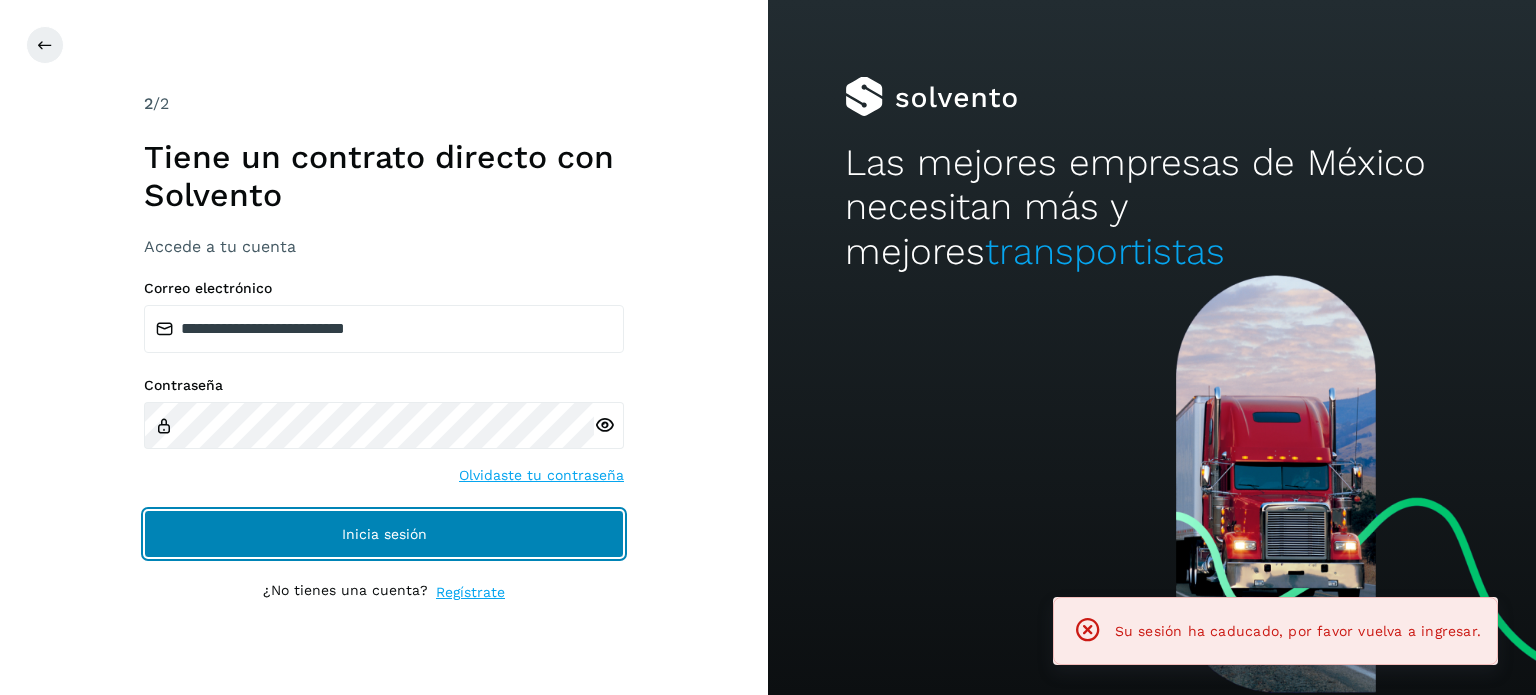 click on "Inicia sesión" at bounding box center (384, 534) 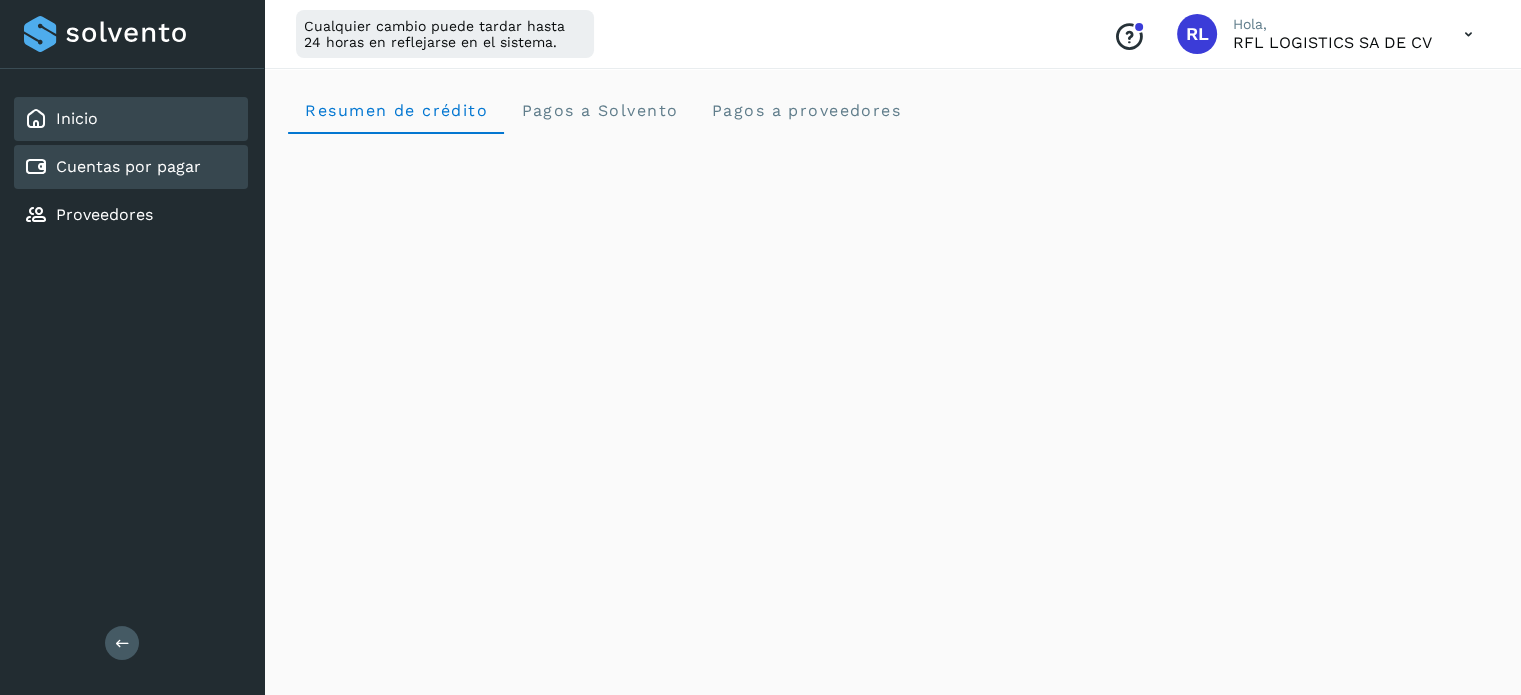 click on "Cuentas por pagar" 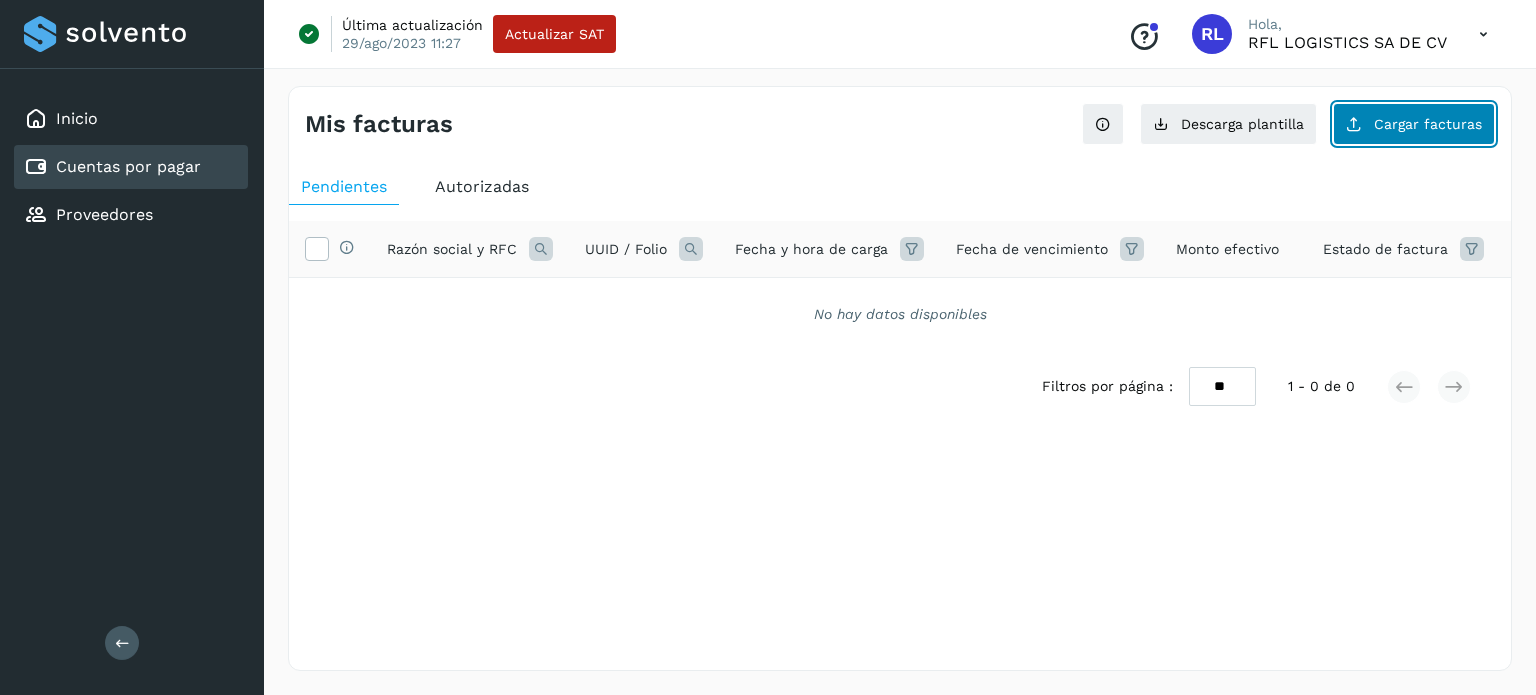 click on "Cargar facturas" 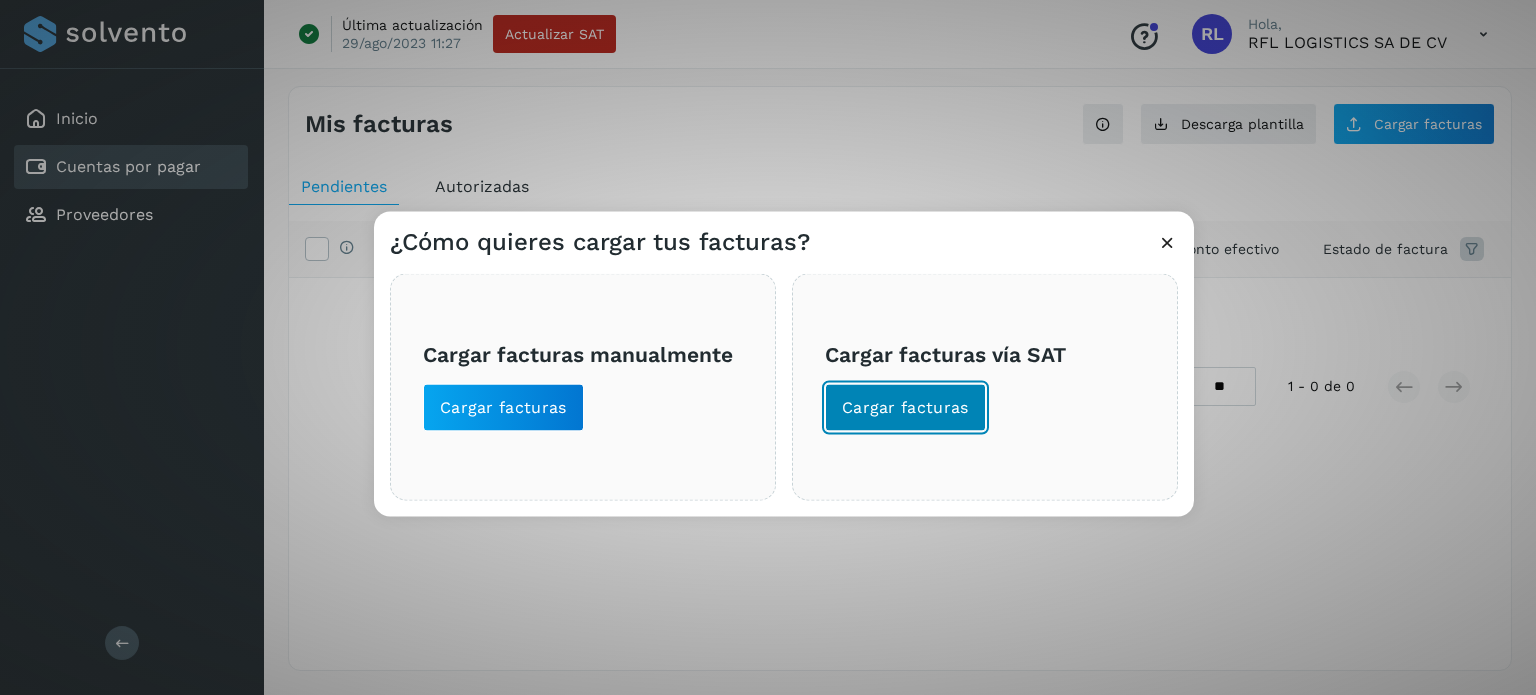 click on "Cargar facturas" at bounding box center [905, 407] 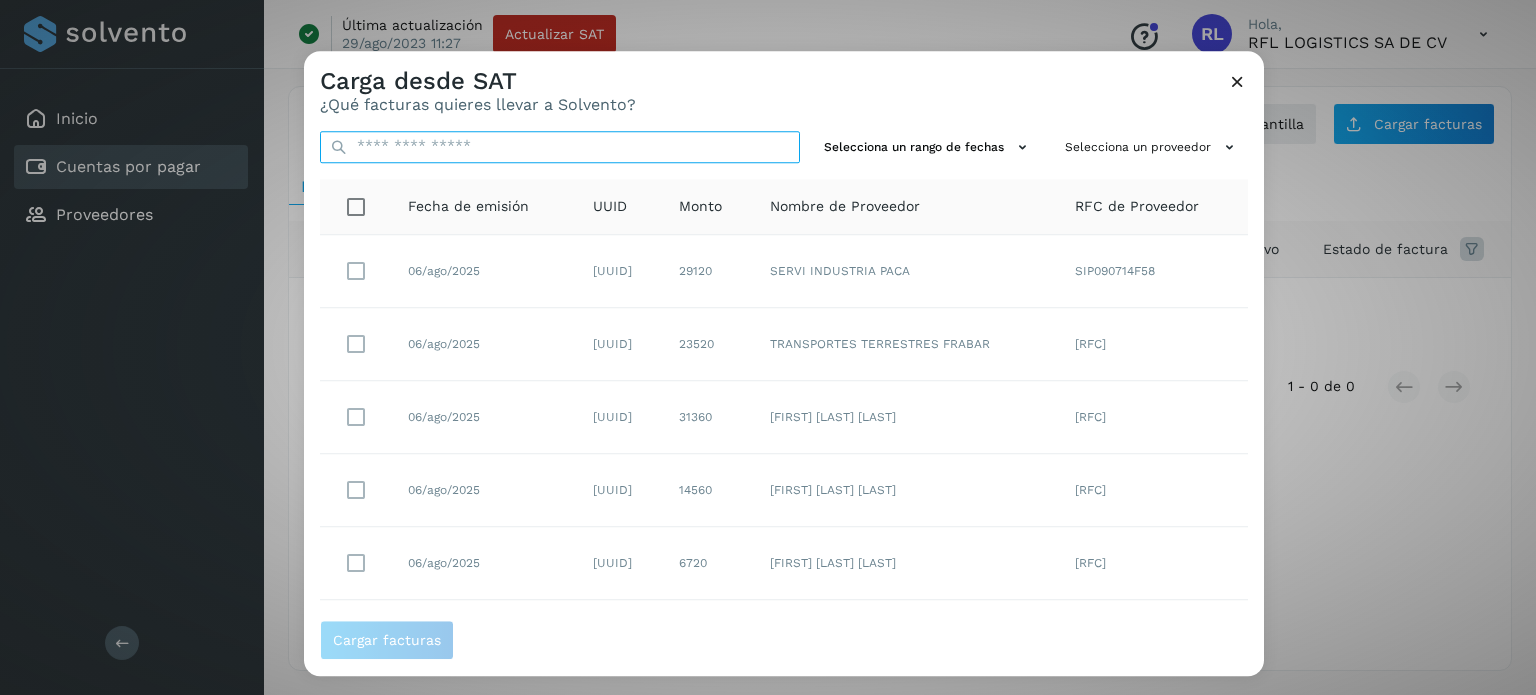 click at bounding box center (560, 147) 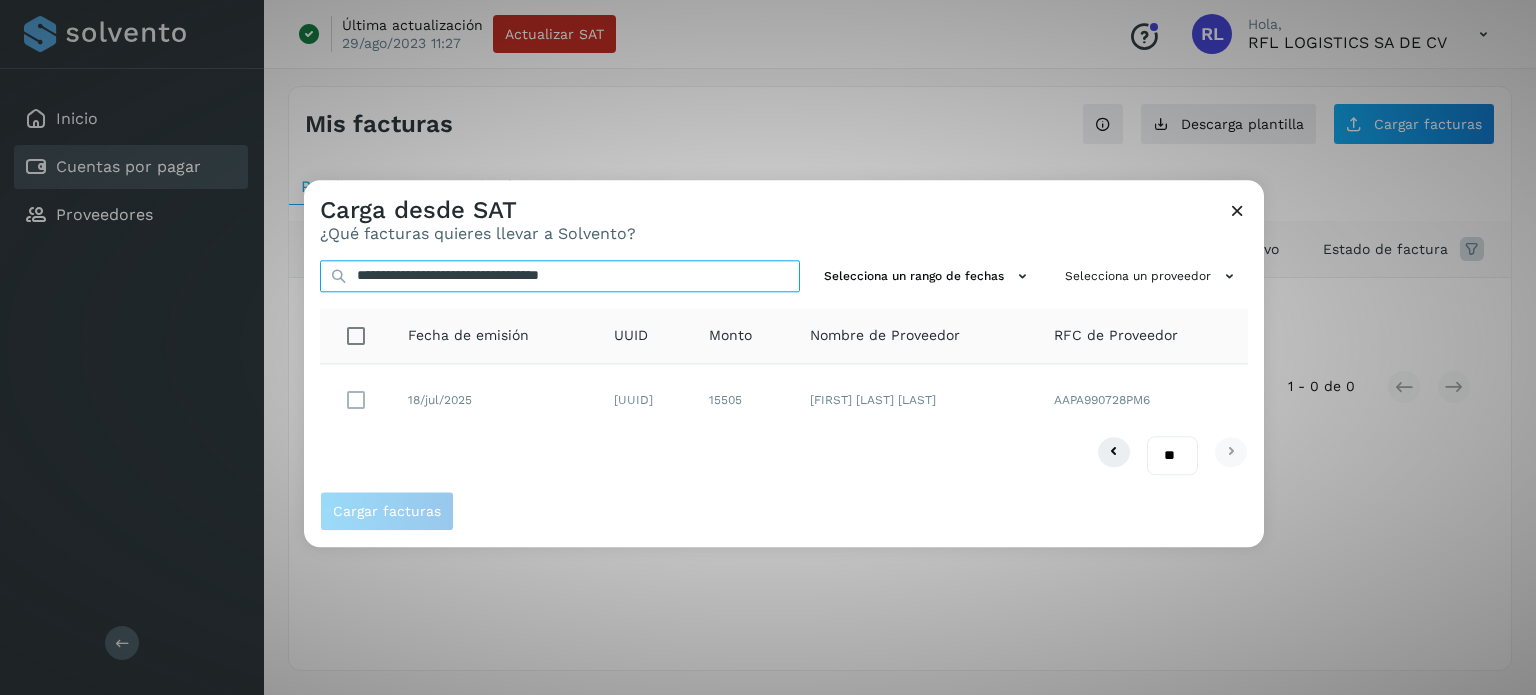 type on "**********" 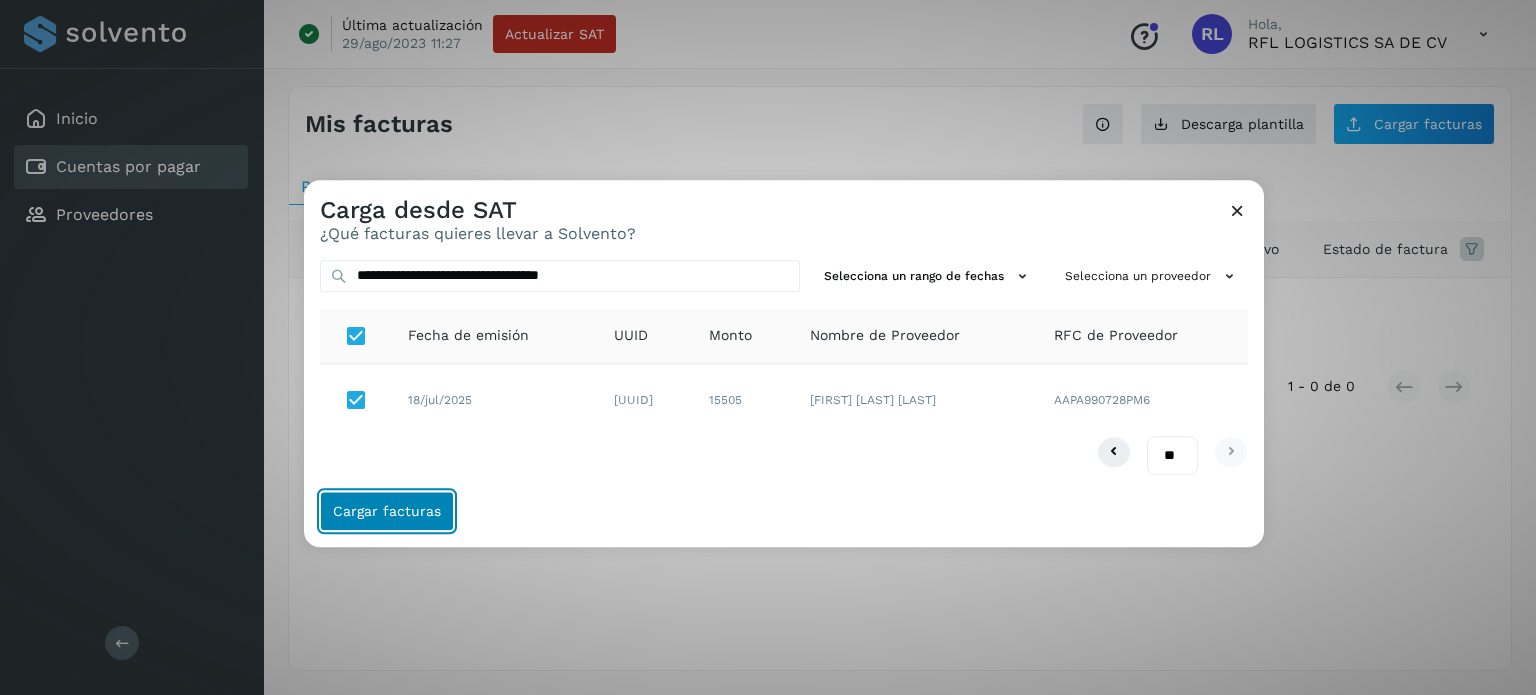 click on "Cargar facturas" 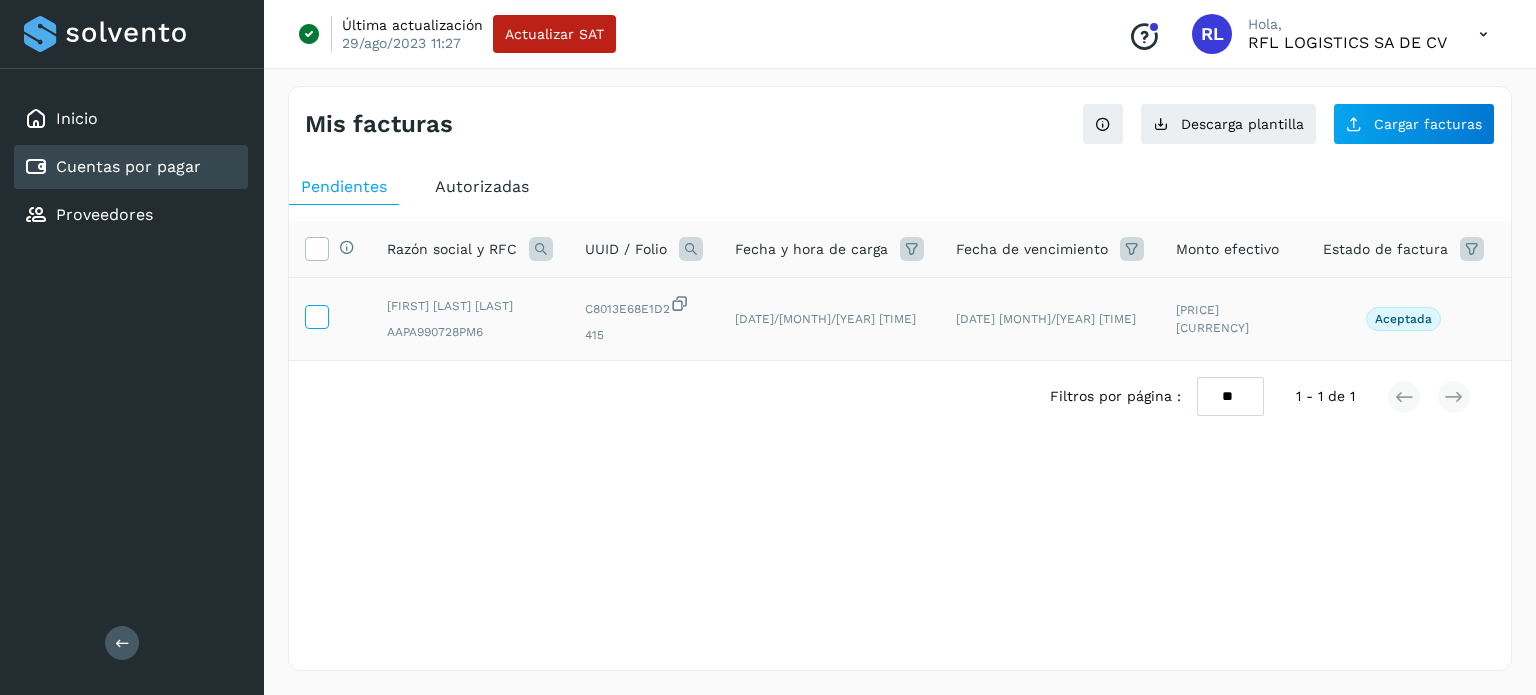 click at bounding box center (316, 315) 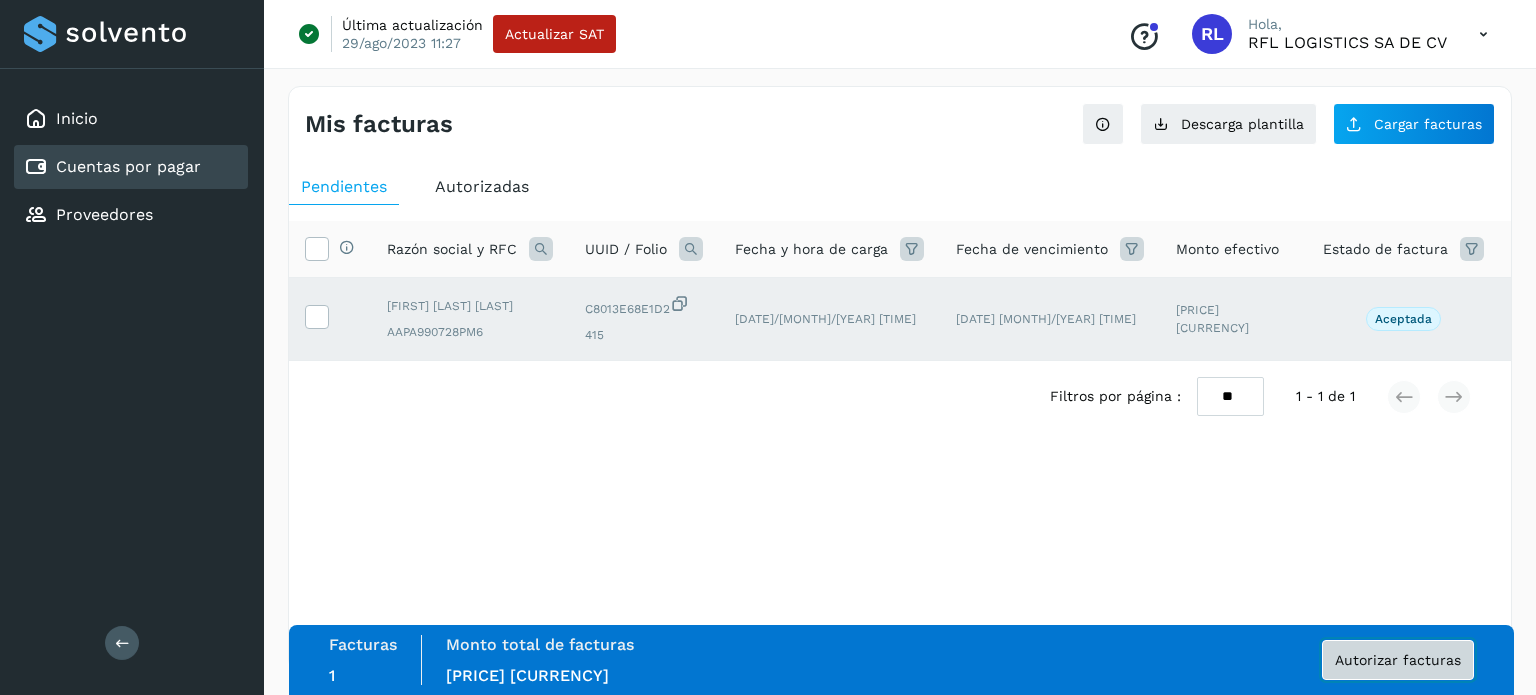 click on "Autorizar facturas" 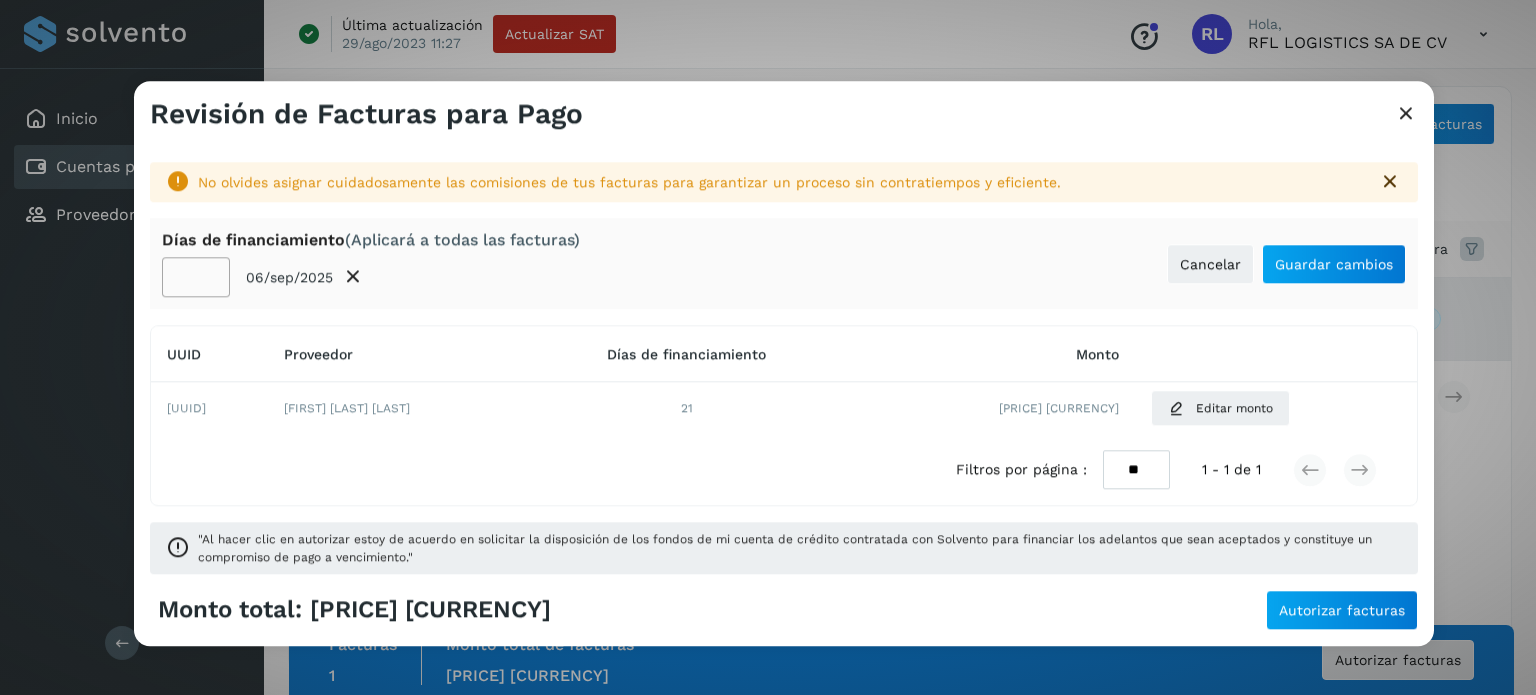 click on "**" 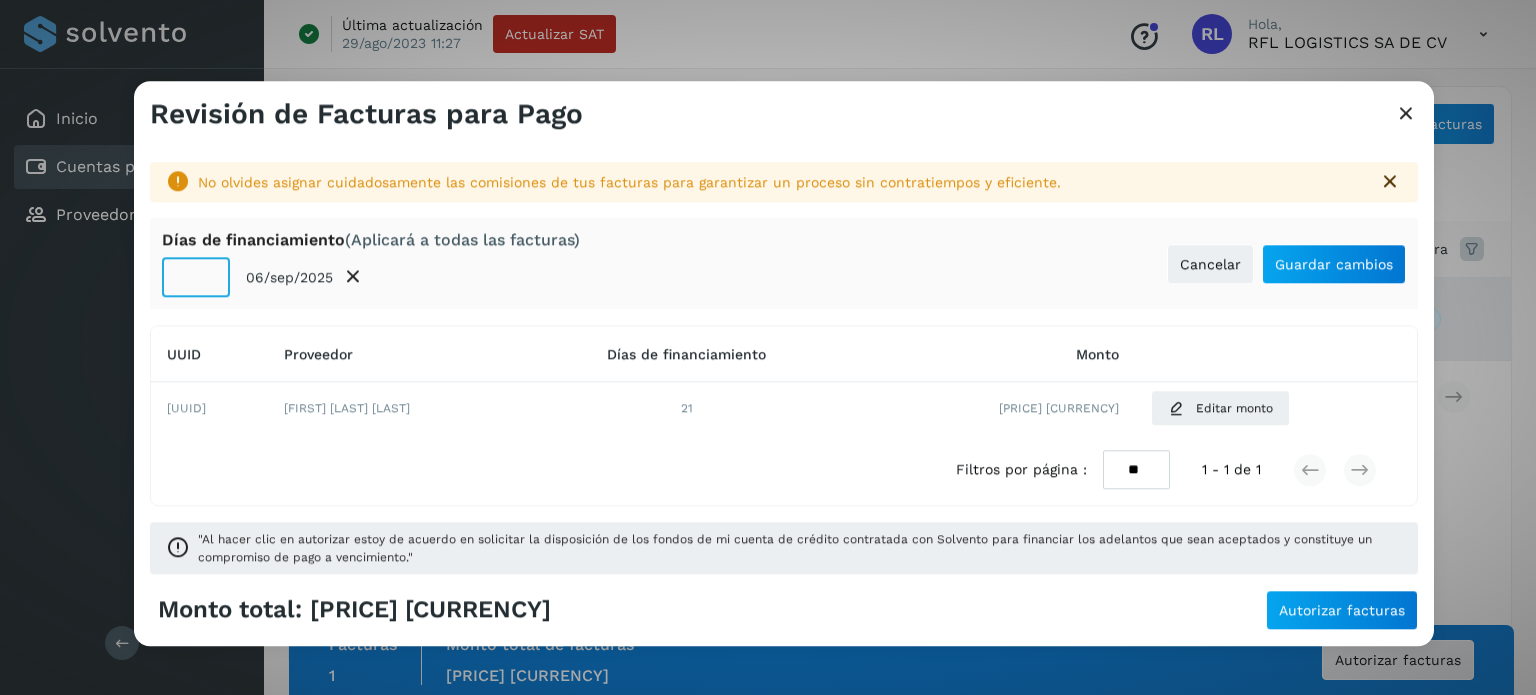 click on "**" 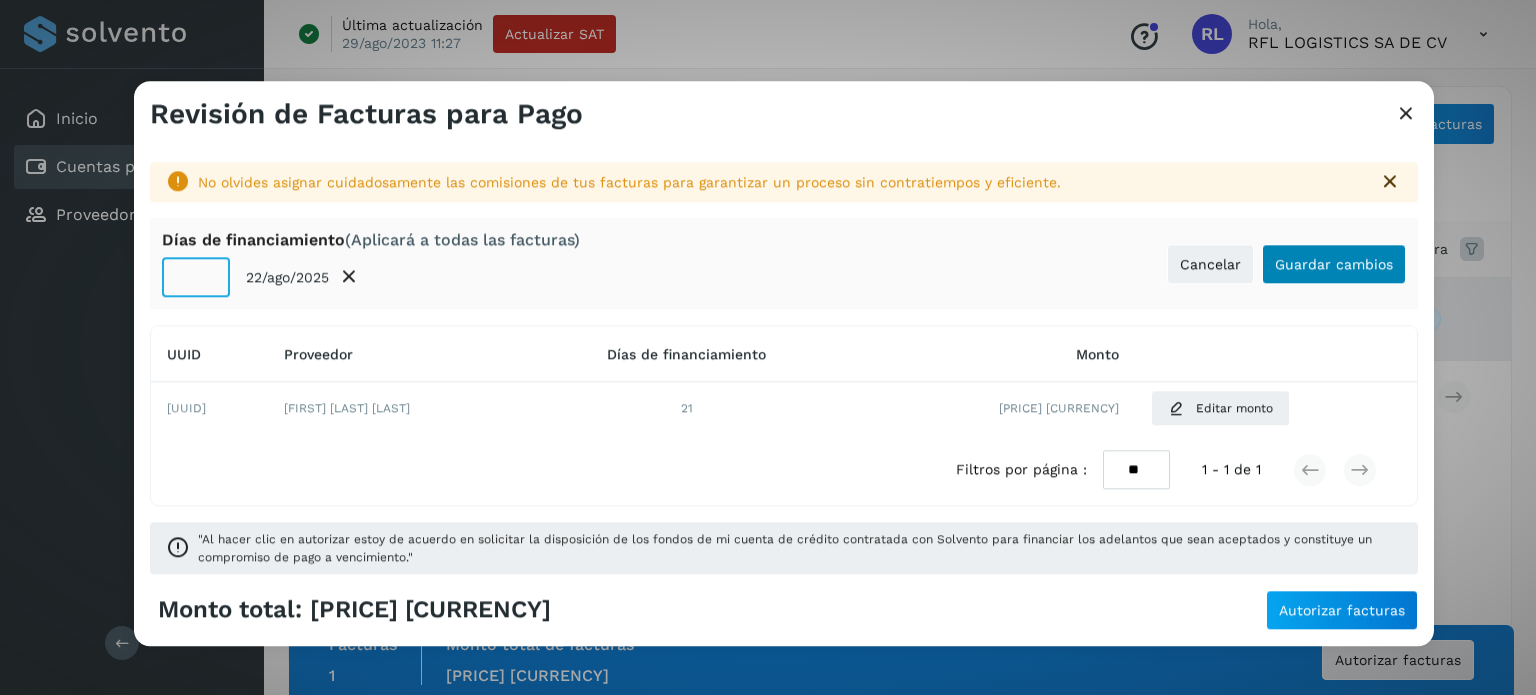 type on "**" 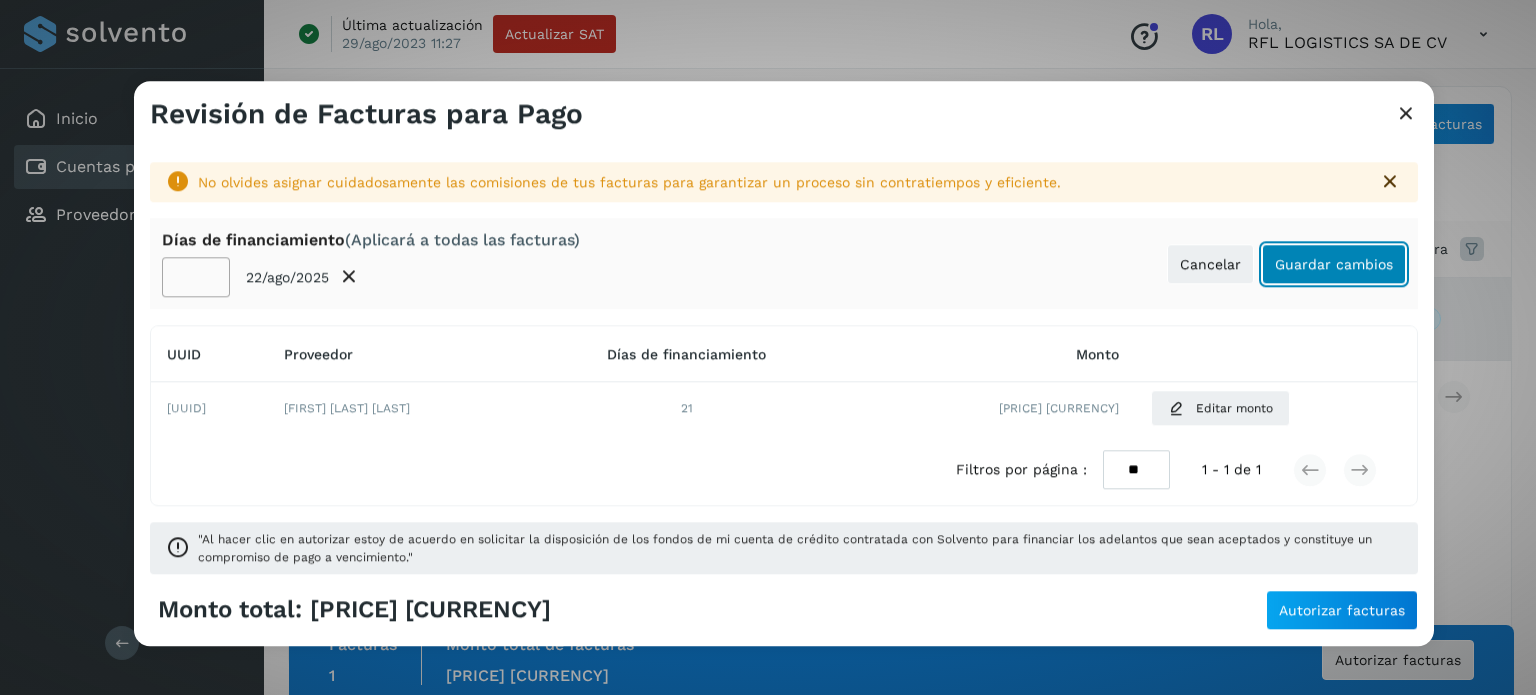 click on "Guardar cambios" at bounding box center (1334, 264) 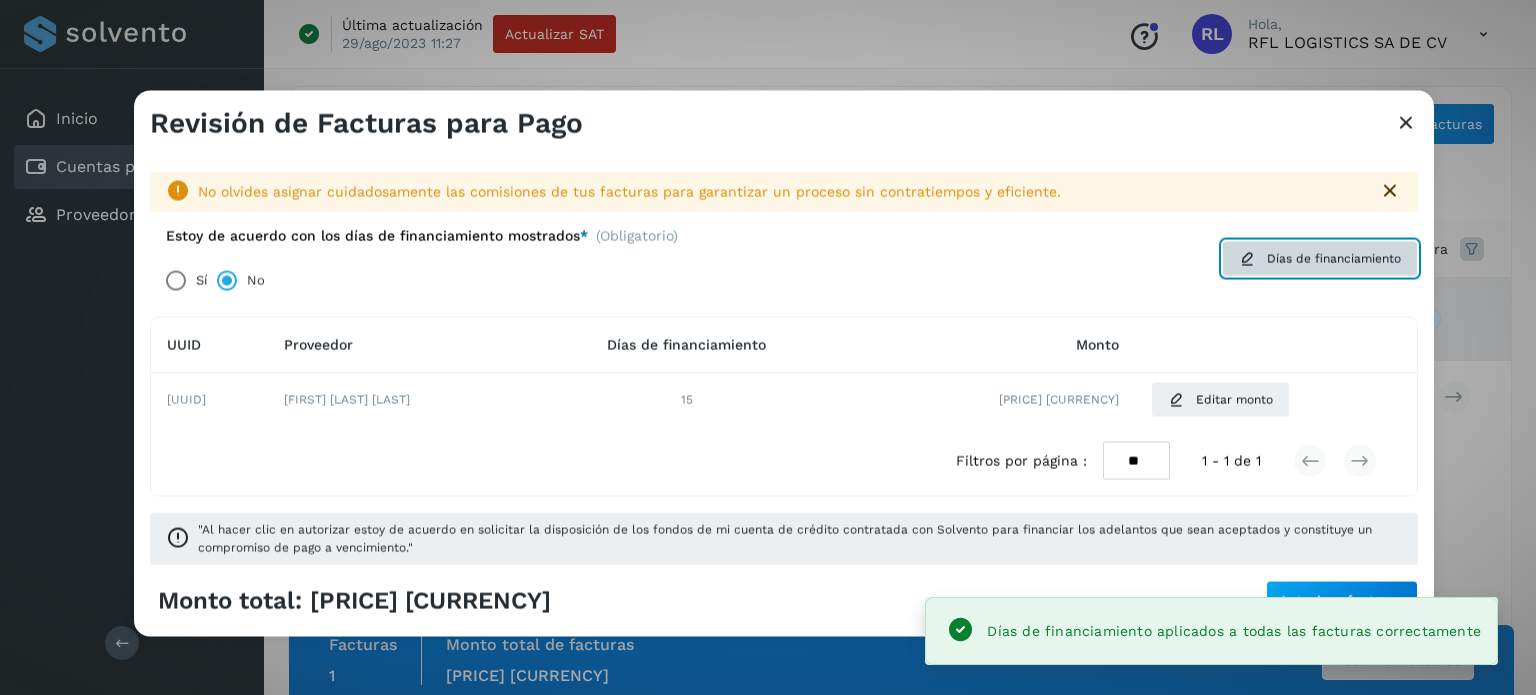 click on "Días de financiamiento" at bounding box center (1320, 258) 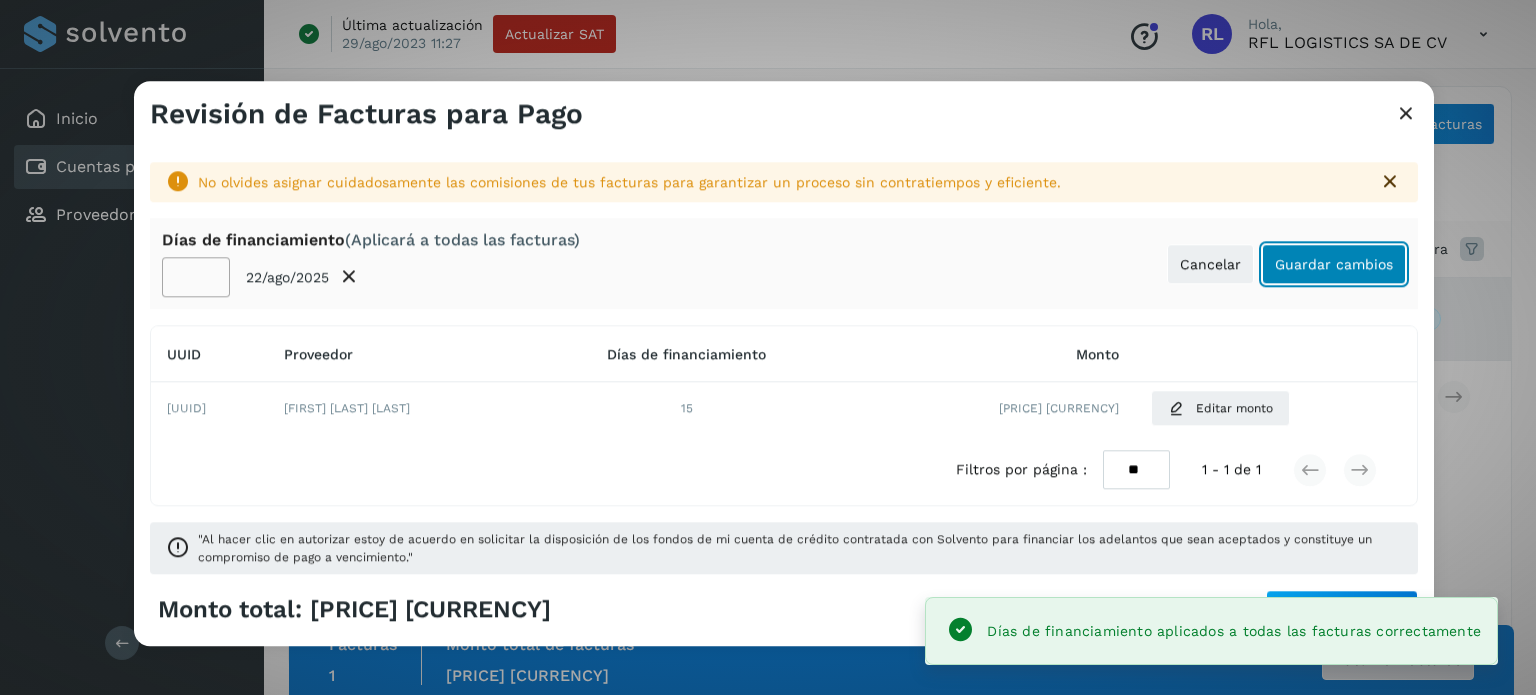 click on "Guardar cambios" 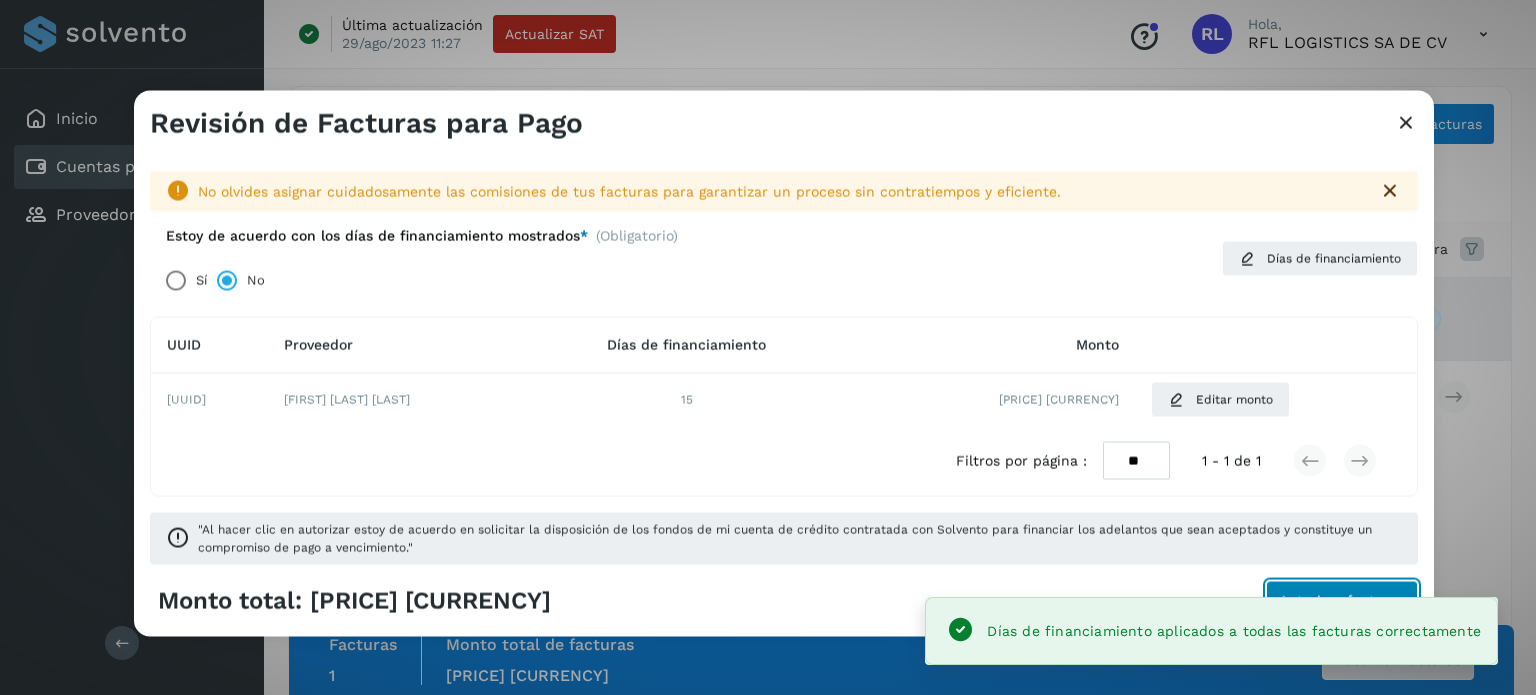 click on "Autorizar facturas" 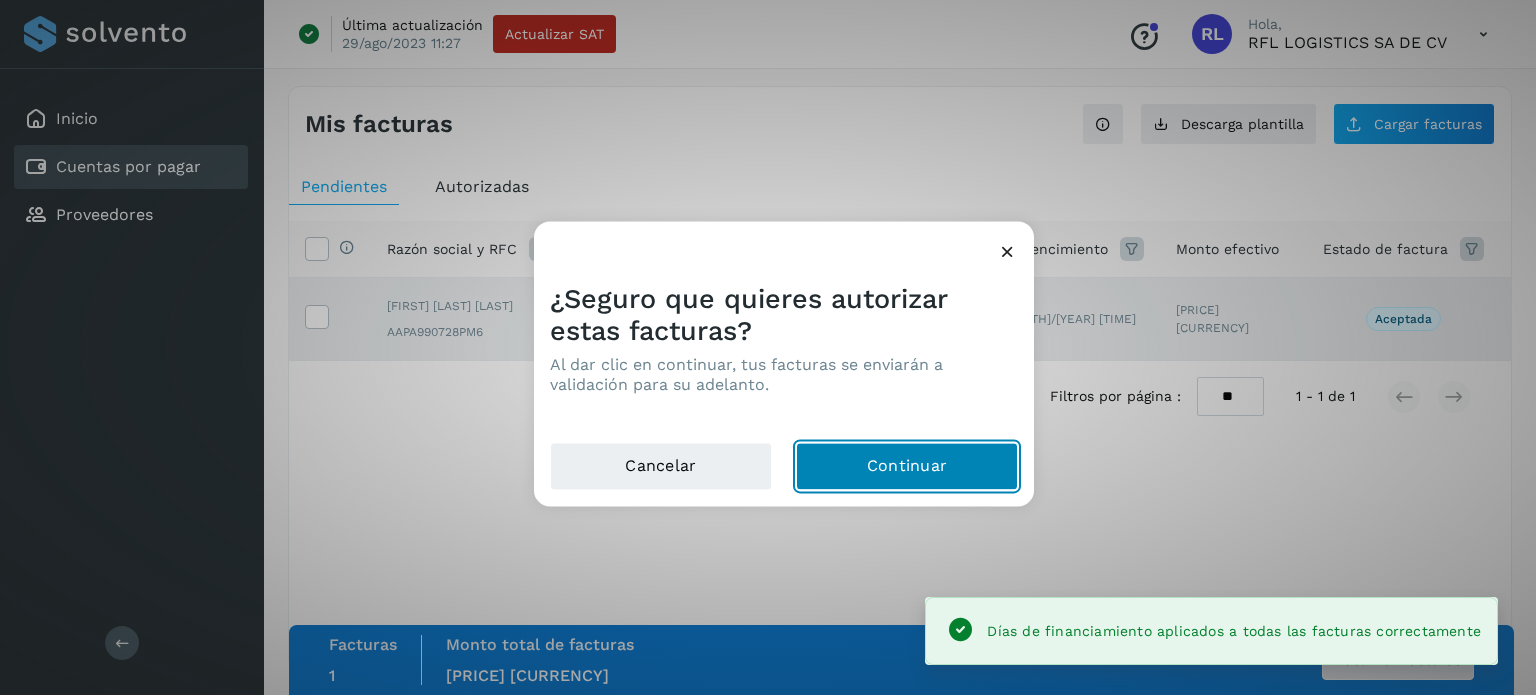 click on "Continuar" 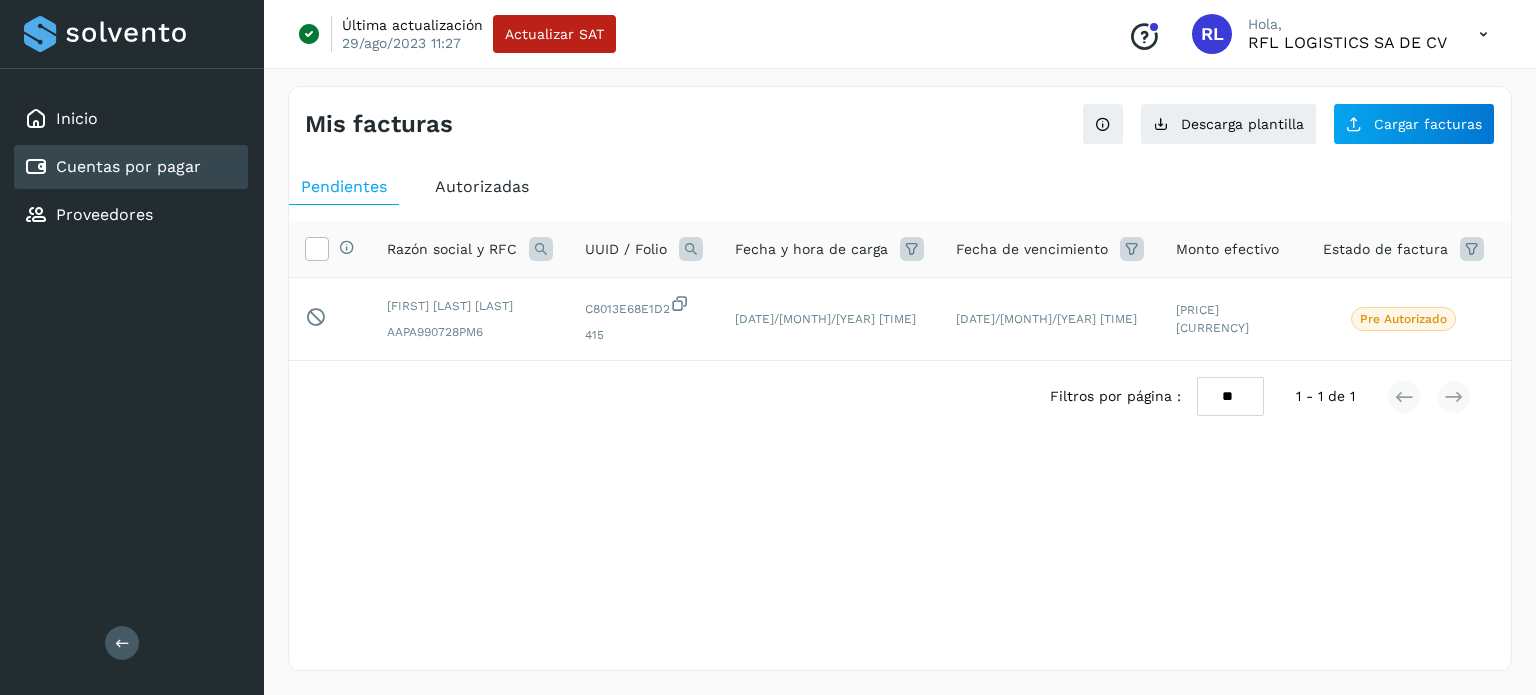 click on "Autorizadas" at bounding box center (482, 187) 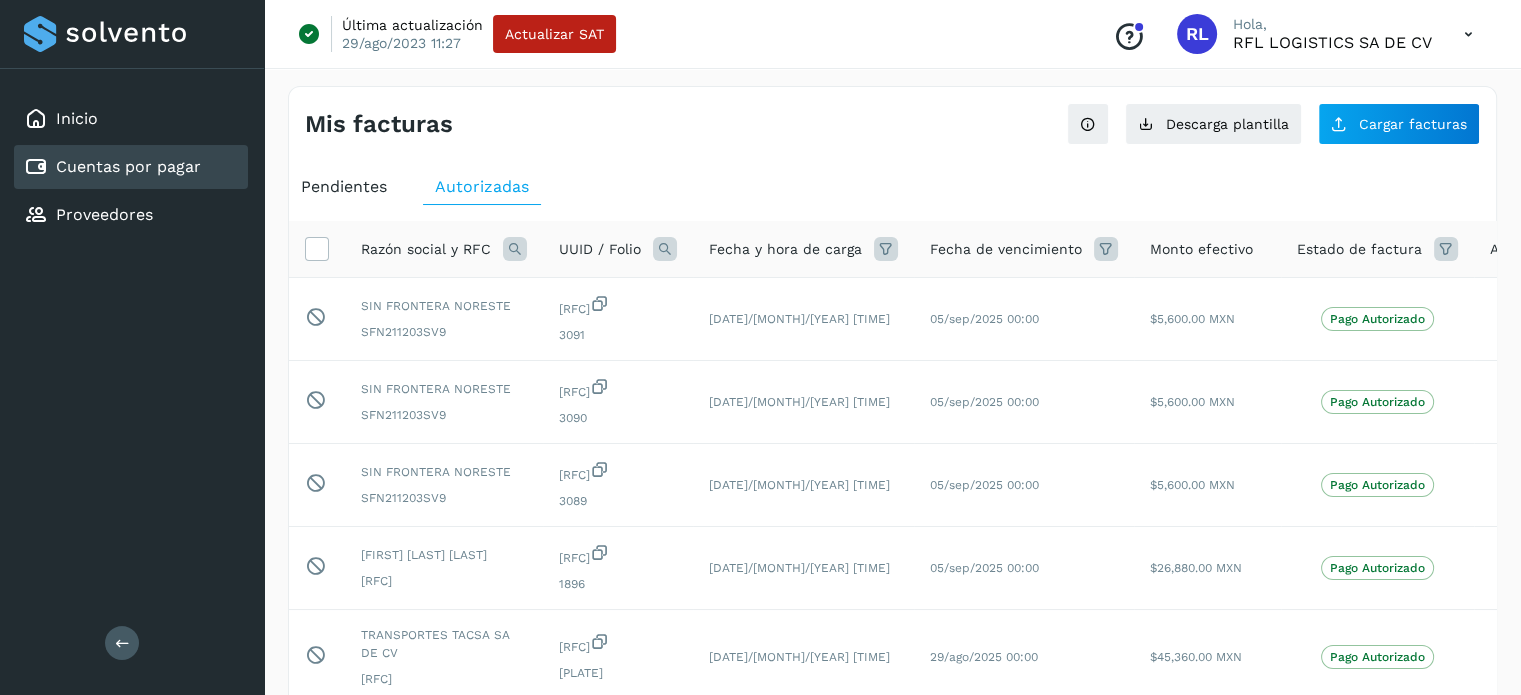 click at bounding box center [515, 249] 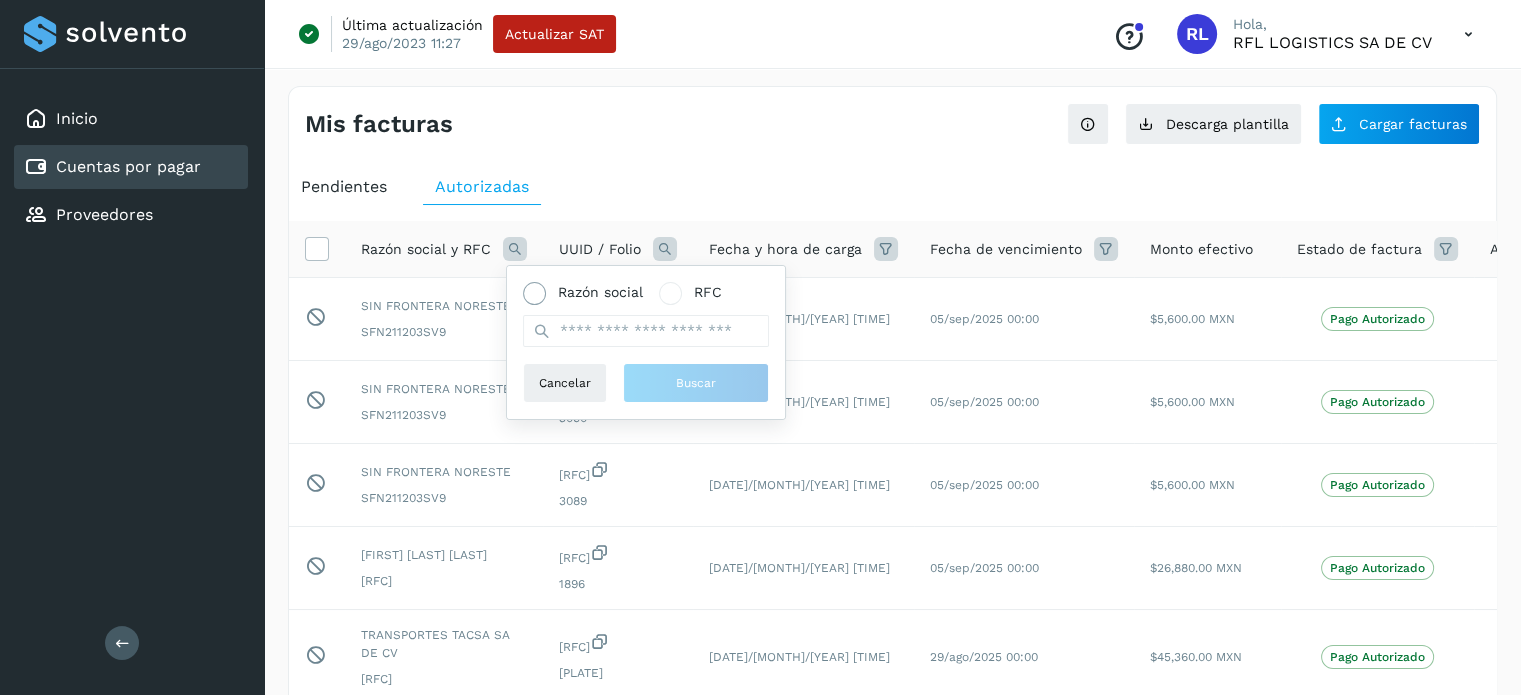 click on "Razón social" 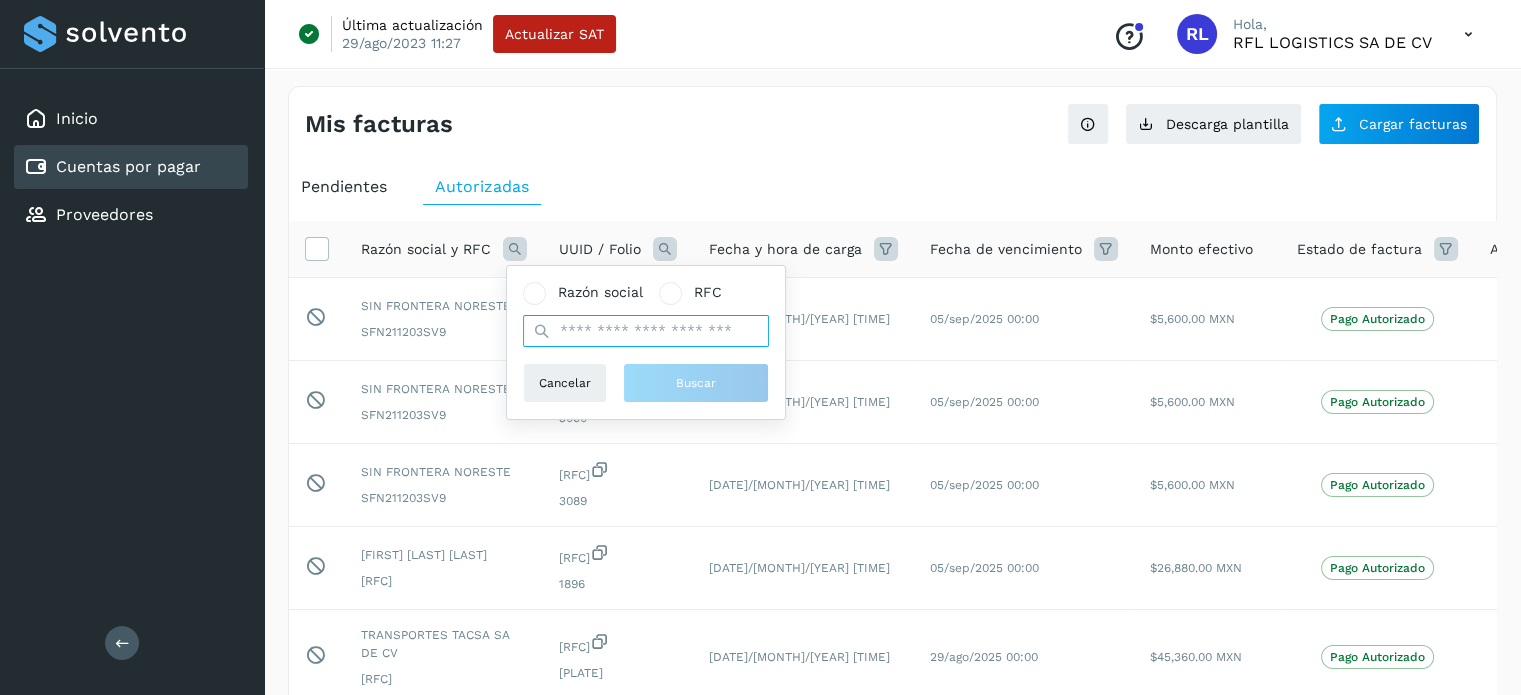 click at bounding box center (646, 331) 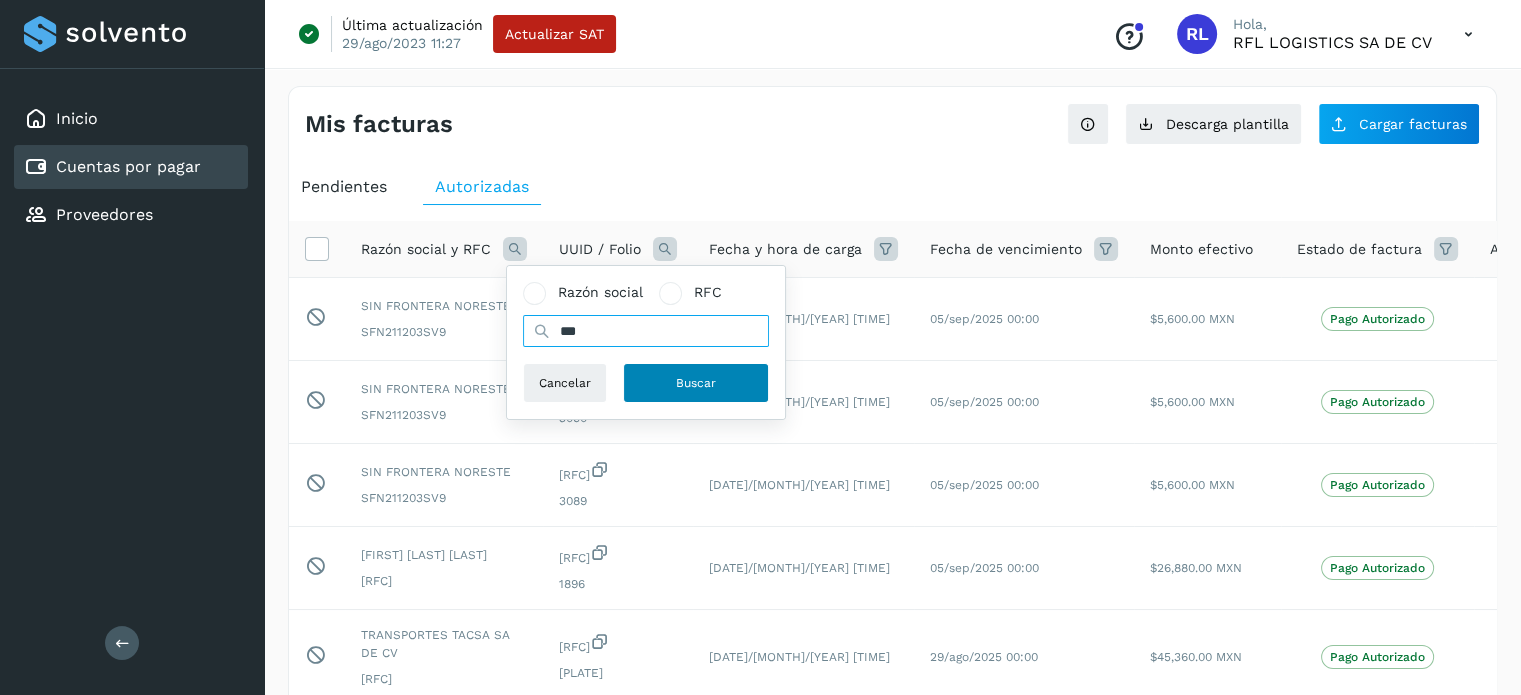 type on "***" 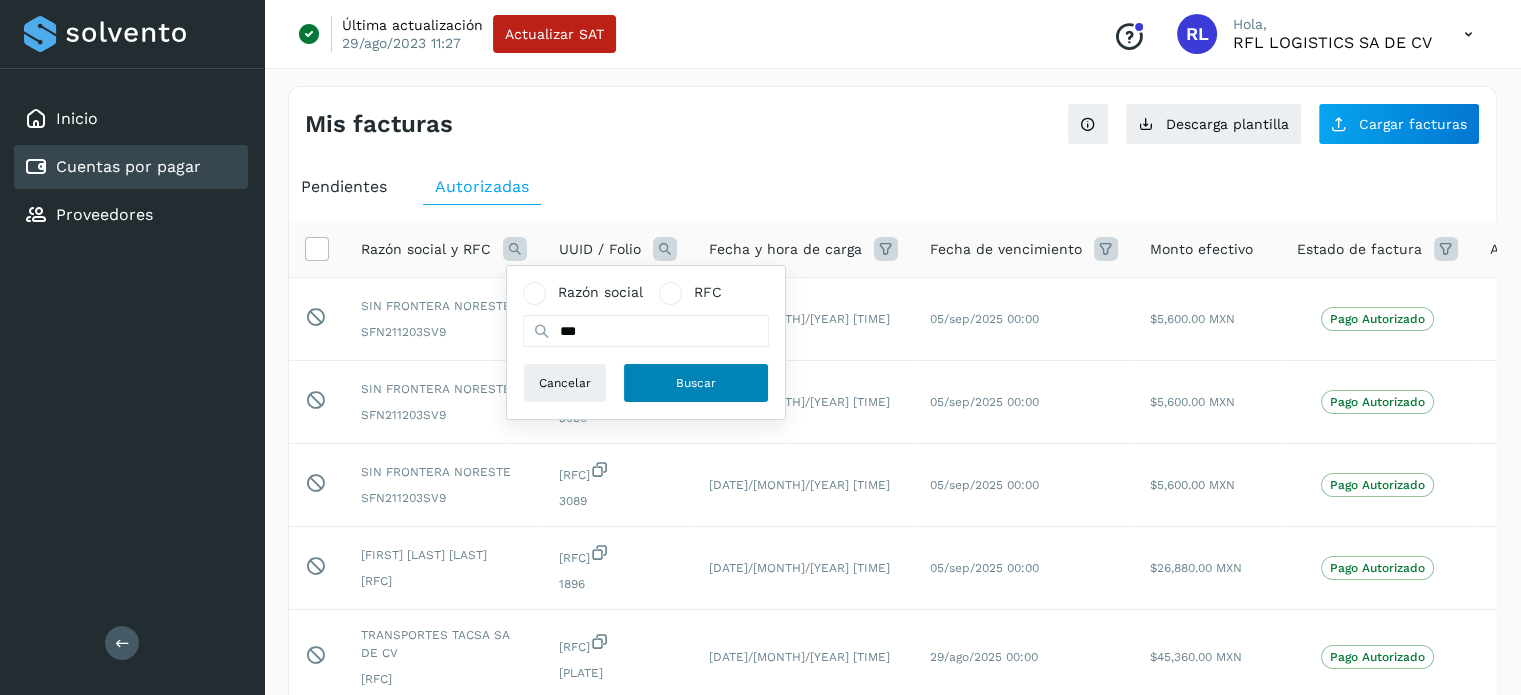 click on "Buscar" at bounding box center [696, 383] 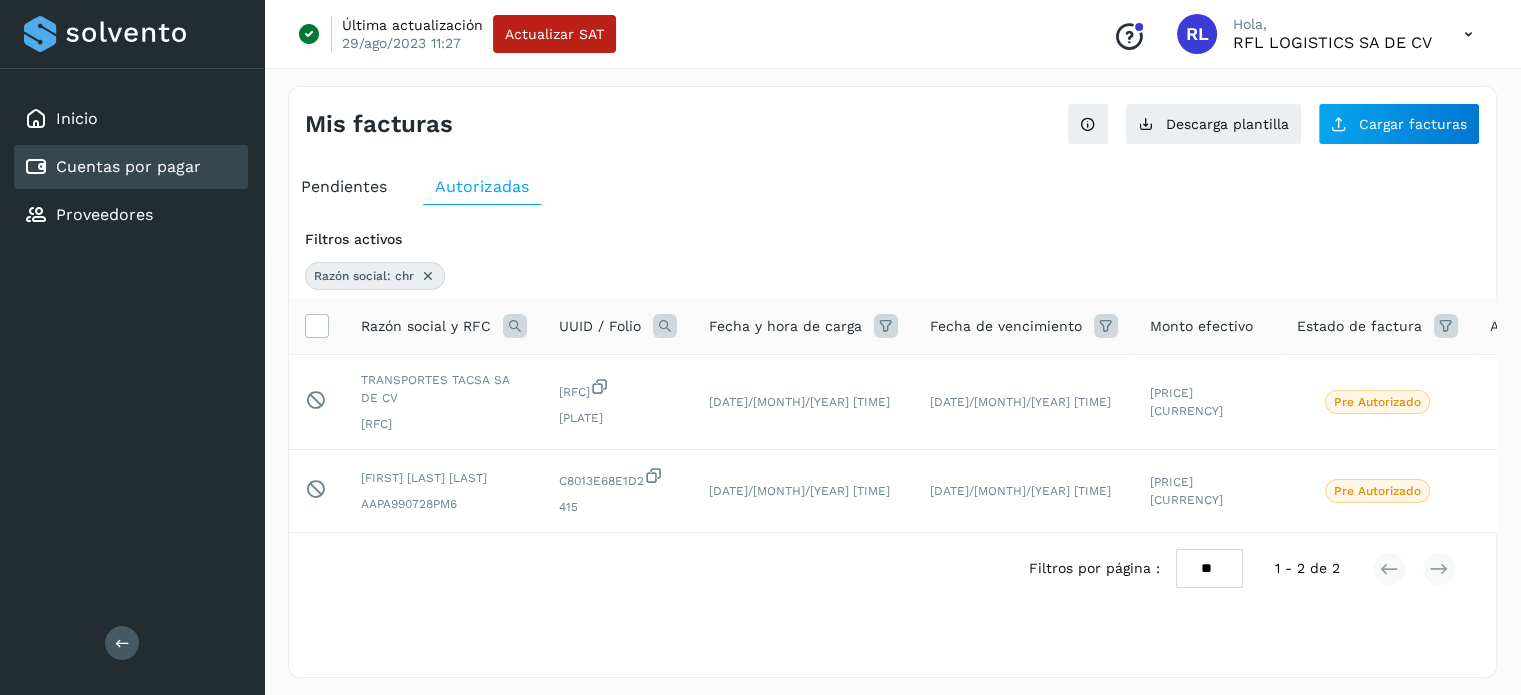 click on "Pendientes" at bounding box center [344, 187] 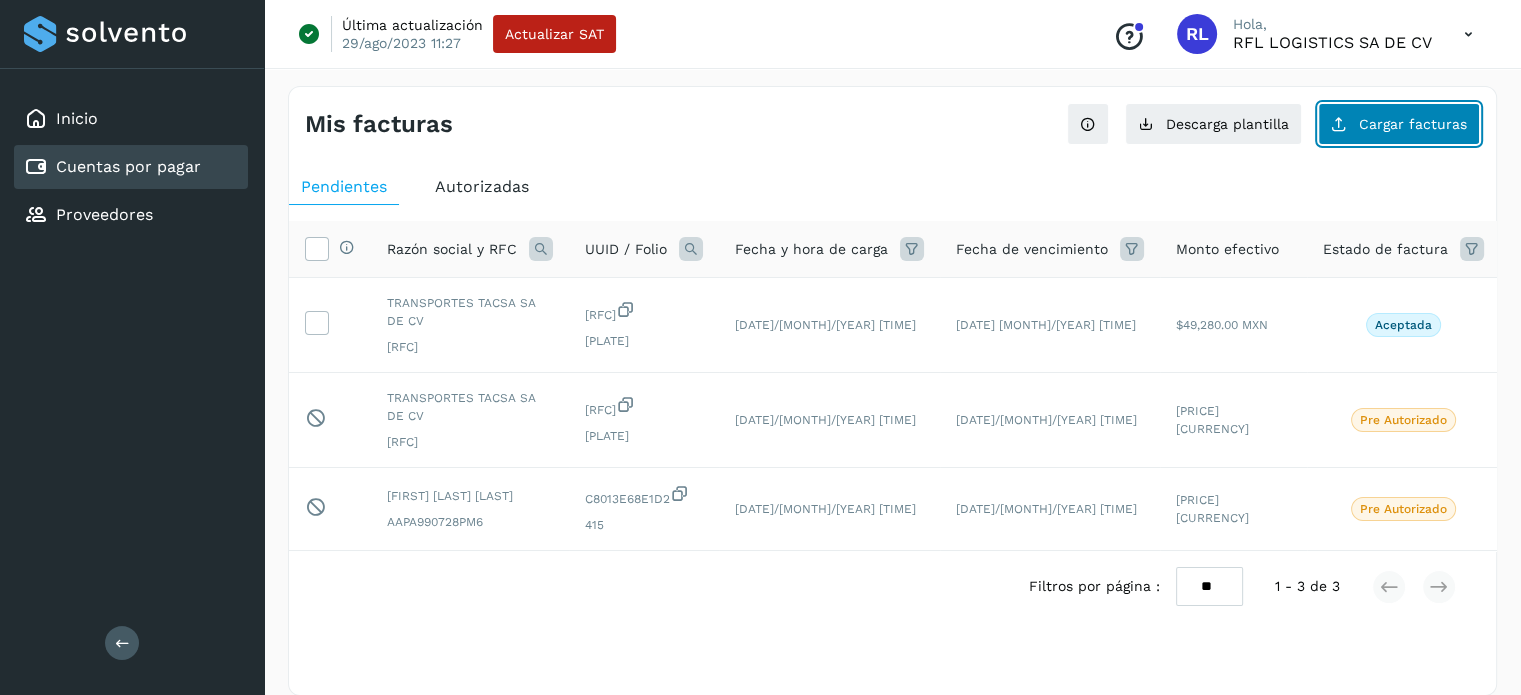 click on "Cargar facturas" 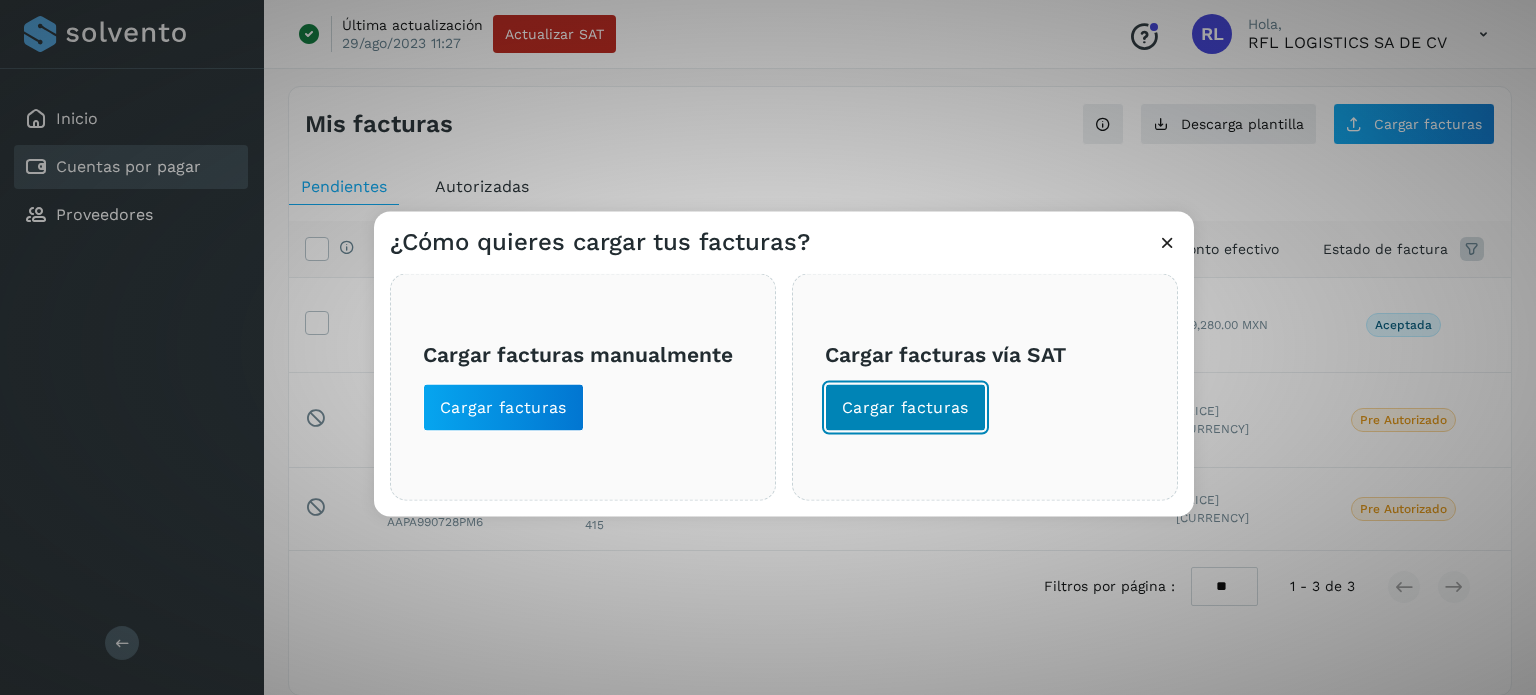 click on "Cargar facturas" 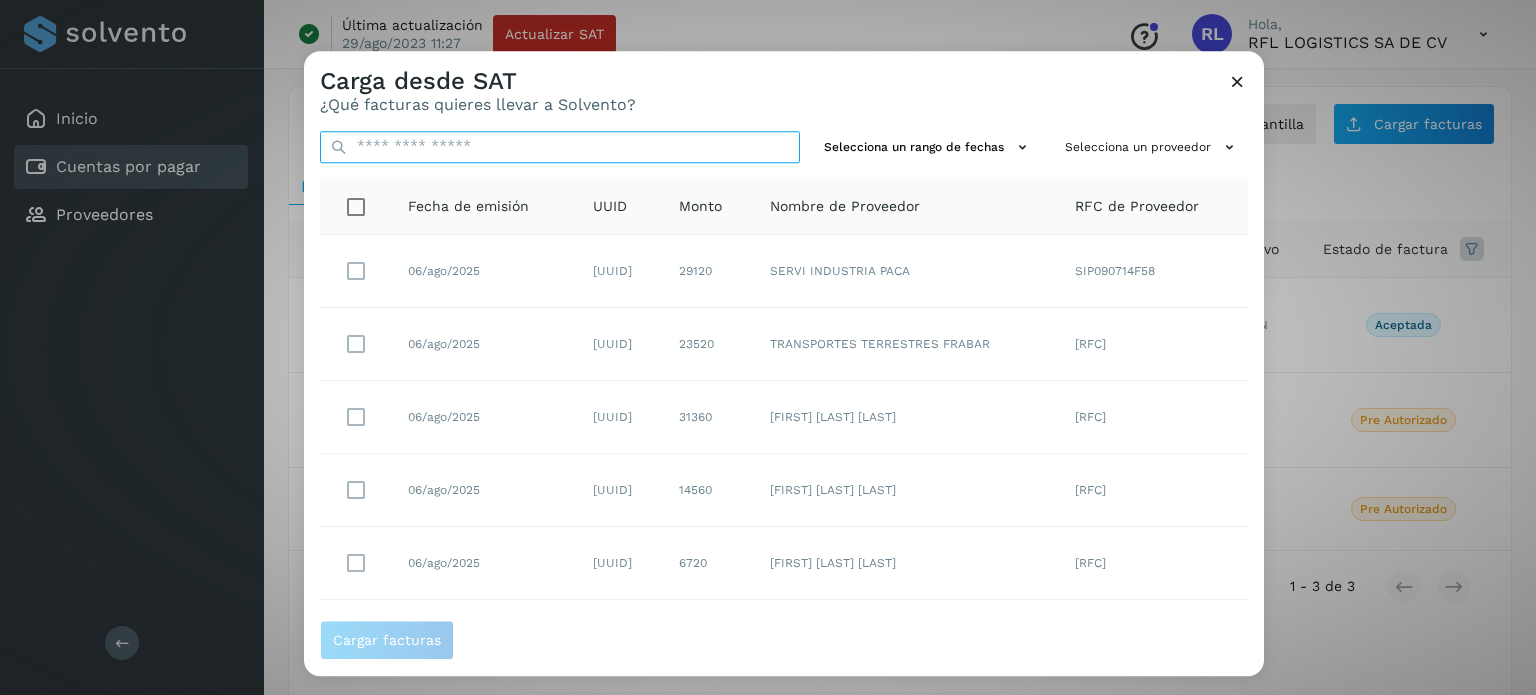 click at bounding box center [560, 147] 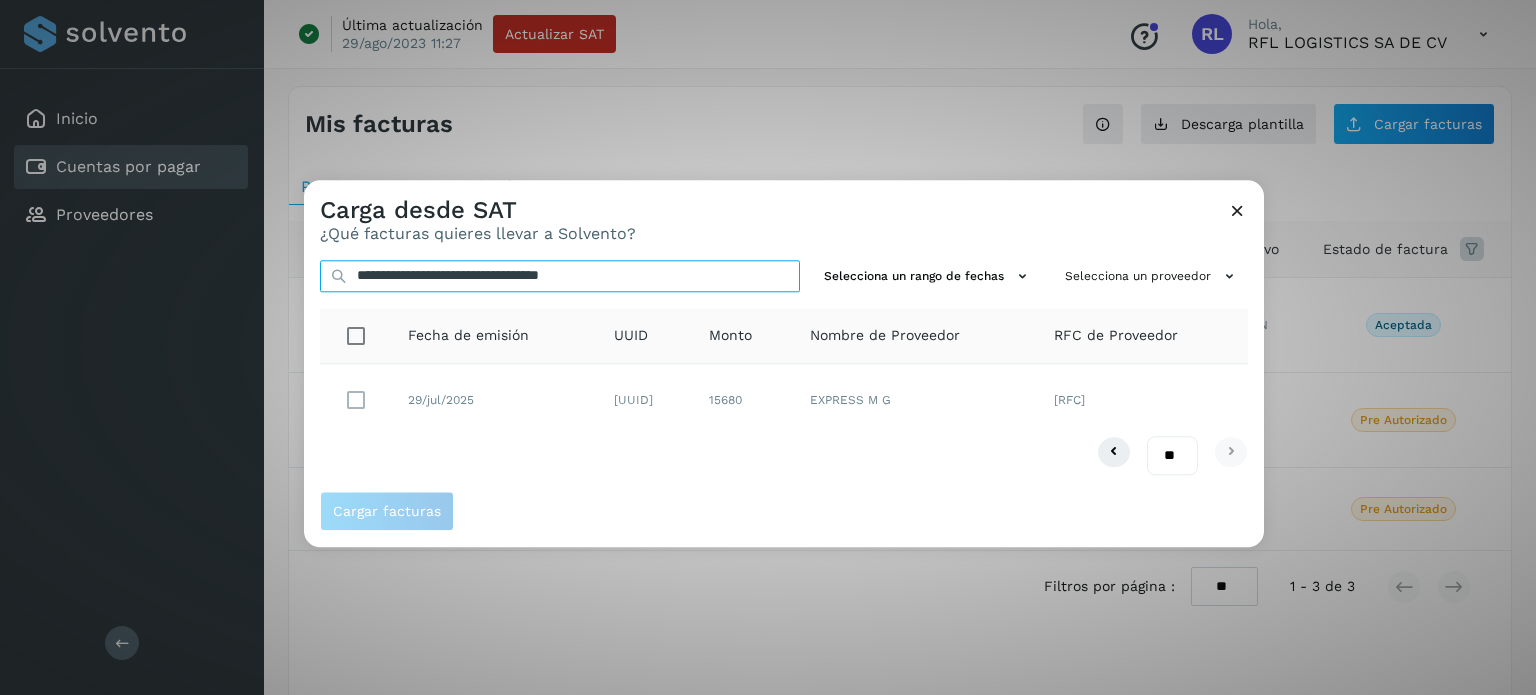 type on "**********" 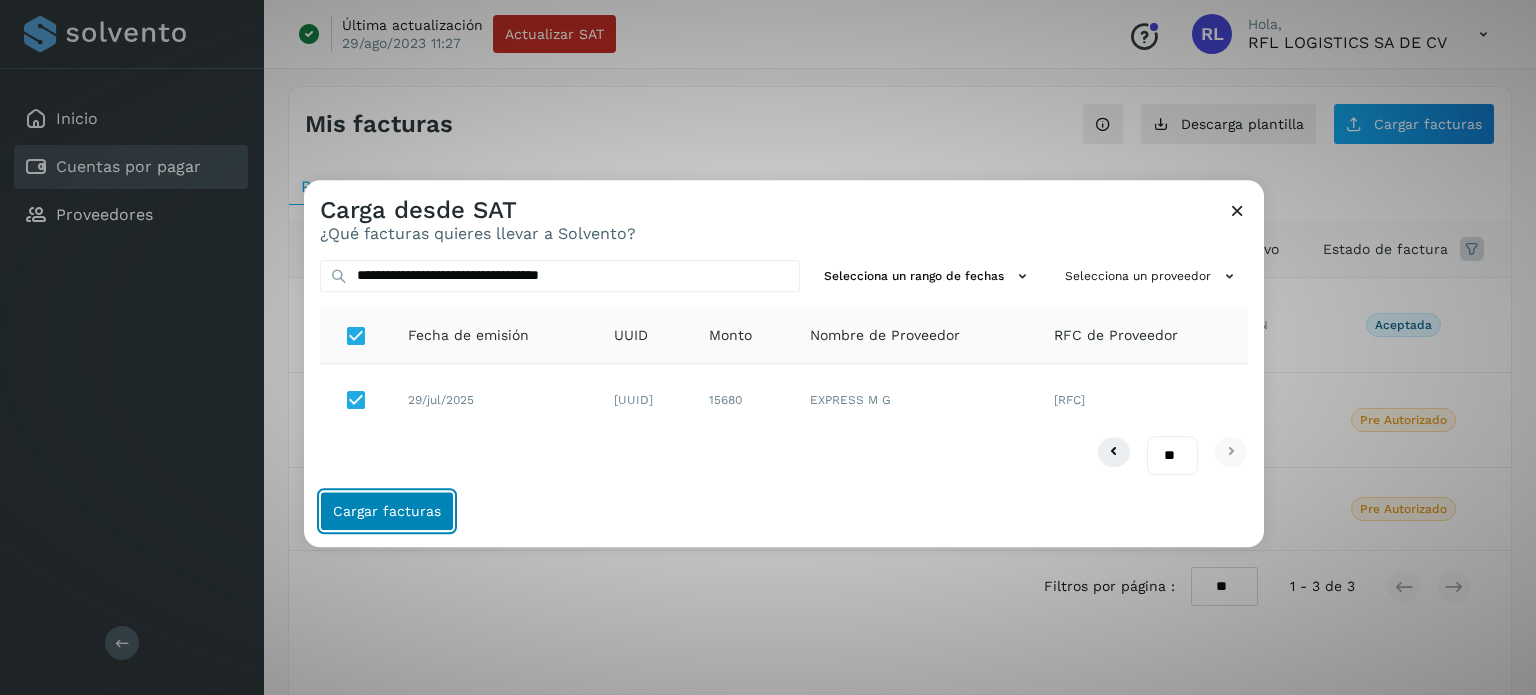 click on "Cargar facturas" 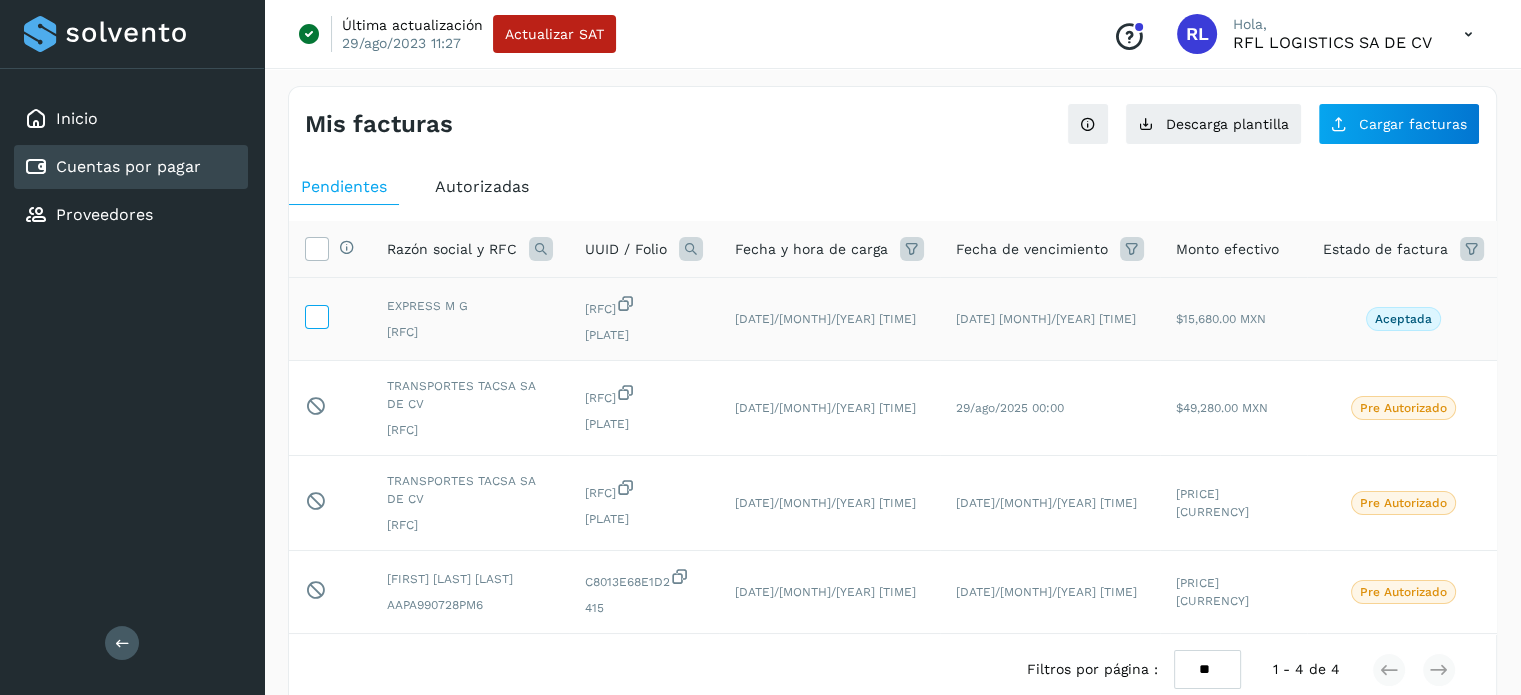 click at bounding box center (316, 315) 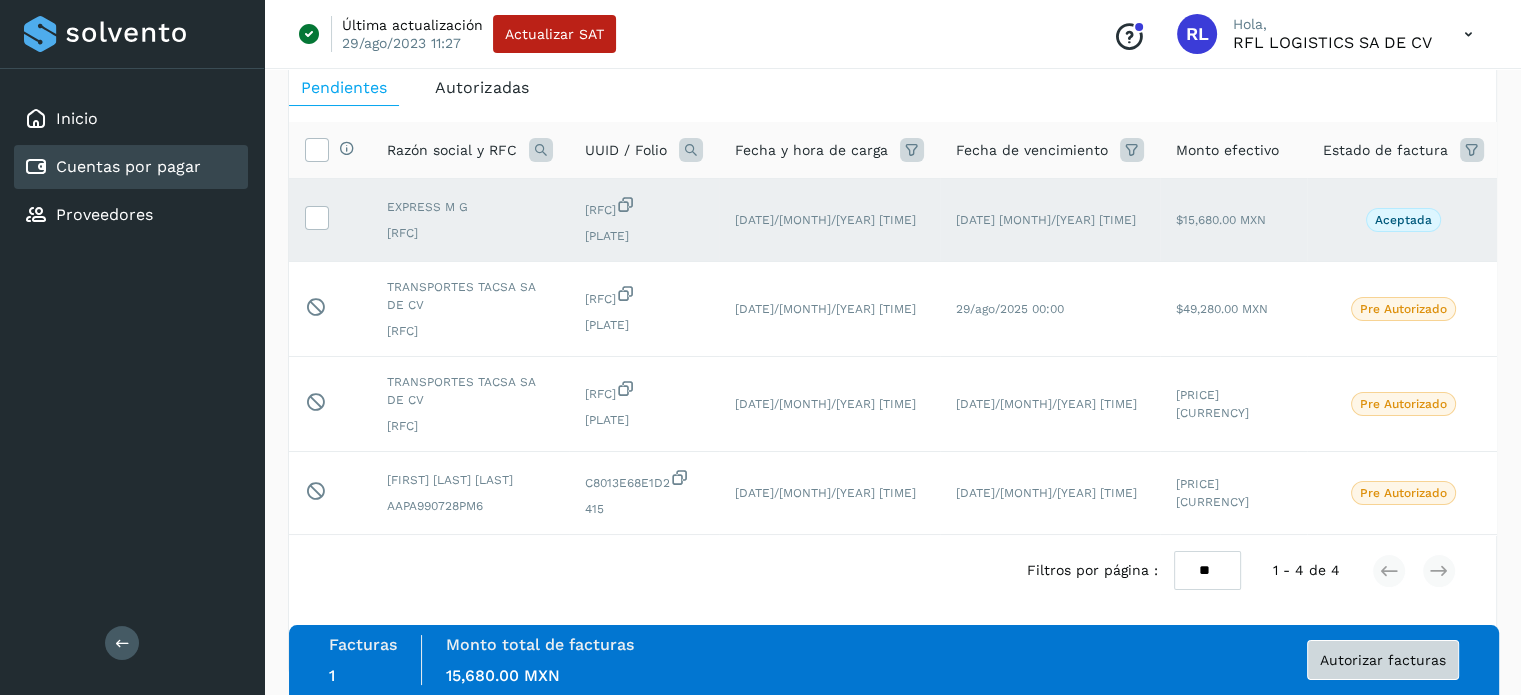 scroll, scrollTop: 100, scrollLeft: 0, axis: vertical 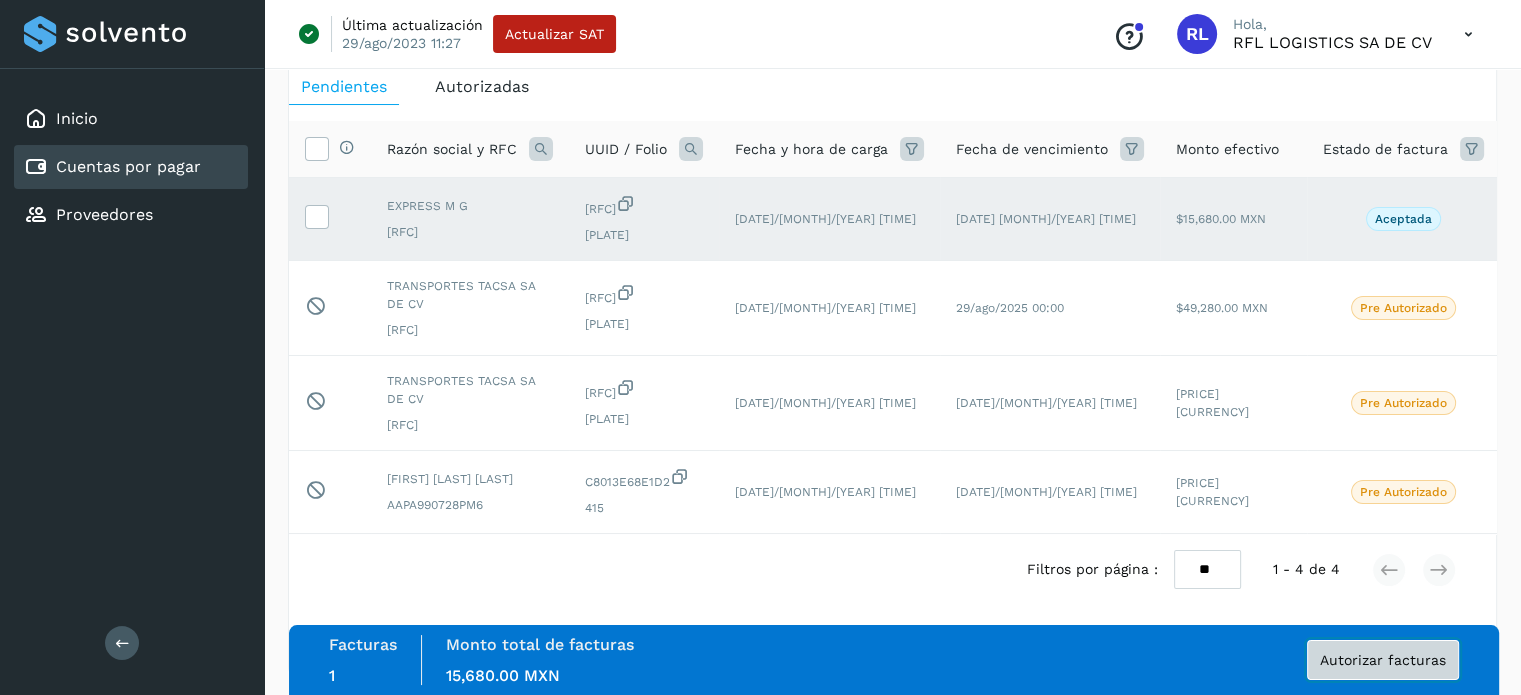 click on "Autorizar facturas" at bounding box center (1383, 660) 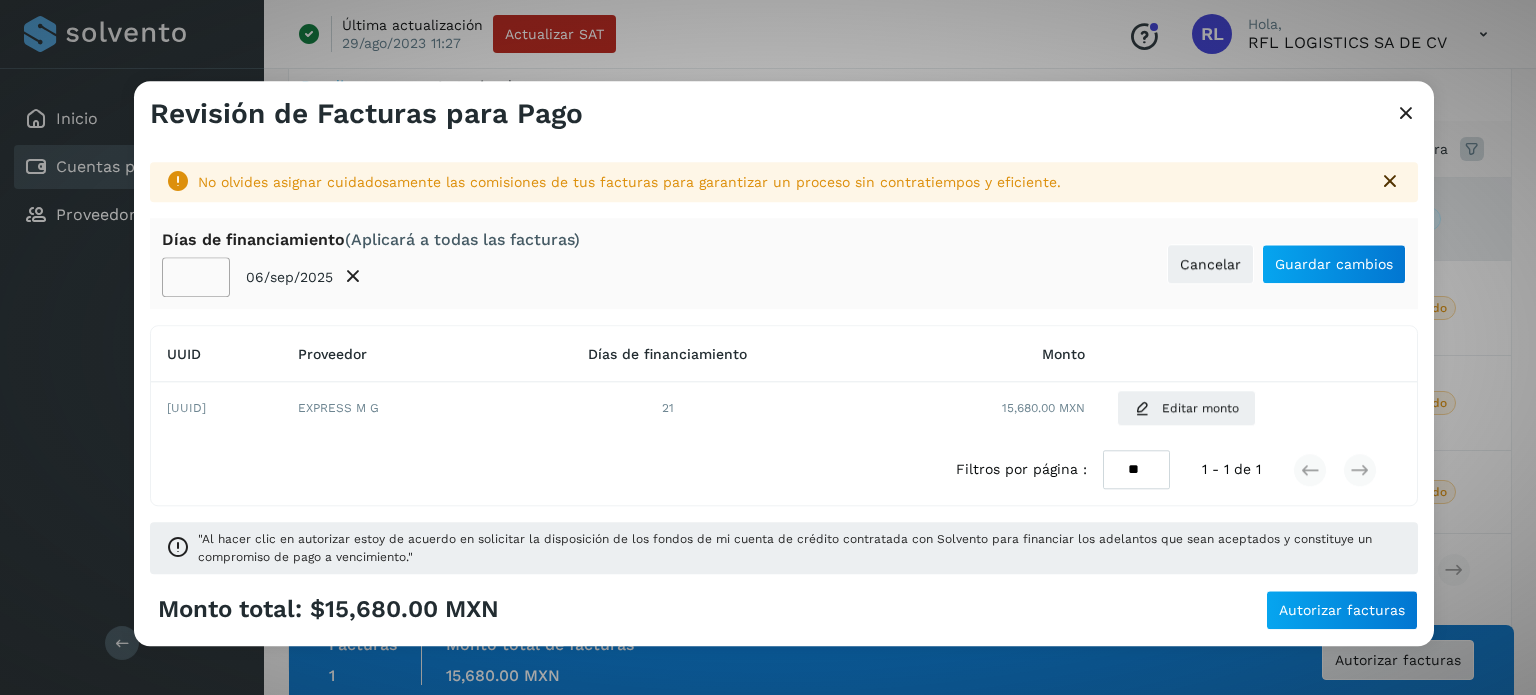 click on "**" 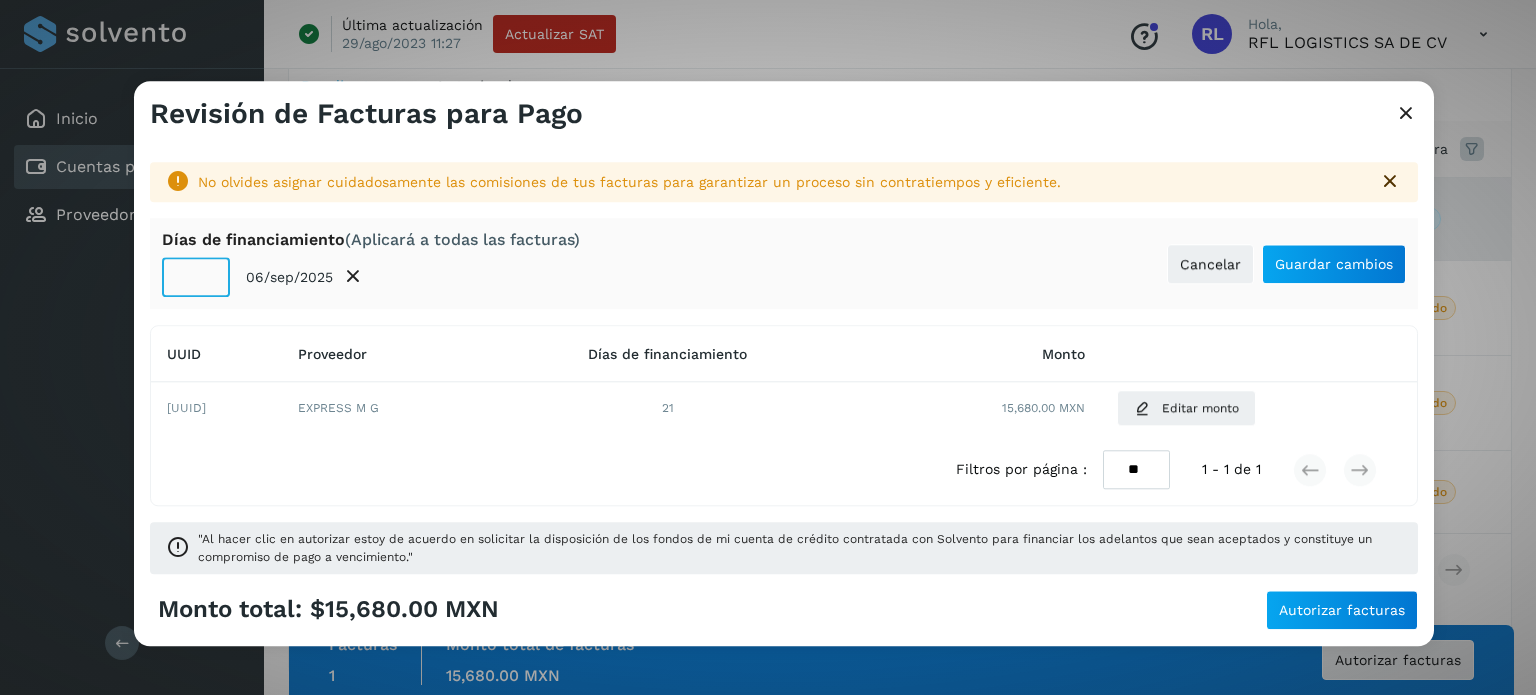 click on "**" 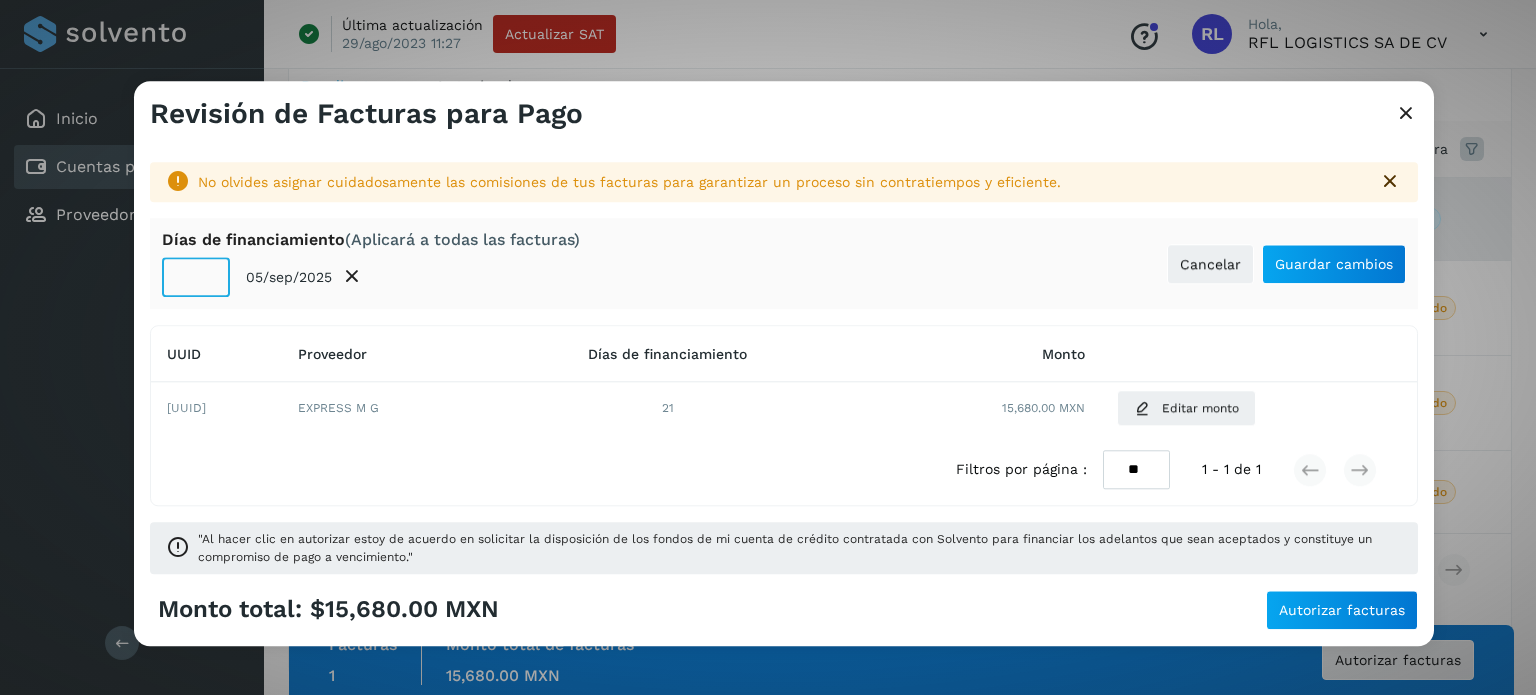 type on "**" 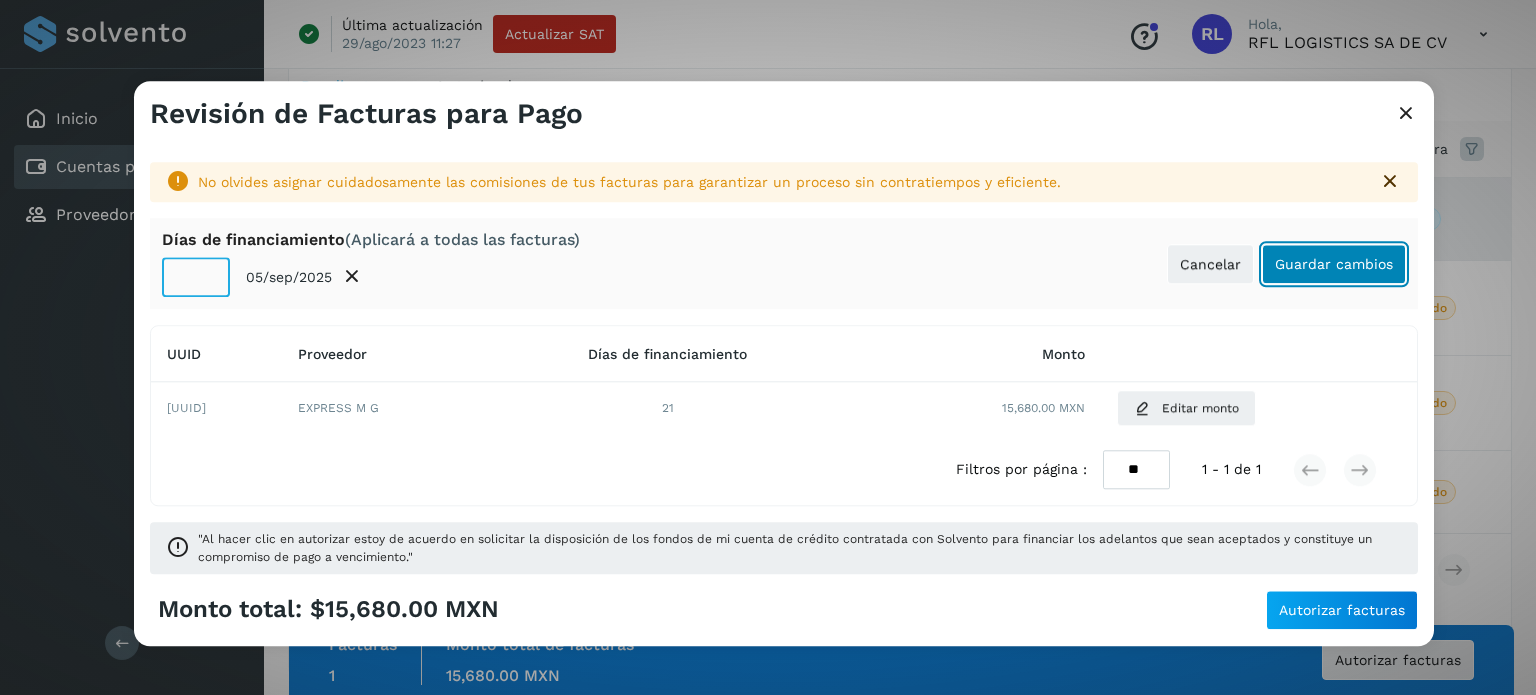 click on "Guardar cambios" 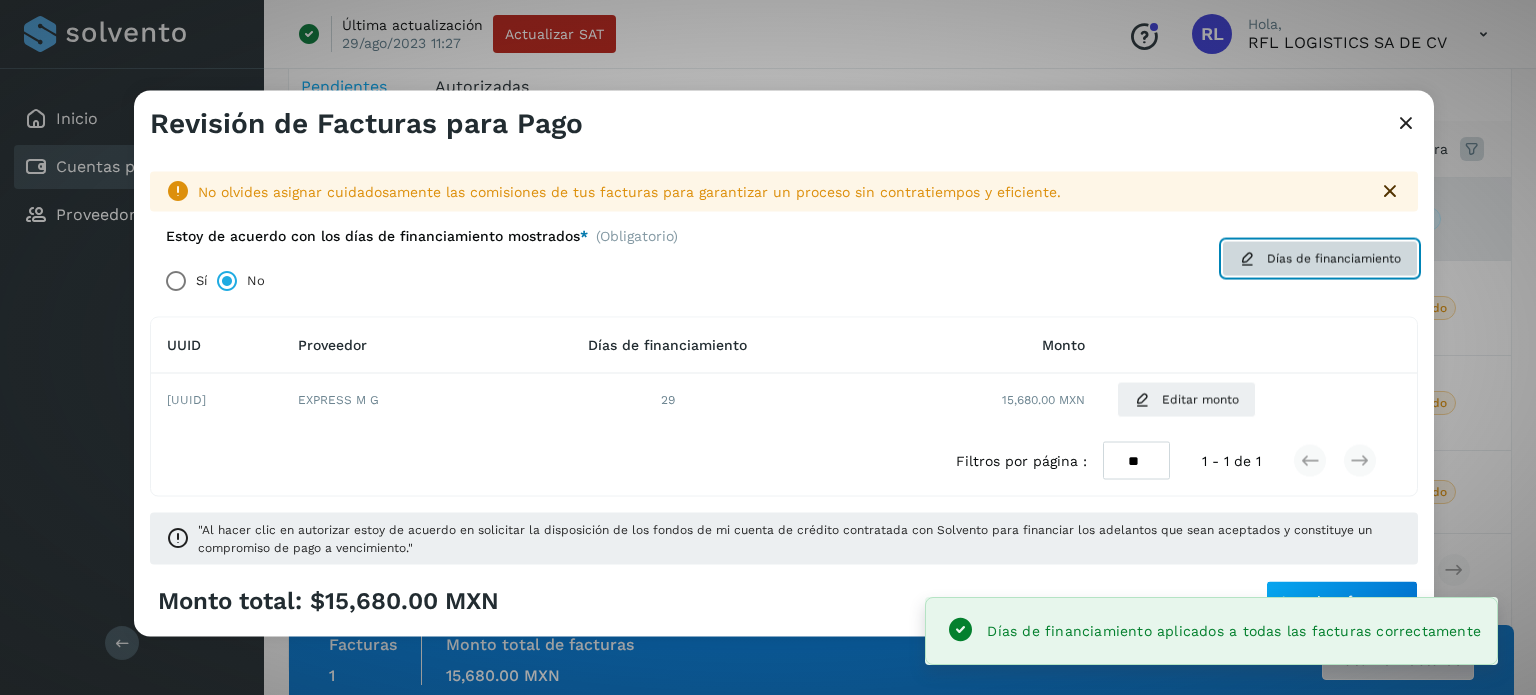 click on "Días de financiamiento" 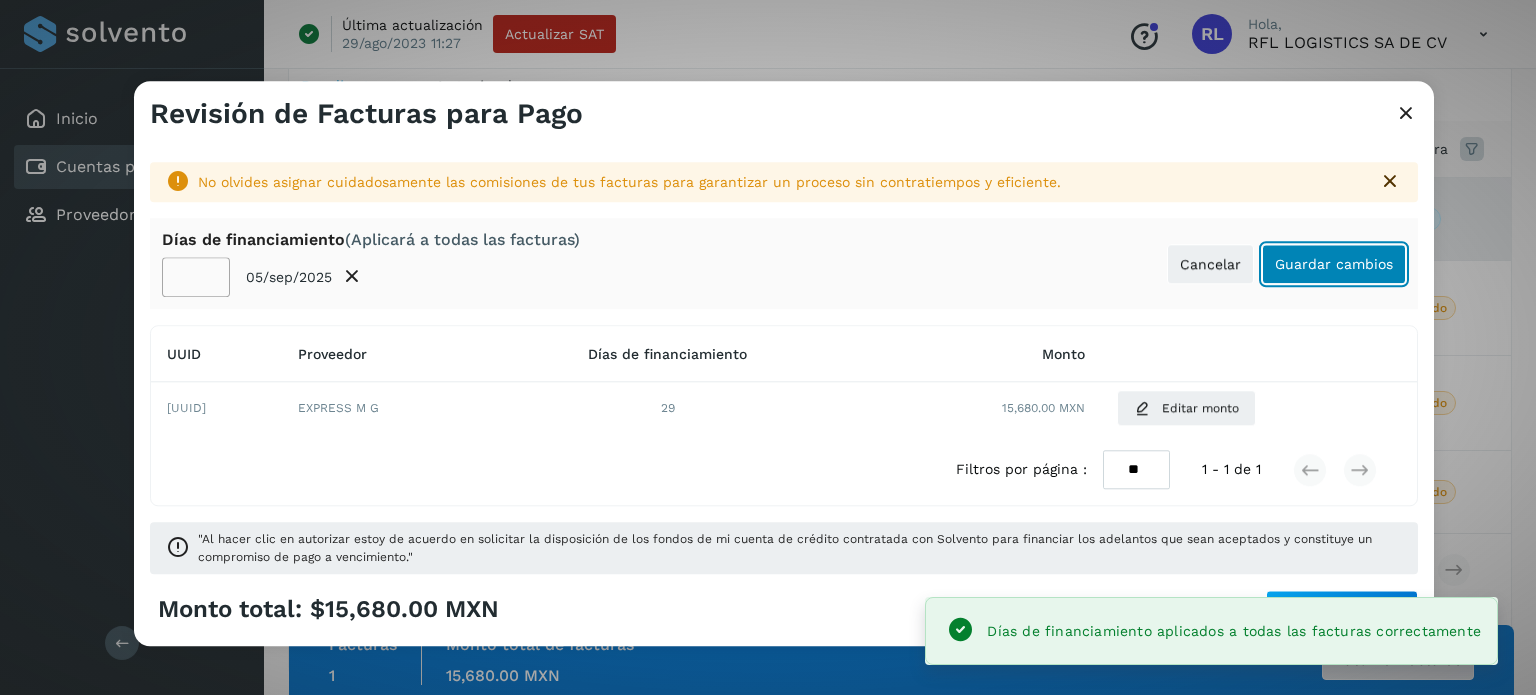 click on "Guardar cambios" 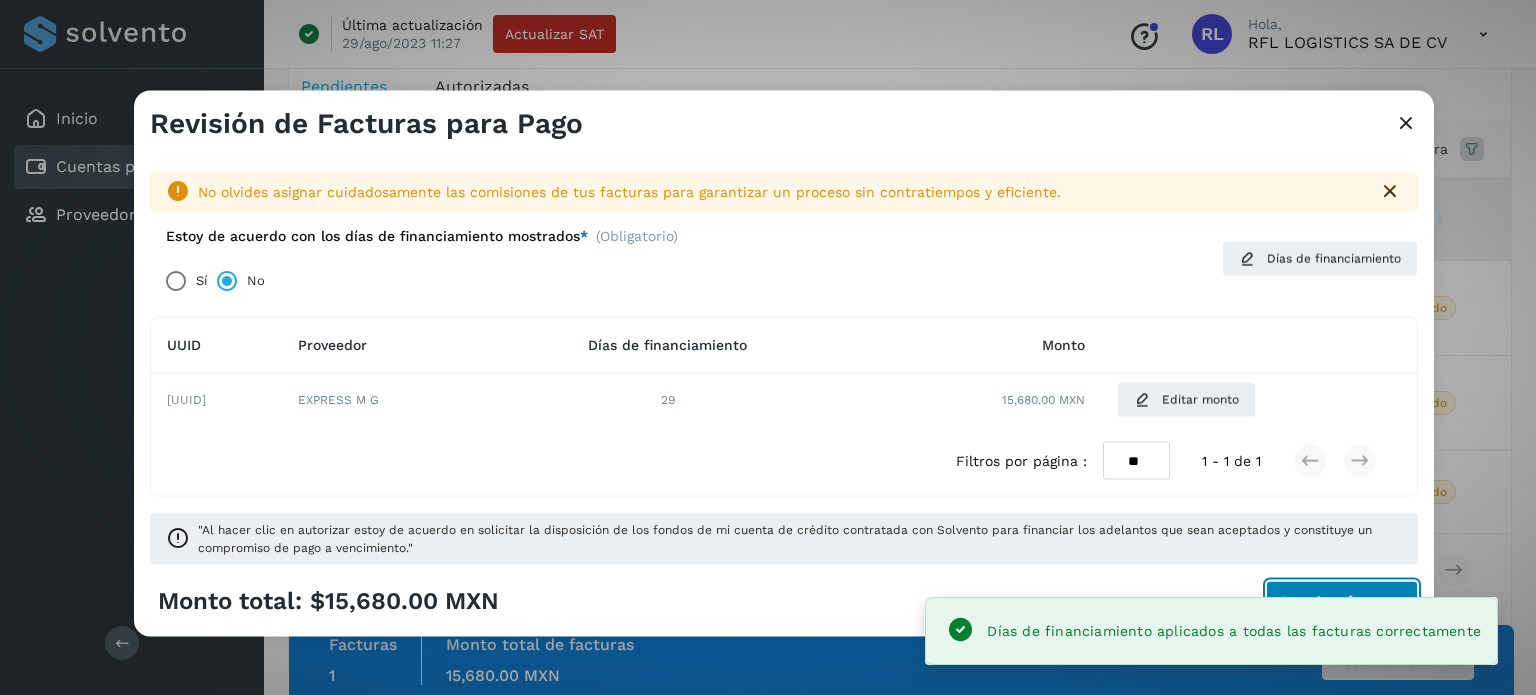click on "Autorizar facturas" at bounding box center (1342, 601) 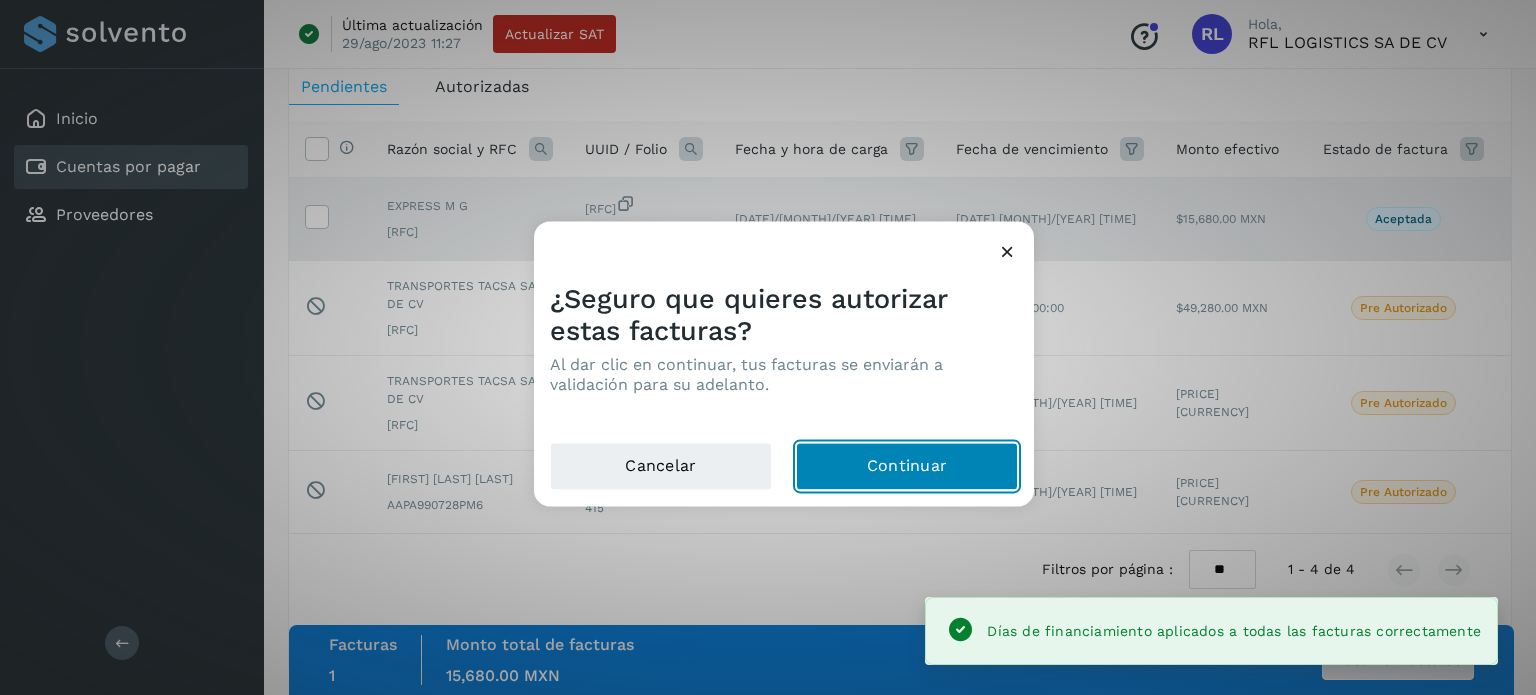 click on "Continuar" 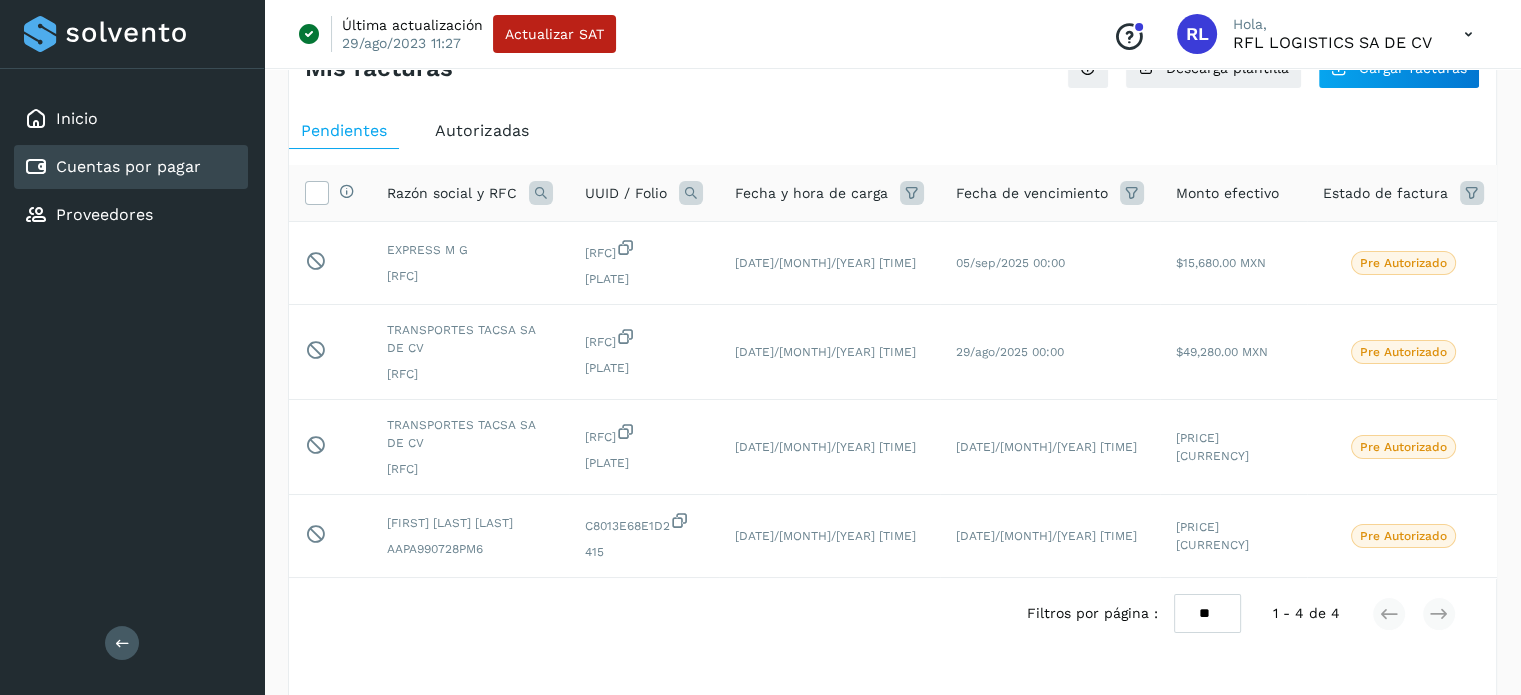scroll, scrollTop: 0, scrollLeft: 0, axis: both 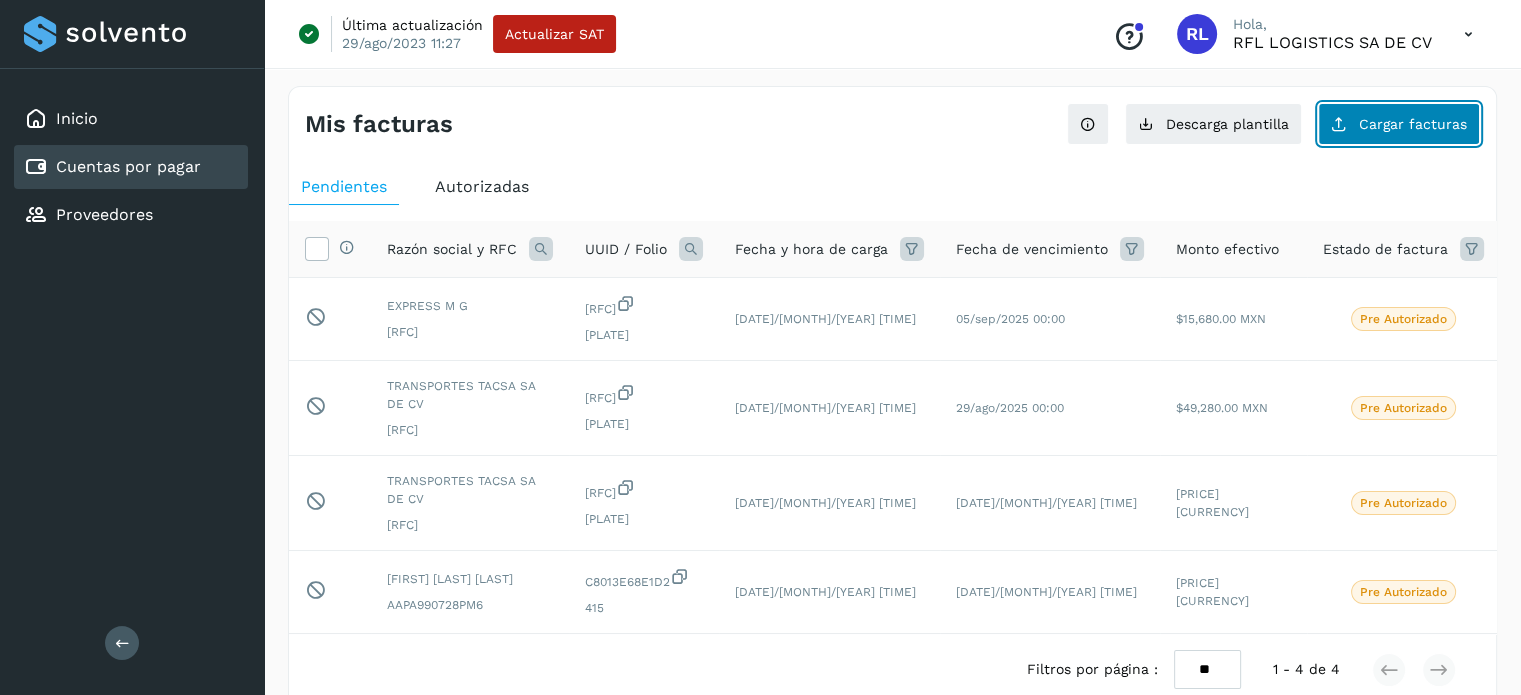 click on "Cargar facturas" 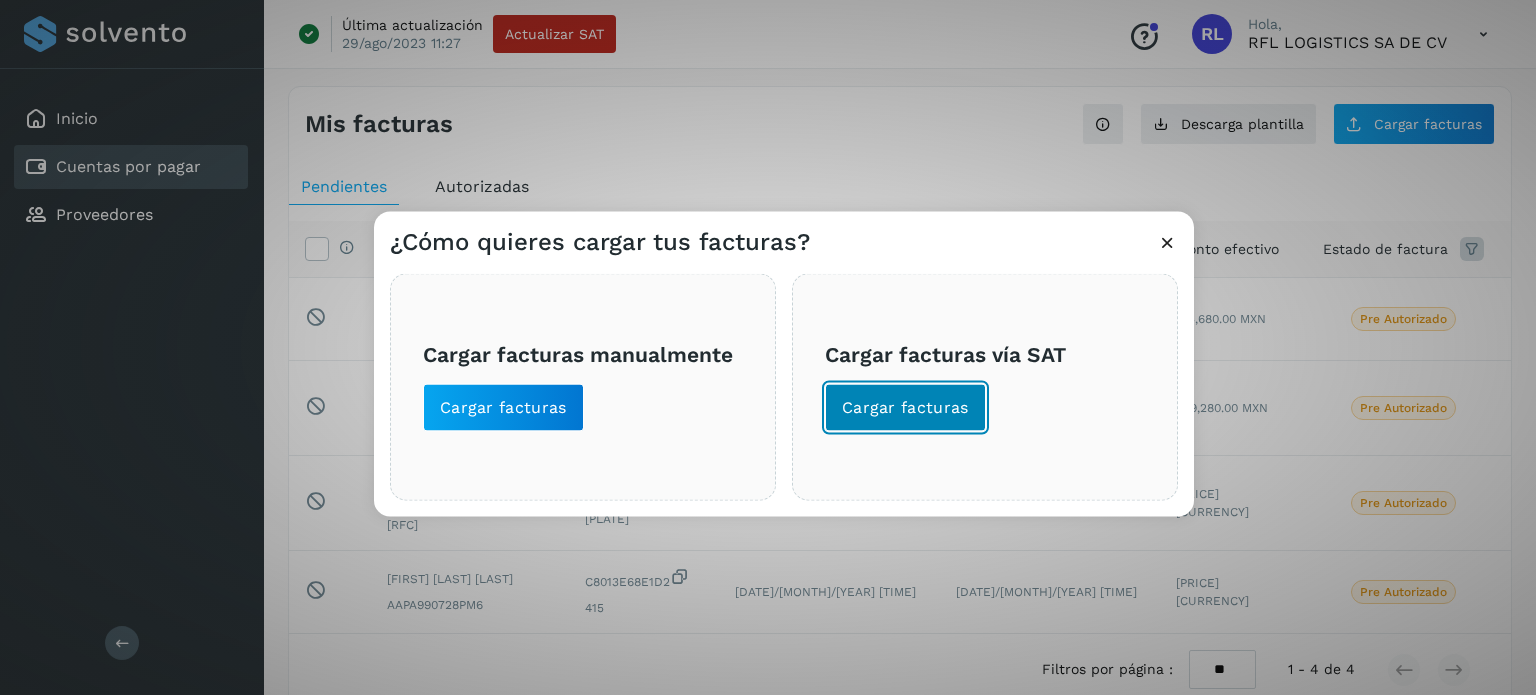 click on "Cargar facturas" 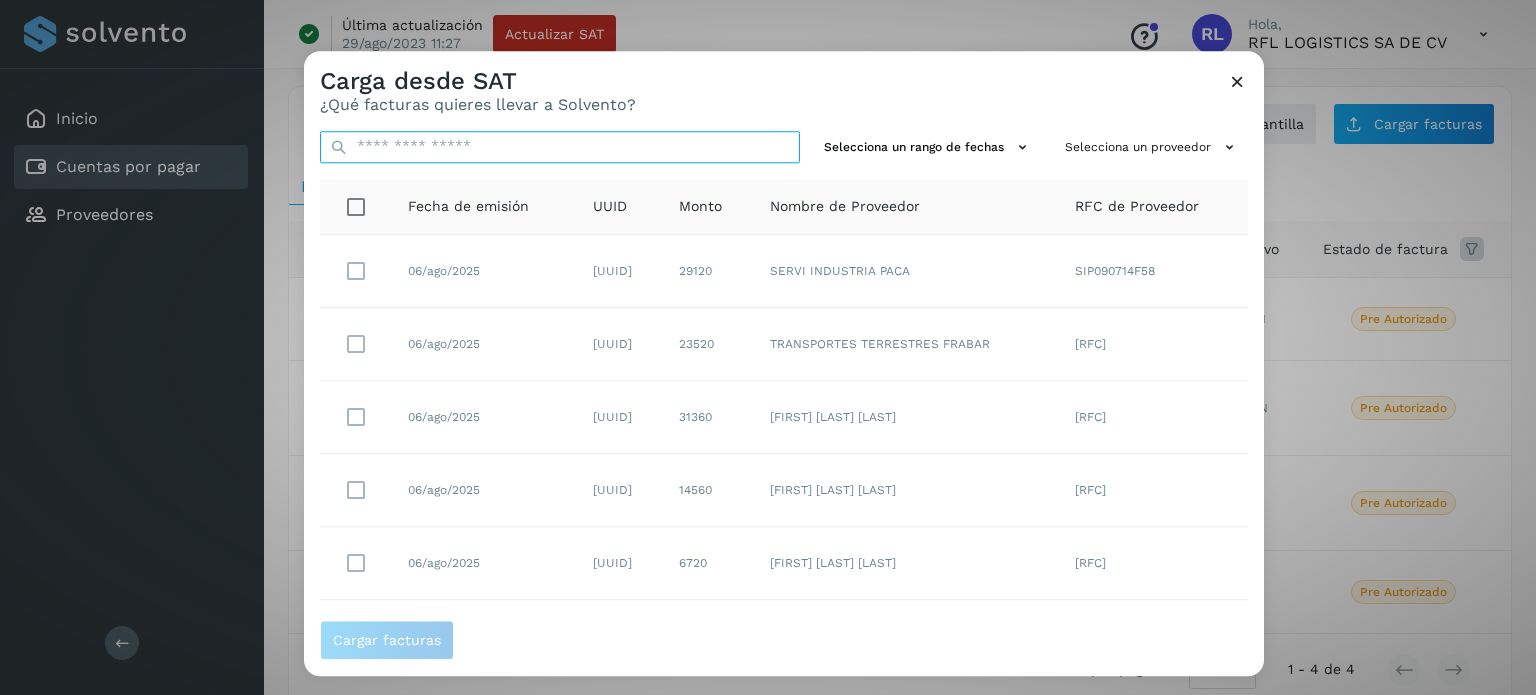 click at bounding box center (560, 147) 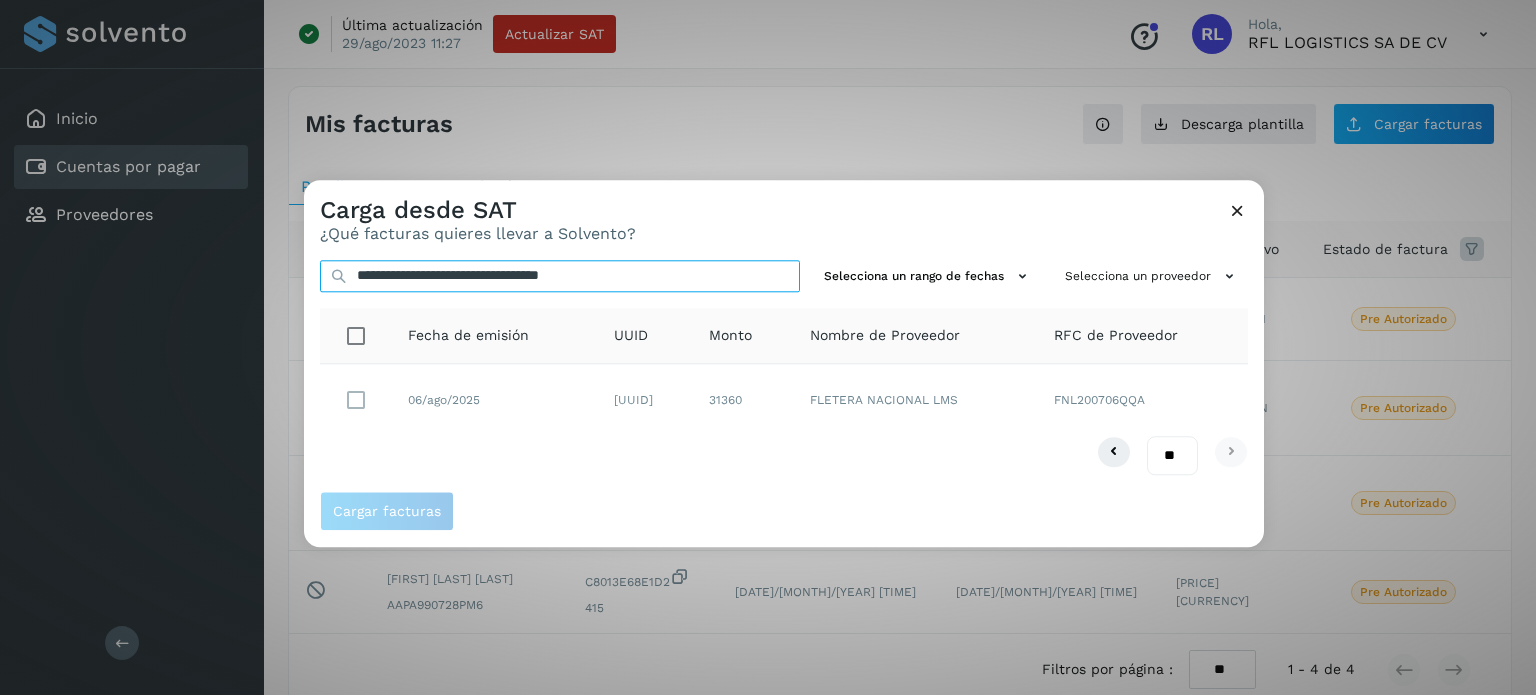 type on "**********" 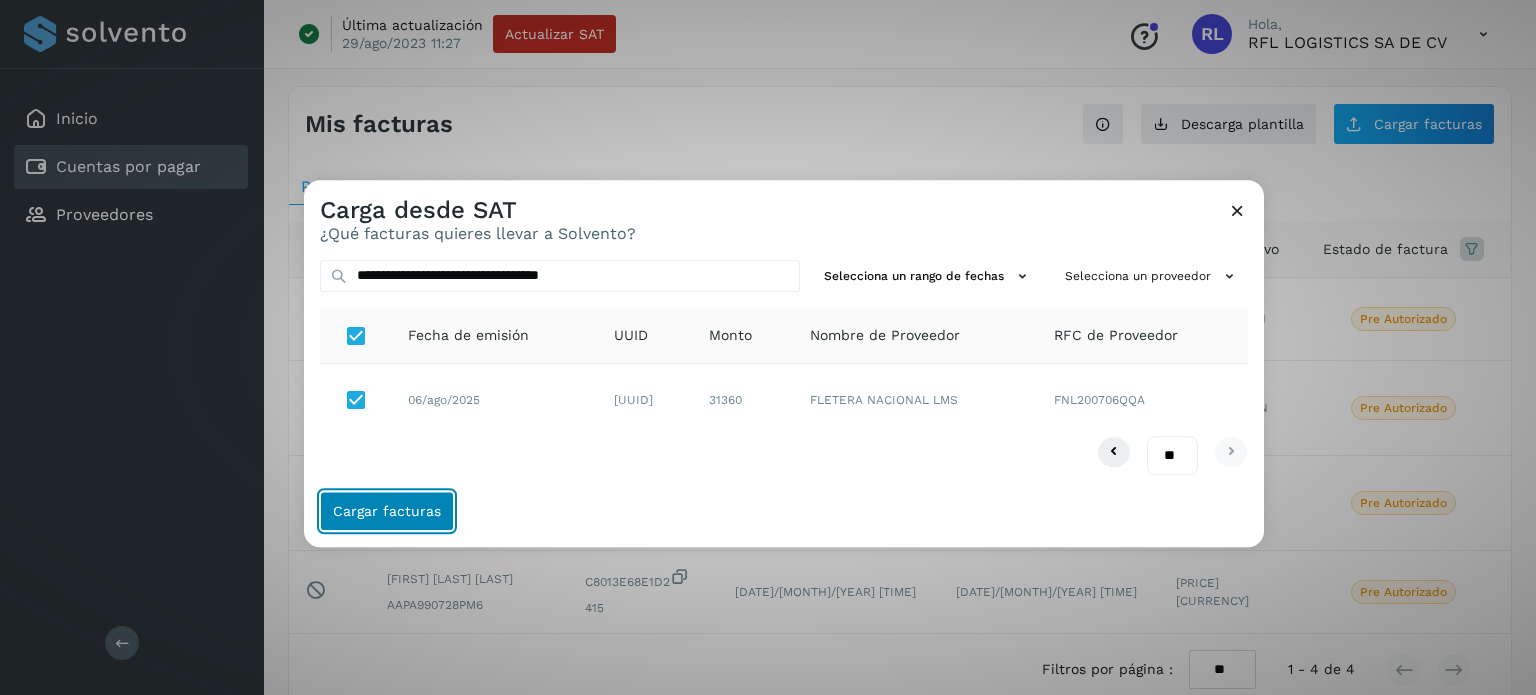 click on "Cargar facturas" 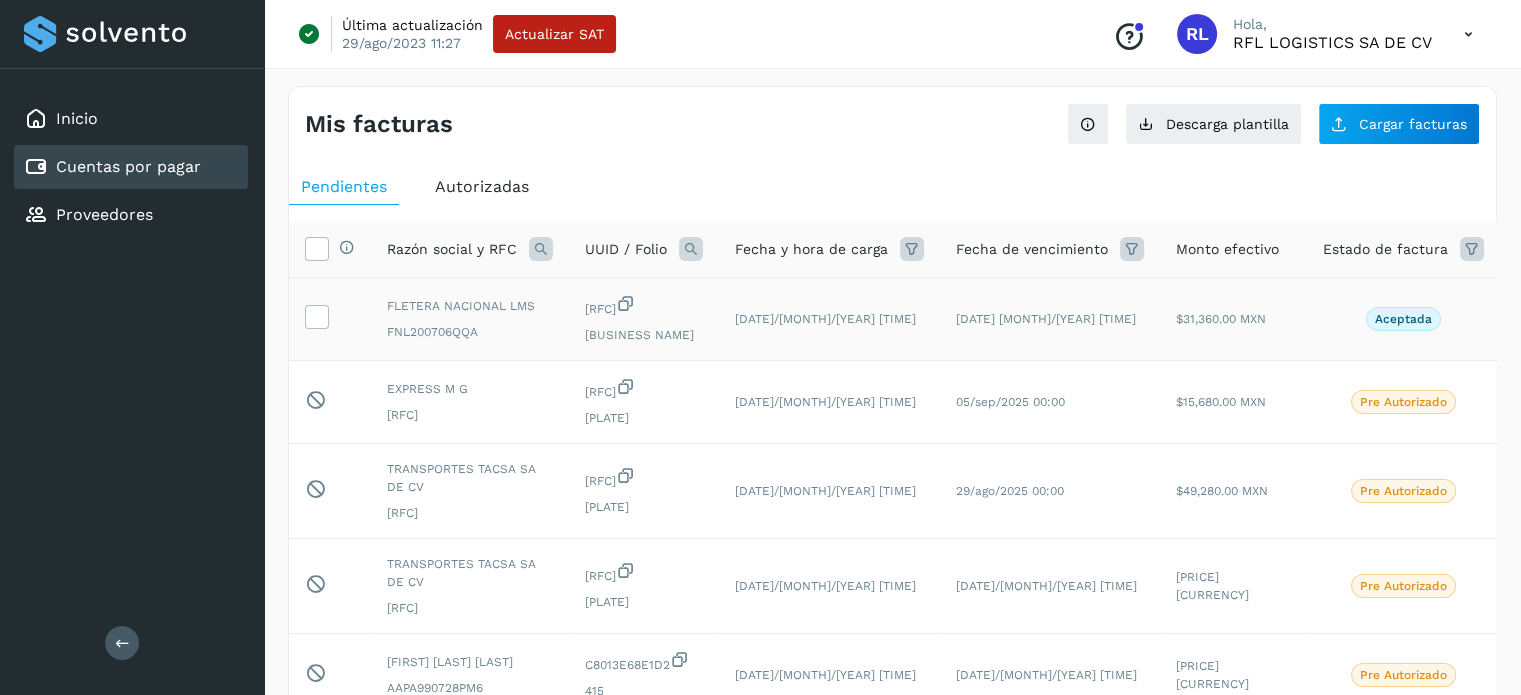 click at bounding box center (330, 319) 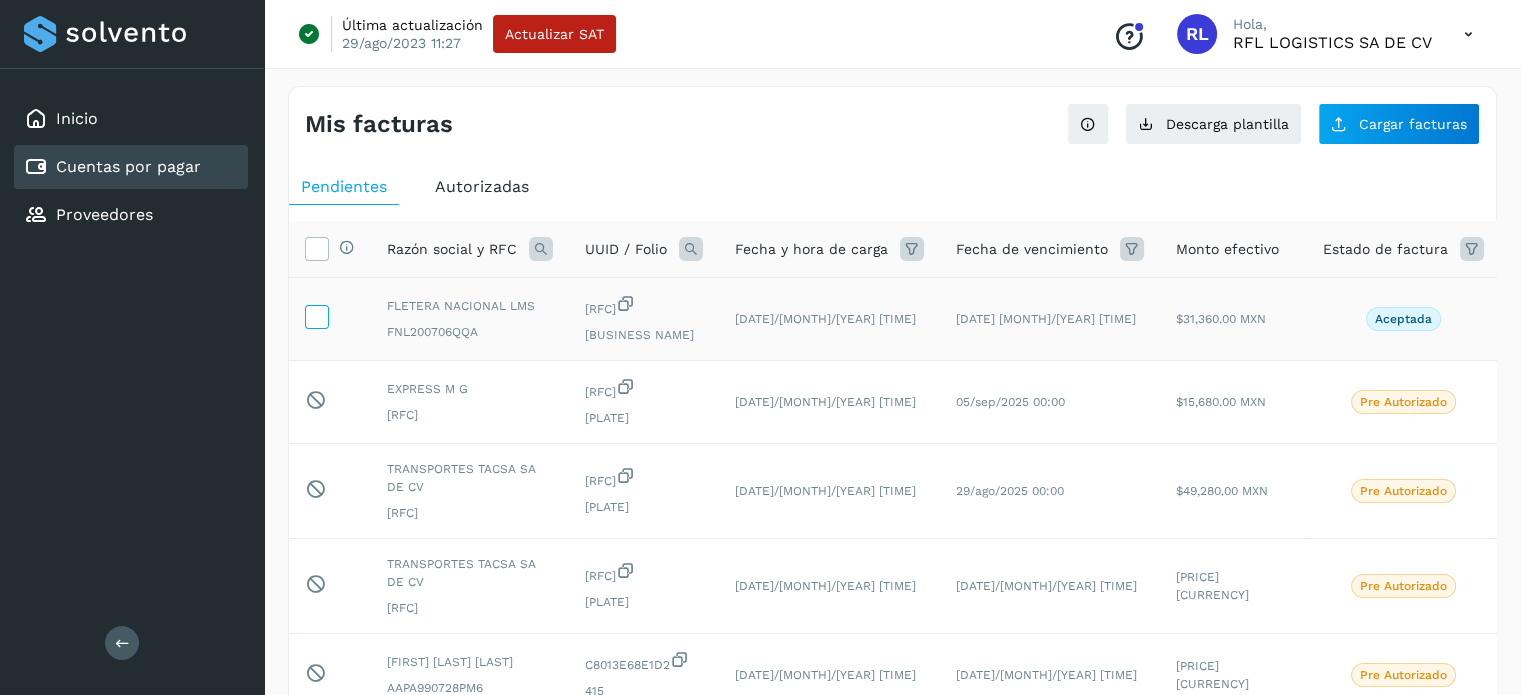 click at bounding box center (316, 315) 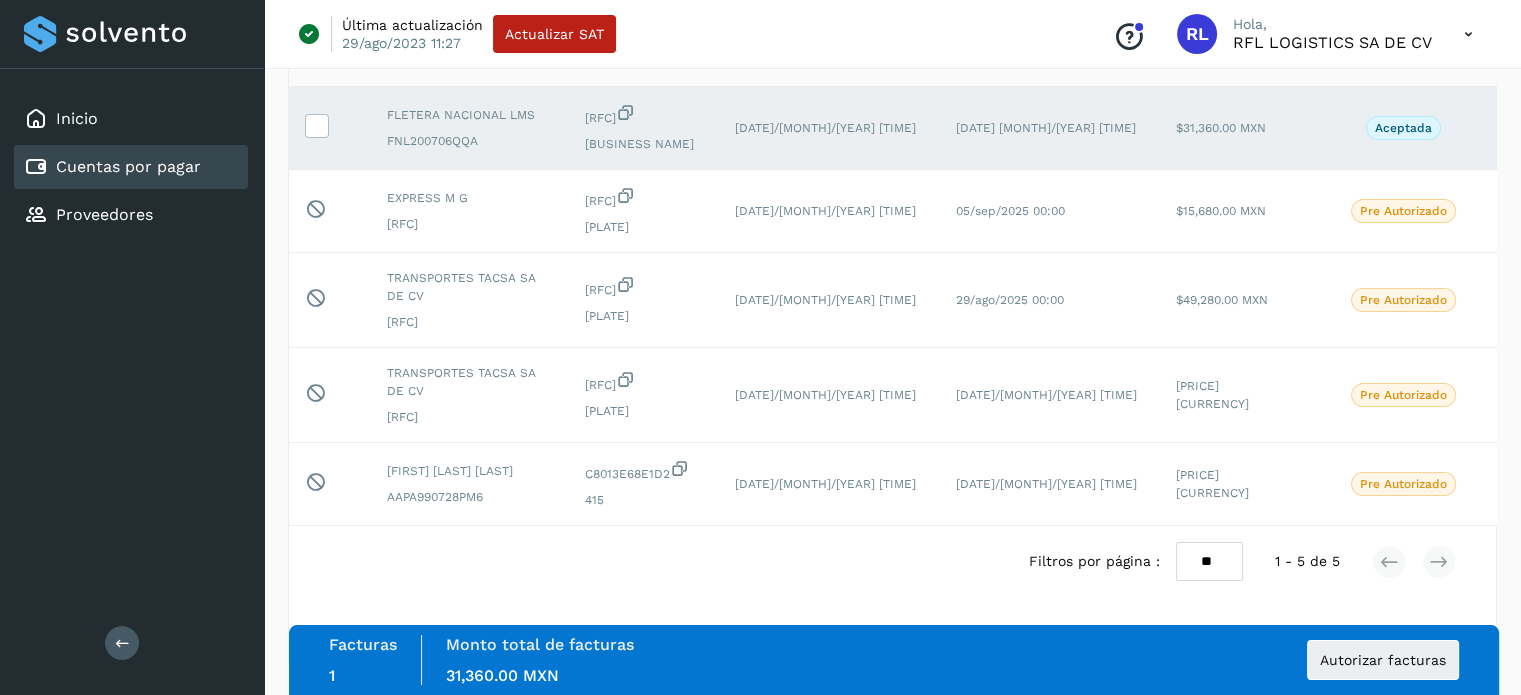 scroll, scrollTop: 205, scrollLeft: 0, axis: vertical 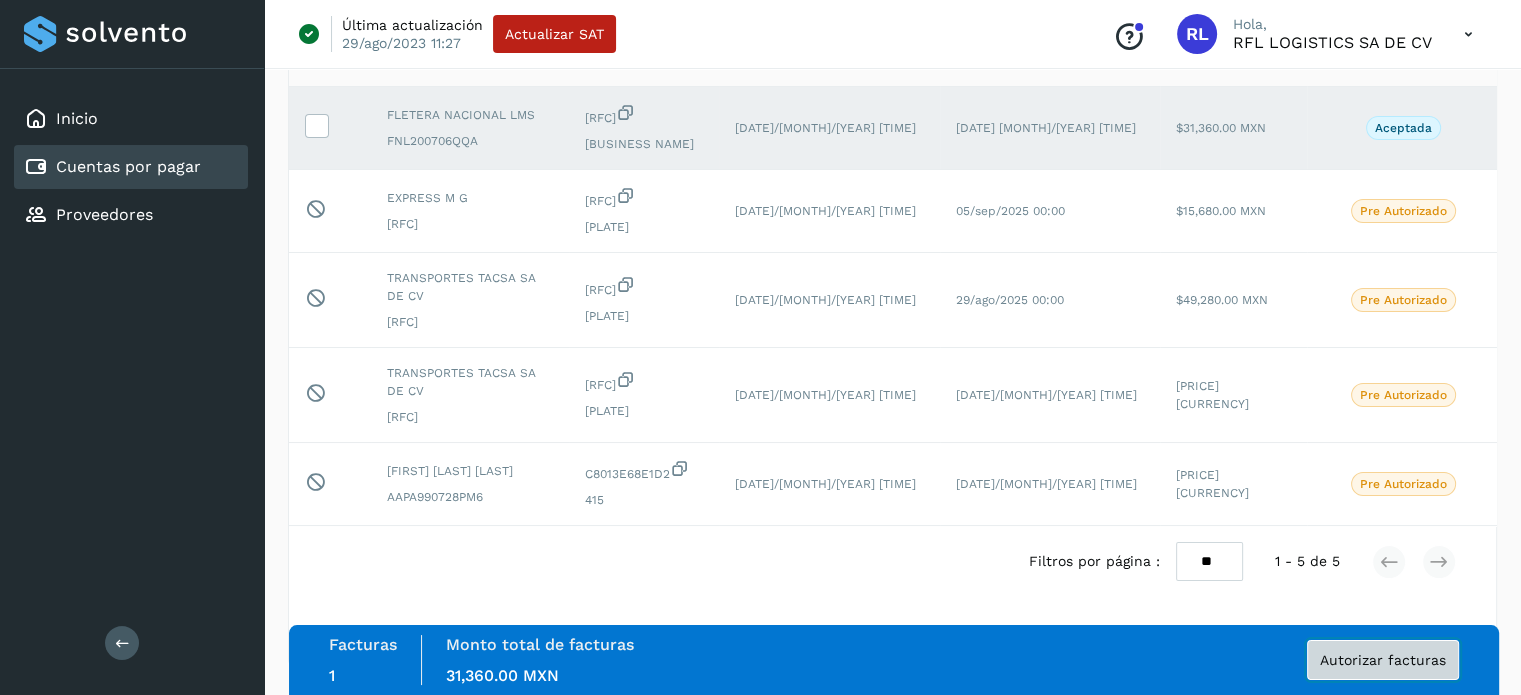 click on "Autorizar facturas" 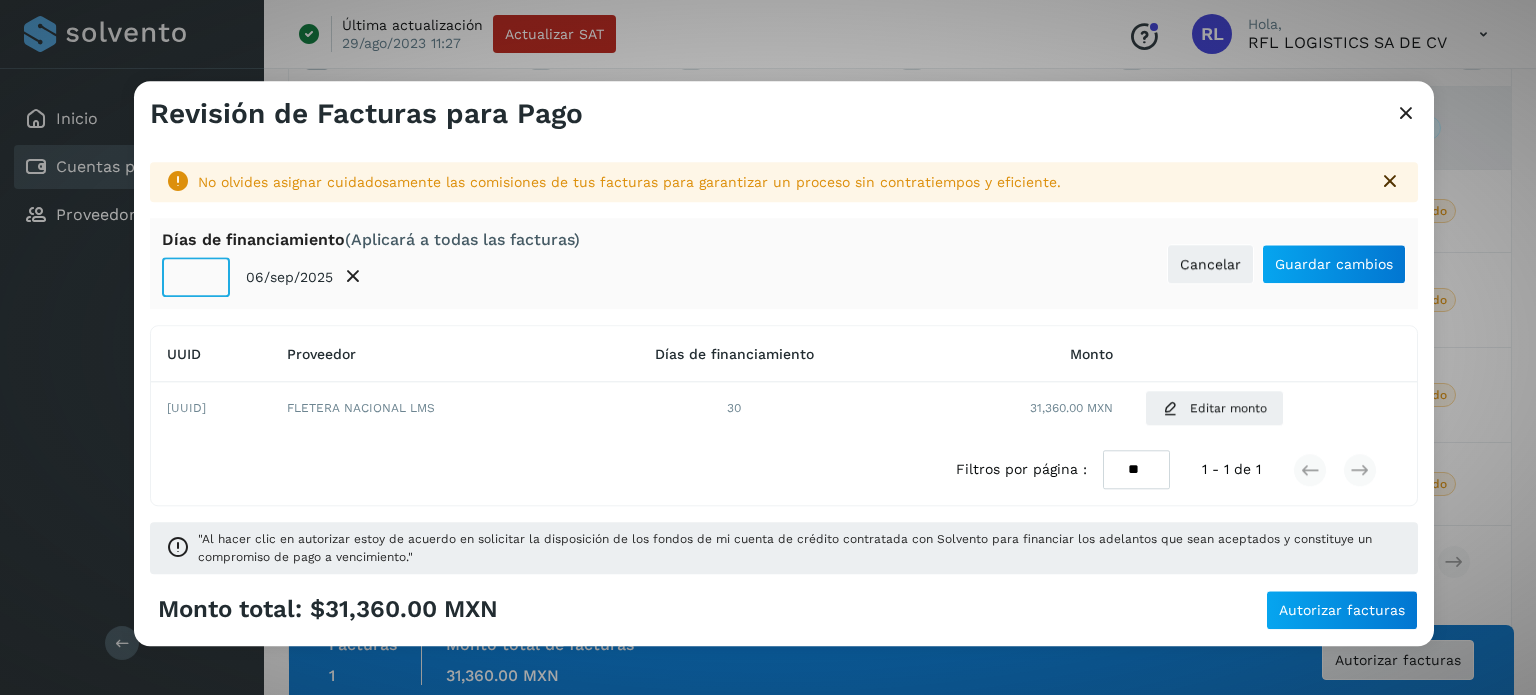 click on "**" 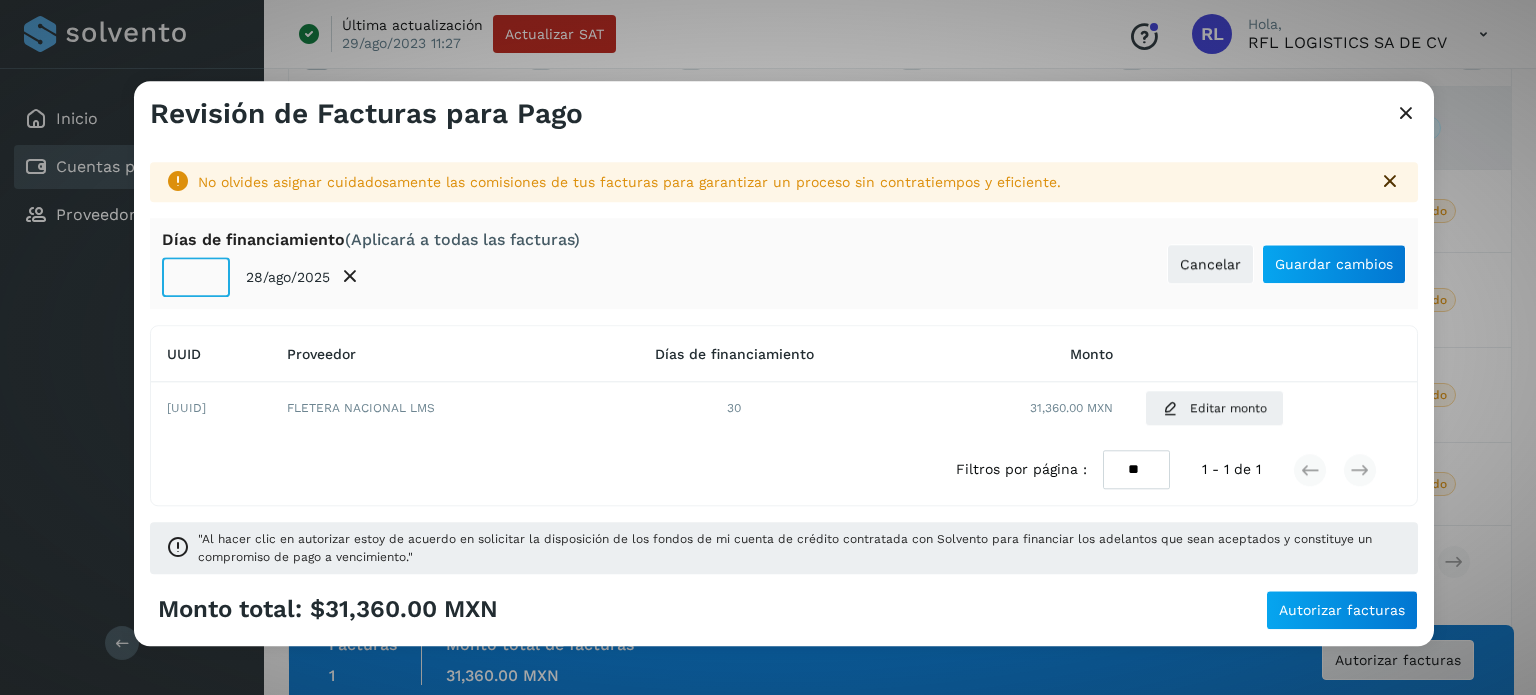 type on "**" 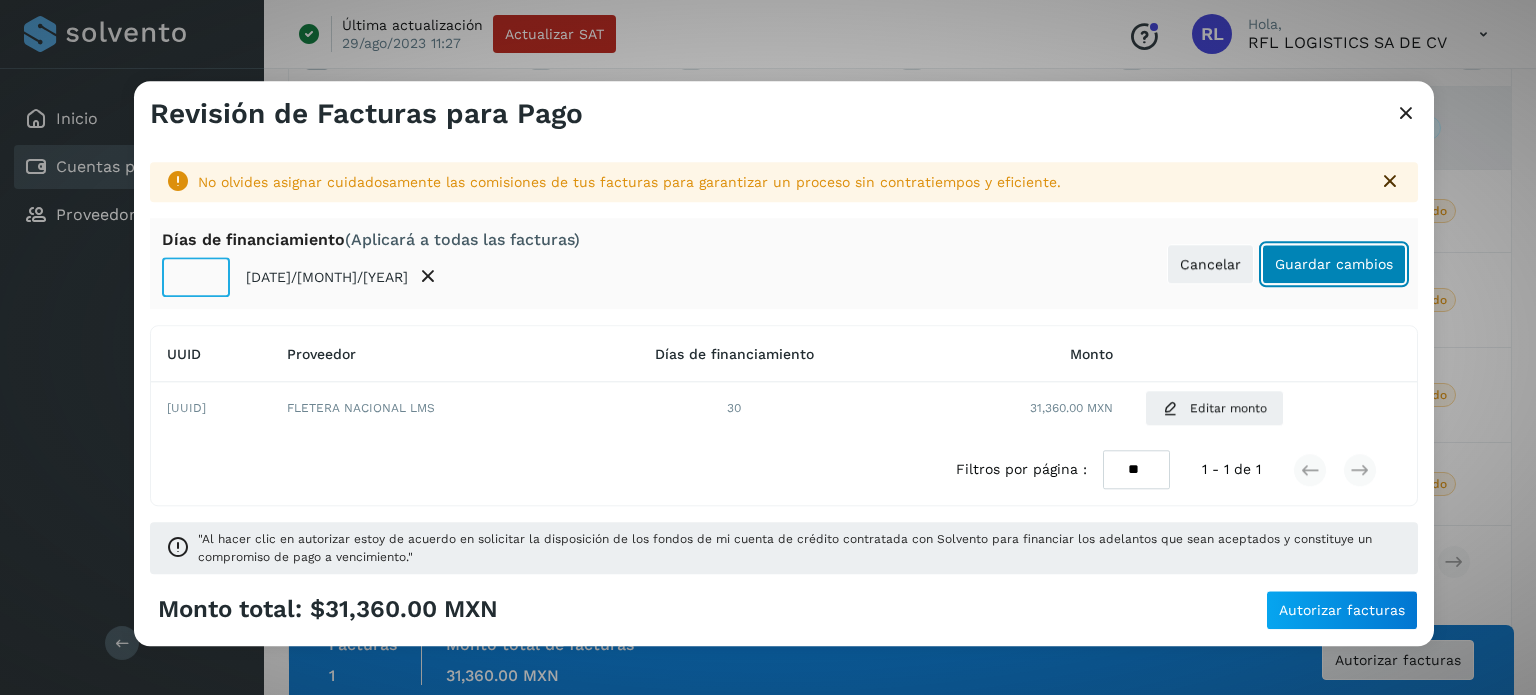 click on "Guardar cambios" 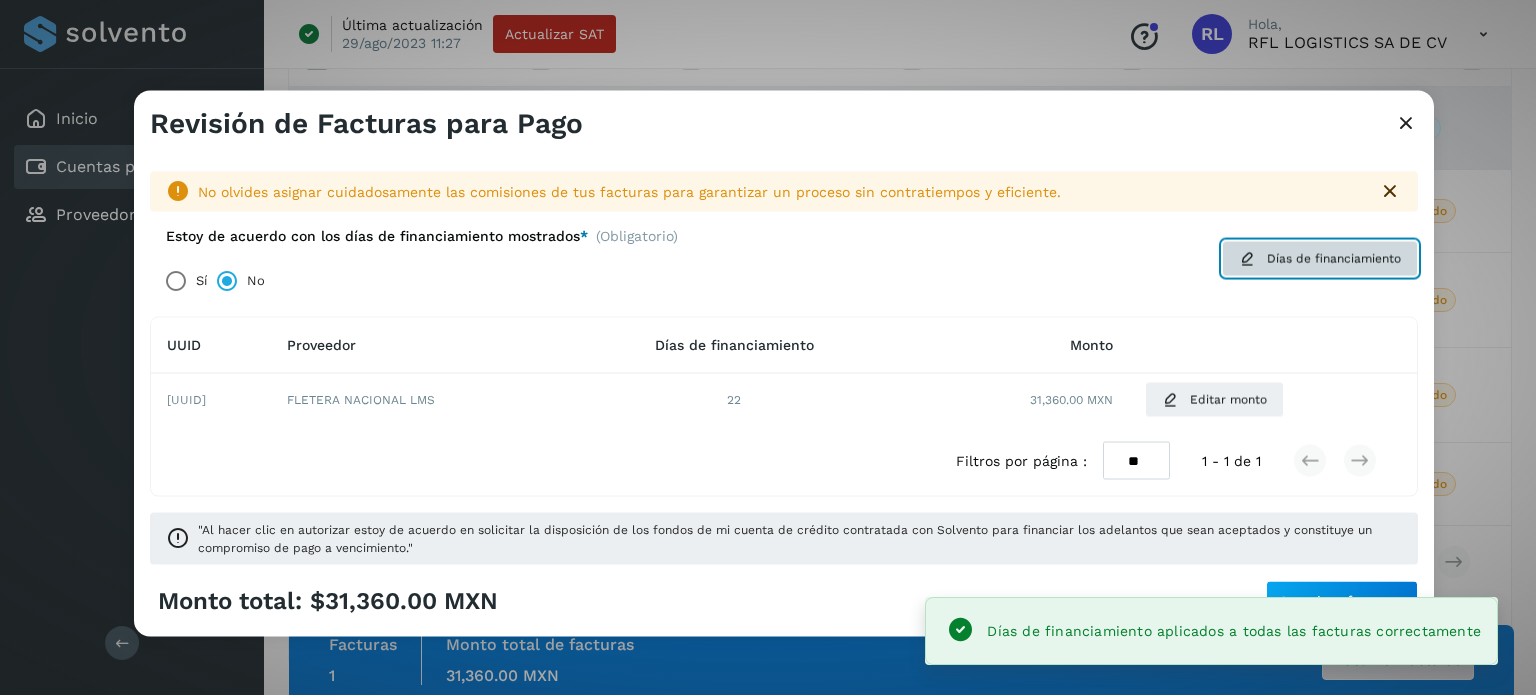 click on "Días de financiamiento" at bounding box center [1320, 258] 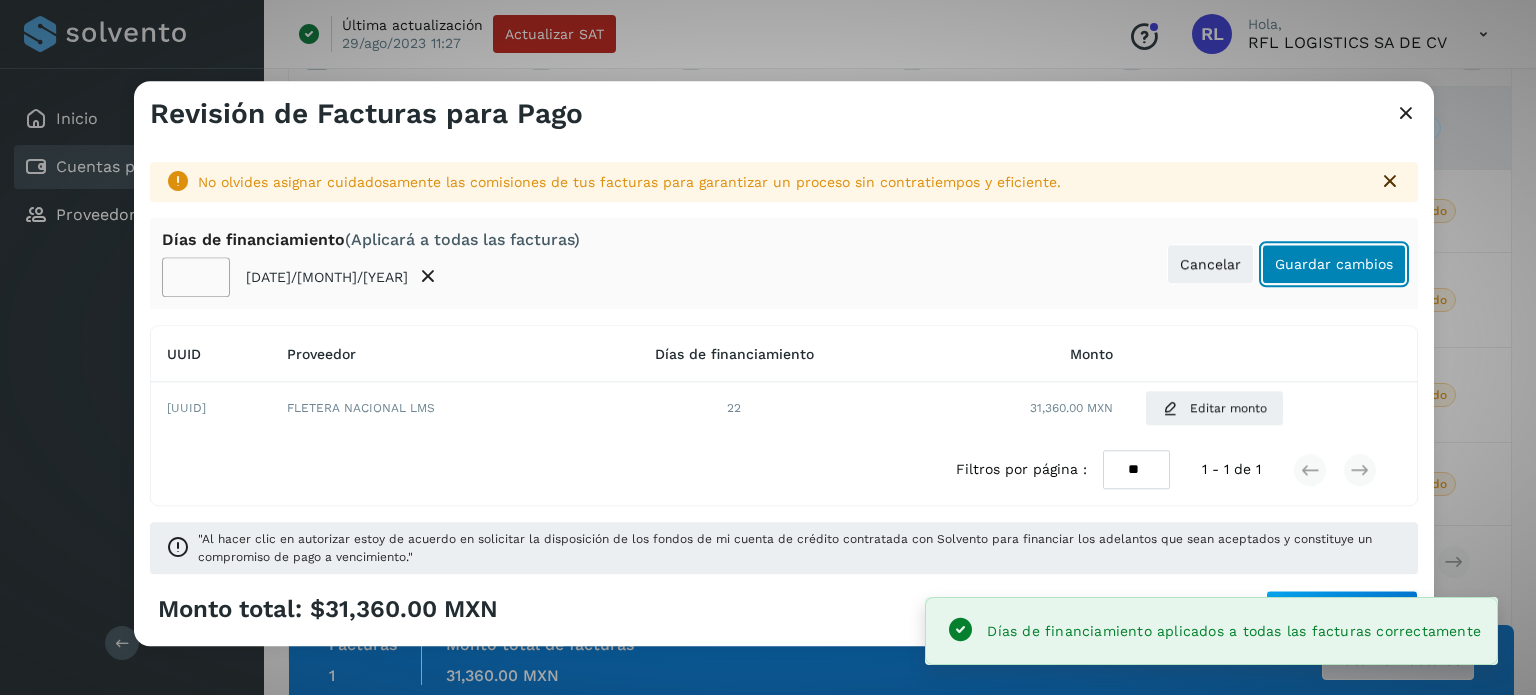 click on "Guardar cambios" 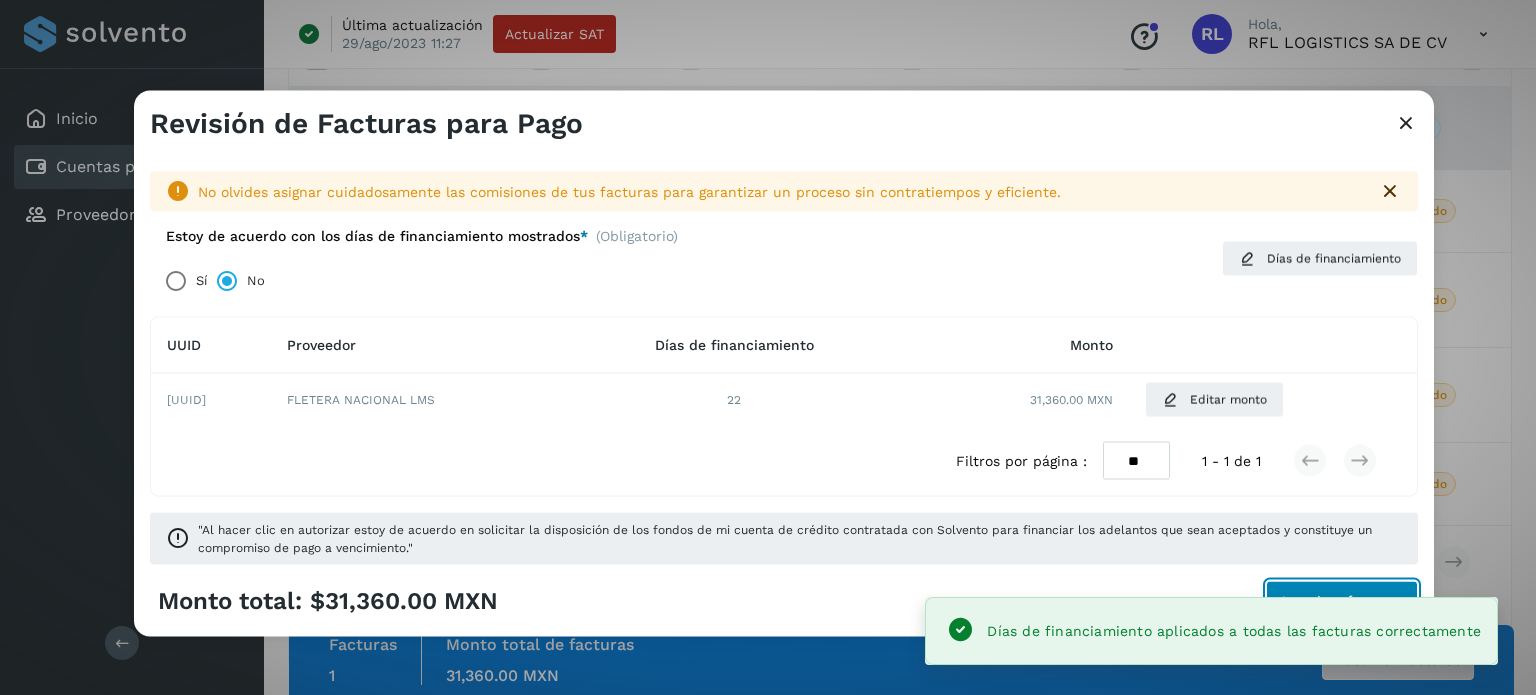 click on "Autorizar facturas" at bounding box center [1342, 601] 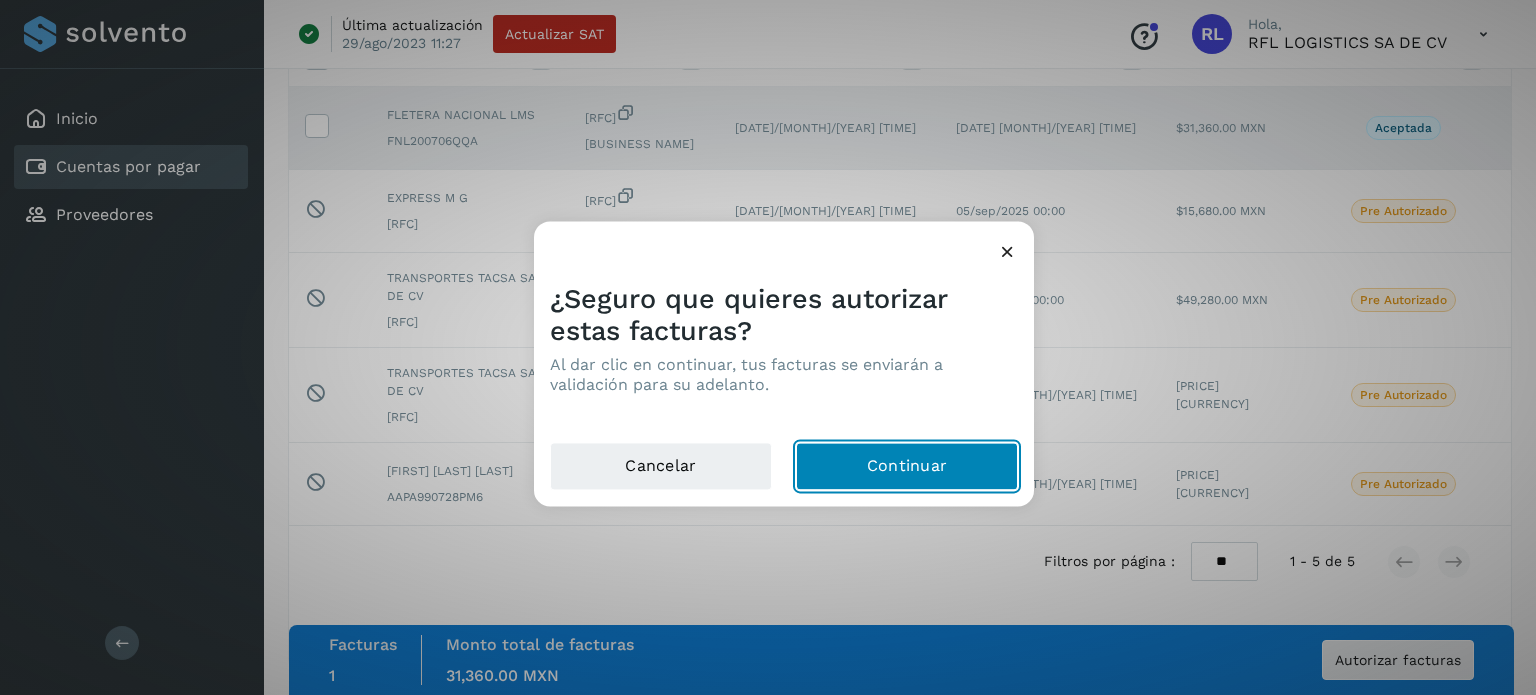 click on "Continuar" 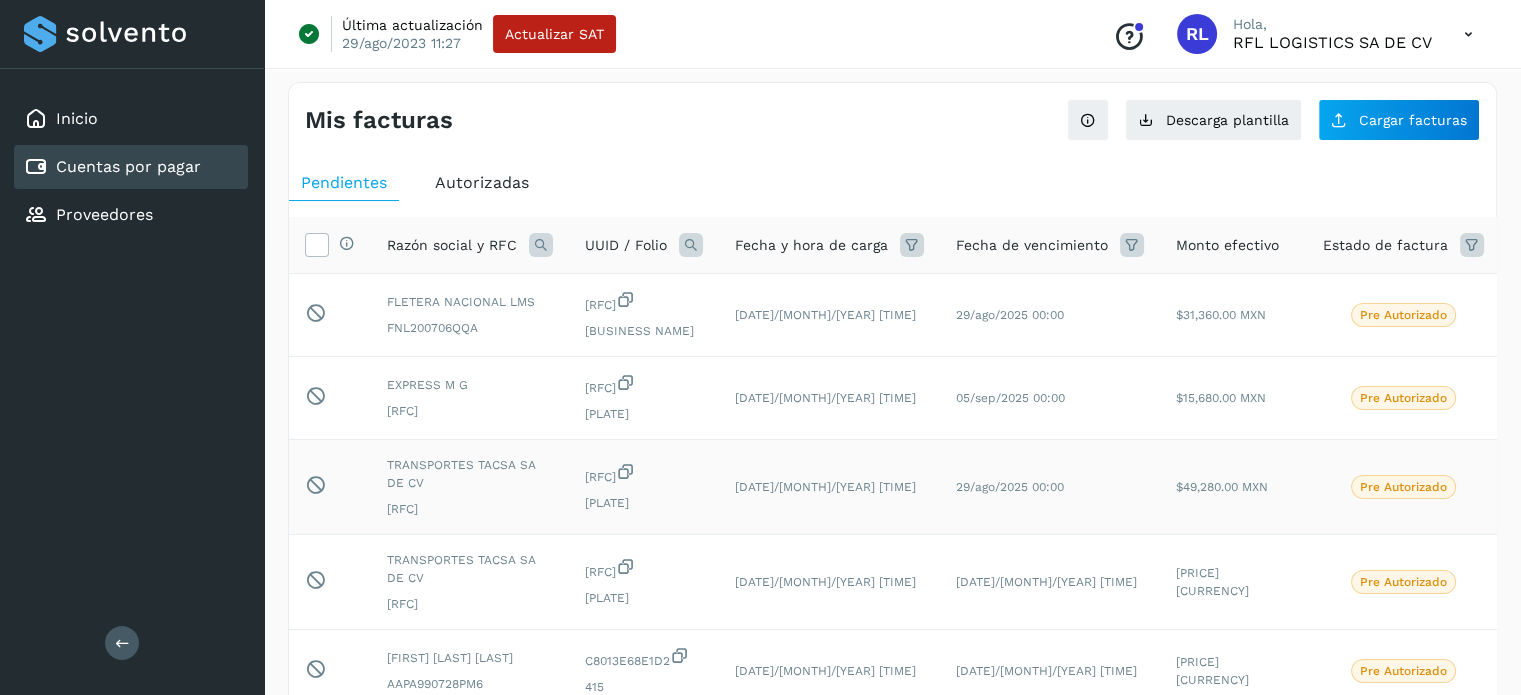scroll, scrollTop: 0, scrollLeft: 0, axis: both 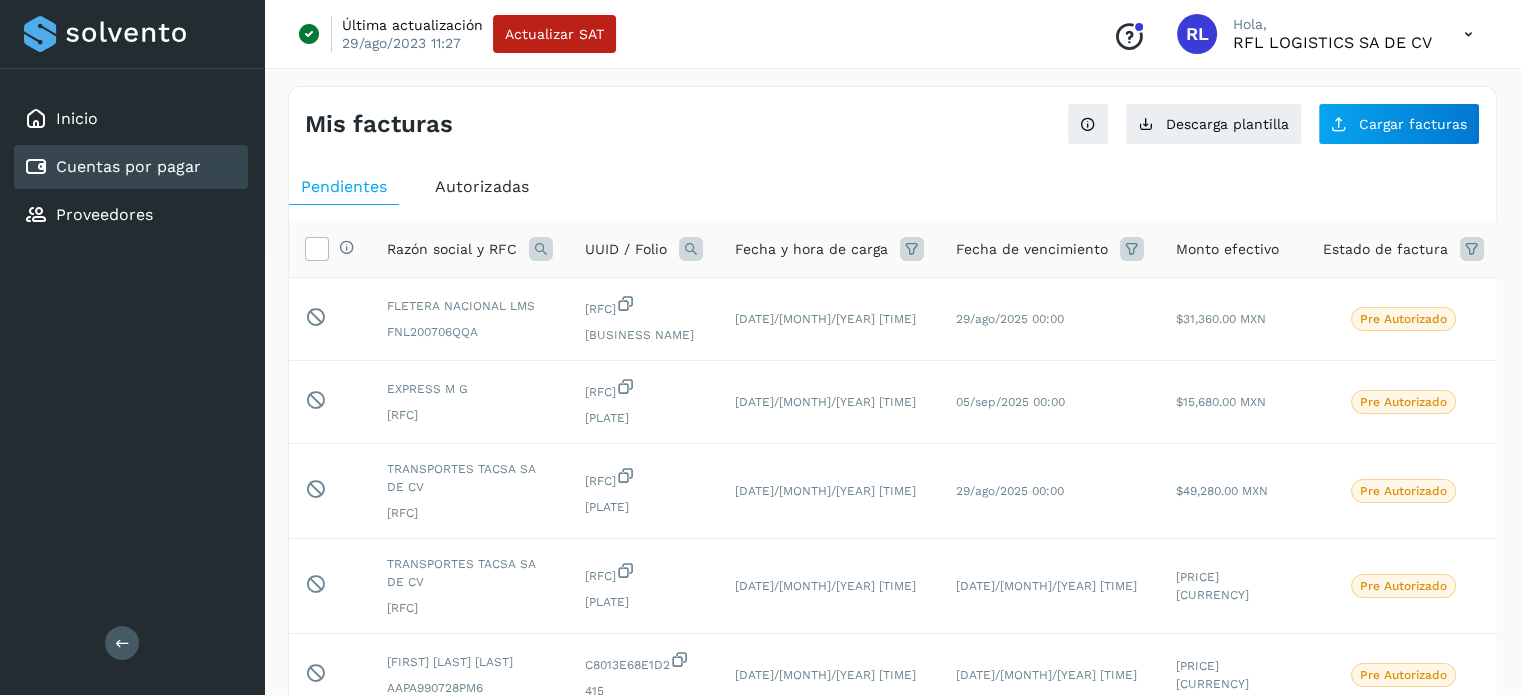 click on "Mis facturas
Ver instrucciones para cargar Facturas
Descarga plantilla Cargar facturas Pendientes Autorizadas Selecciona todas las facturas disponibles para autorización Razón social y RFC UUID / Folio Fecha y hora de carga Fecha de vencimiento Monto efectivo Estado de factura Acciones Pendiente de autorización final por el usuario autorizador. FLETERA NACIONAL LMS FNL200706QQA BE85776983C9  LMS 11094 07/ago/2025 04:57 29/ago/2025 00:00 $31,360.00 MXN Pre Autorizado Pendiente de autorización final por el usuario autorizador. EXPRESS M G EMG910926HN6 8709E20D000C  FMA 3332 07/ago/2025 04:53 05/sep/2025 00:00 $15,680.00 MXN Pre Autorizado Pendiente de autorización final por el usuario autorizador. TRANSPORTES TACSA SA DE CV TTA220317TA8 6BEE1D214766  FE 1838 07/ago/2025 04:53 29/ago/2025 00:00 $49,280.00 MXN Pre Autorizado Pendiente de autorización final por el usuario autorizador. TRANSPORTES TACSA SA DE CV TTA220317TA8 DE378949DA38  FE 1813 415 ** **" at bounding box center [892, 474] 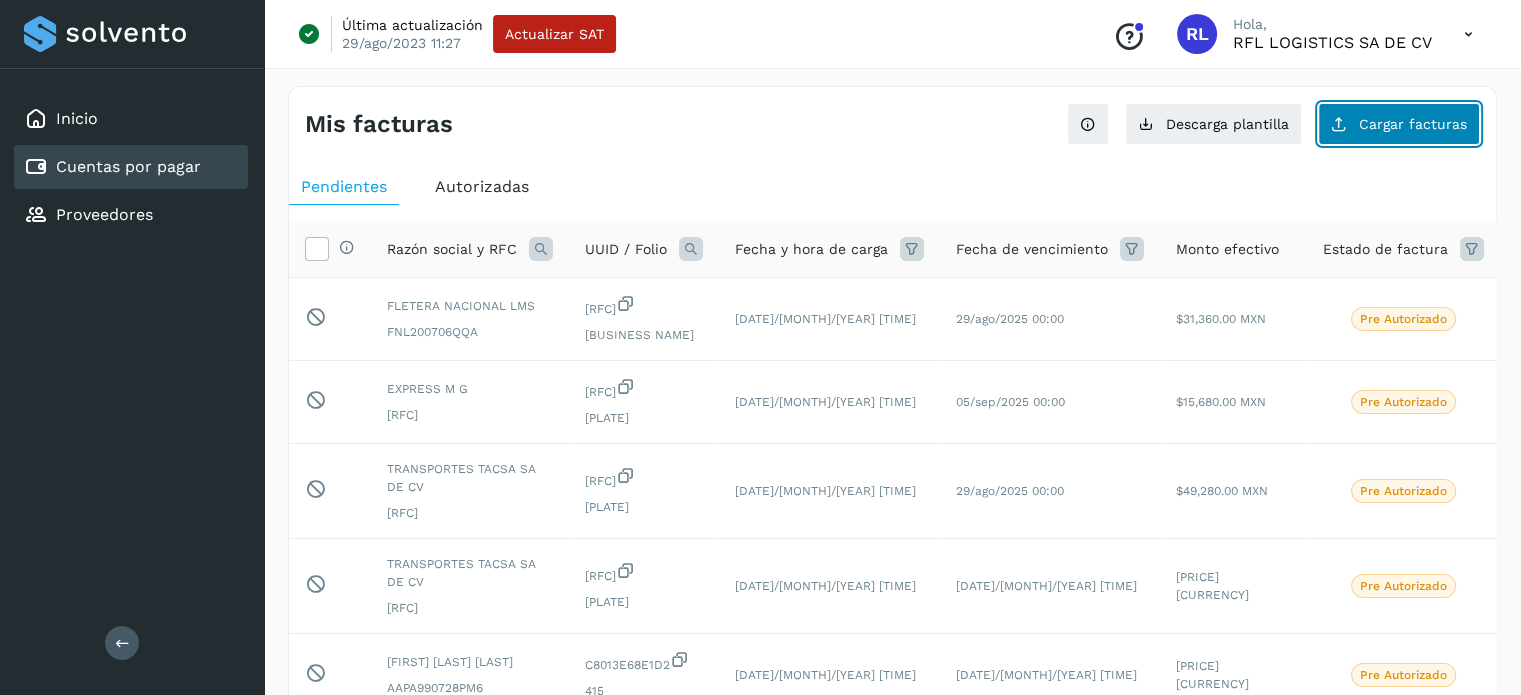 click on "Cargar facturas" 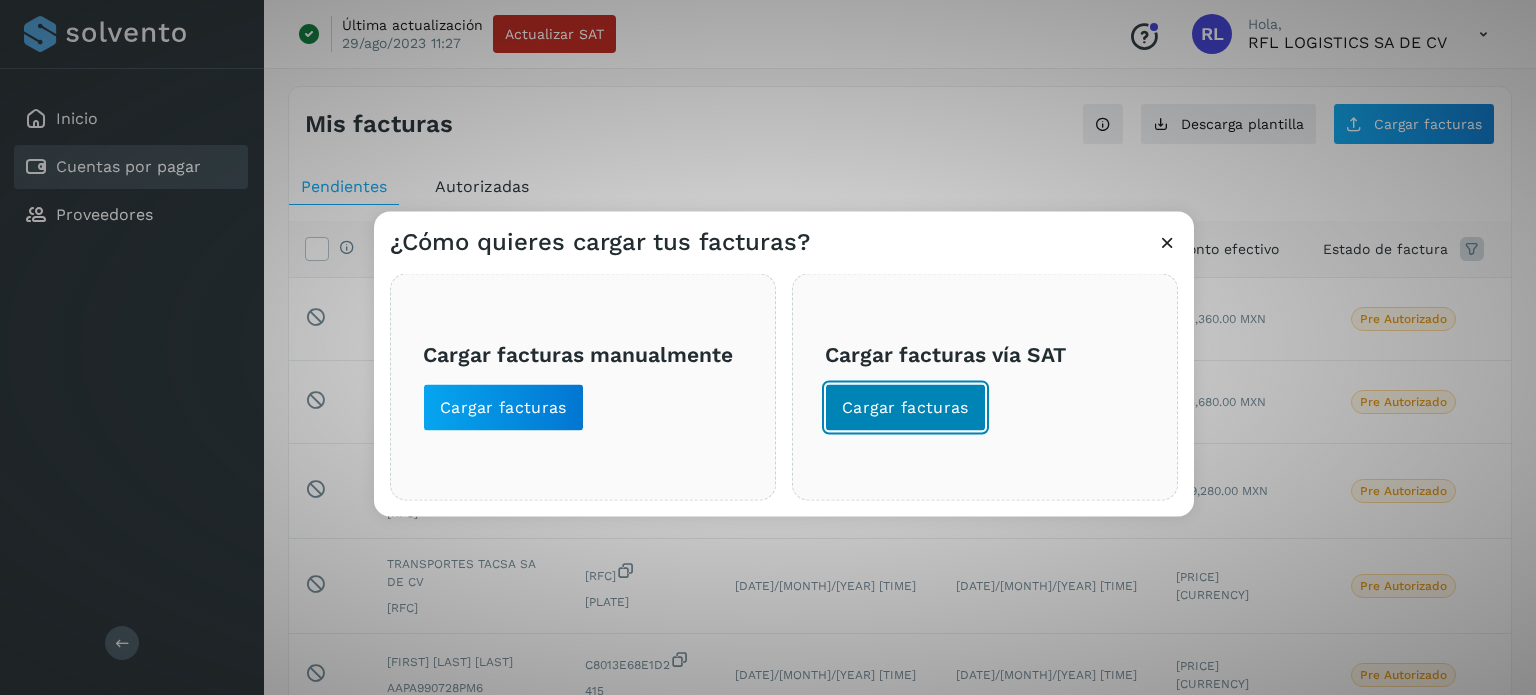 click on "Cargar facturas" 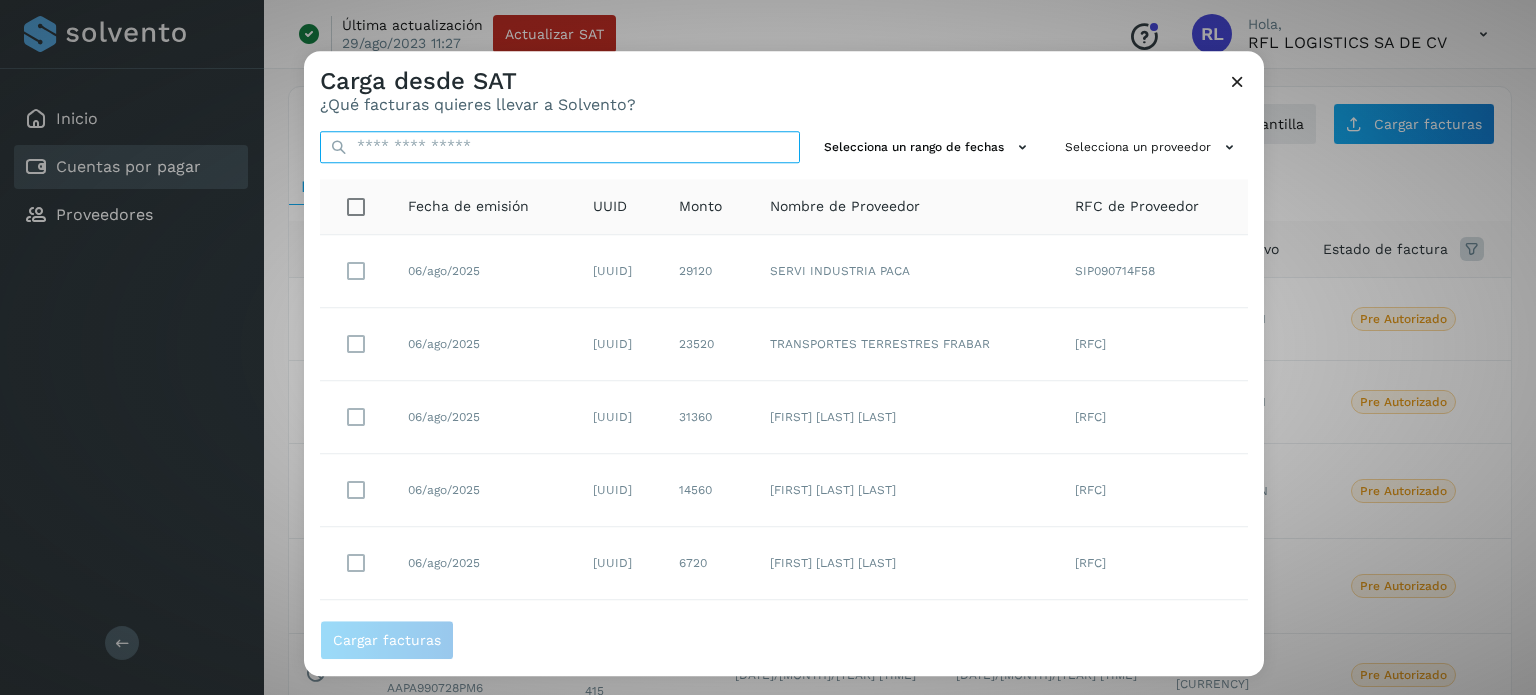 click at bounding box center (560, 147) 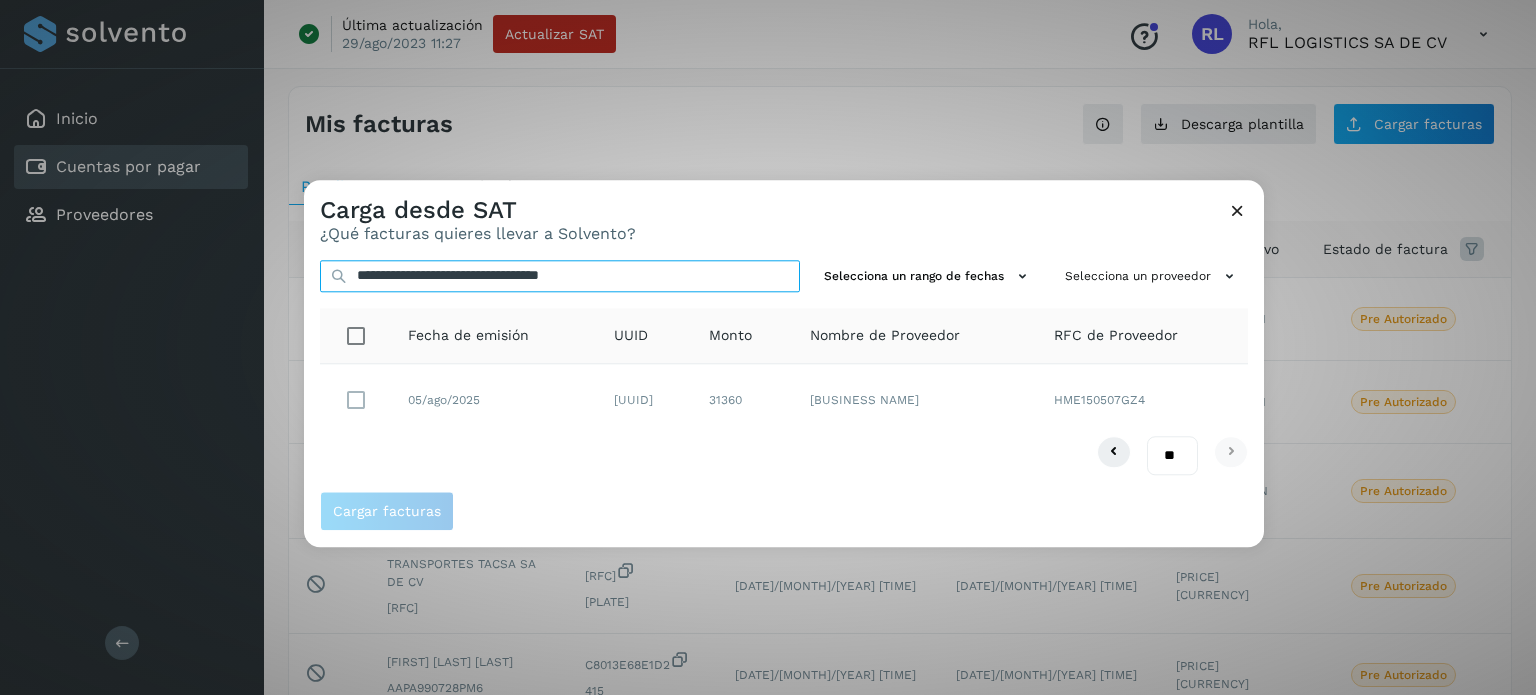 type on "**********" 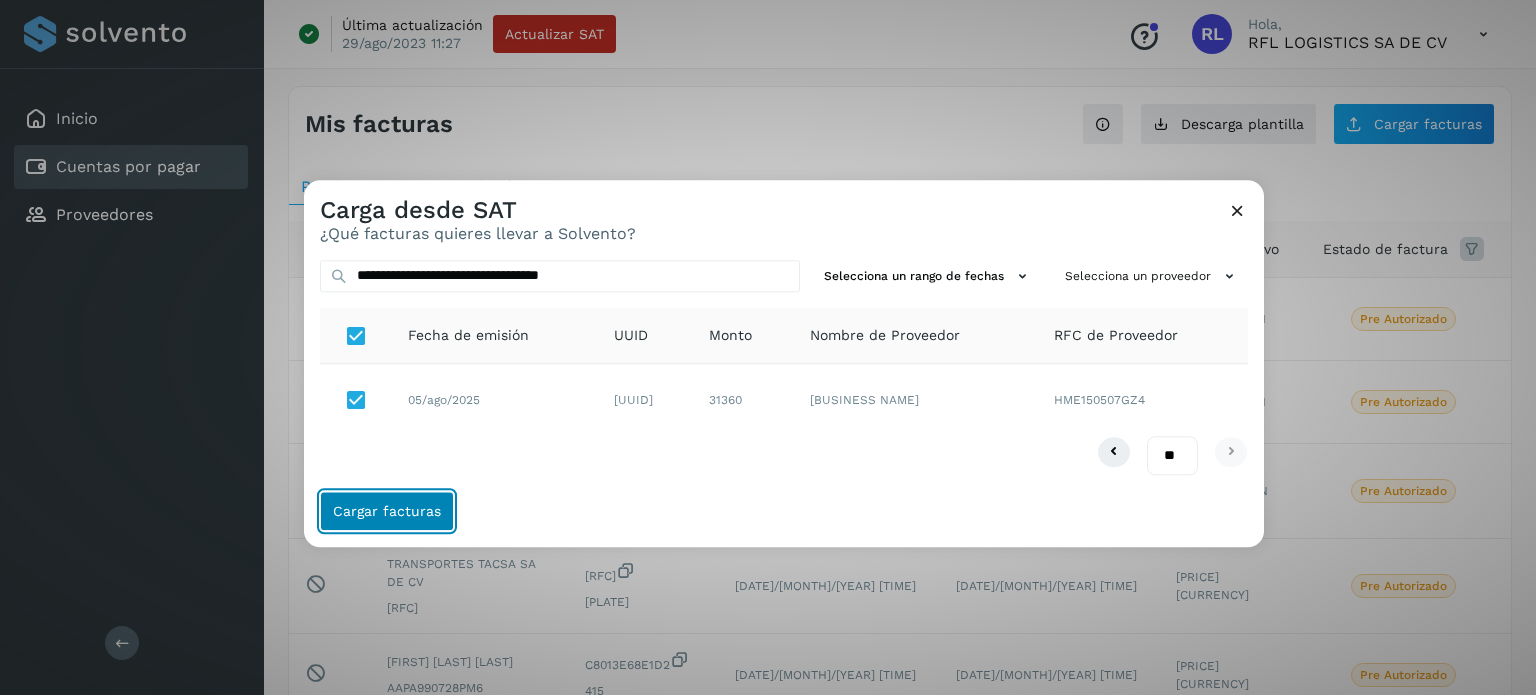 click on "Cargar facturas" at bounding box center [387, 511] 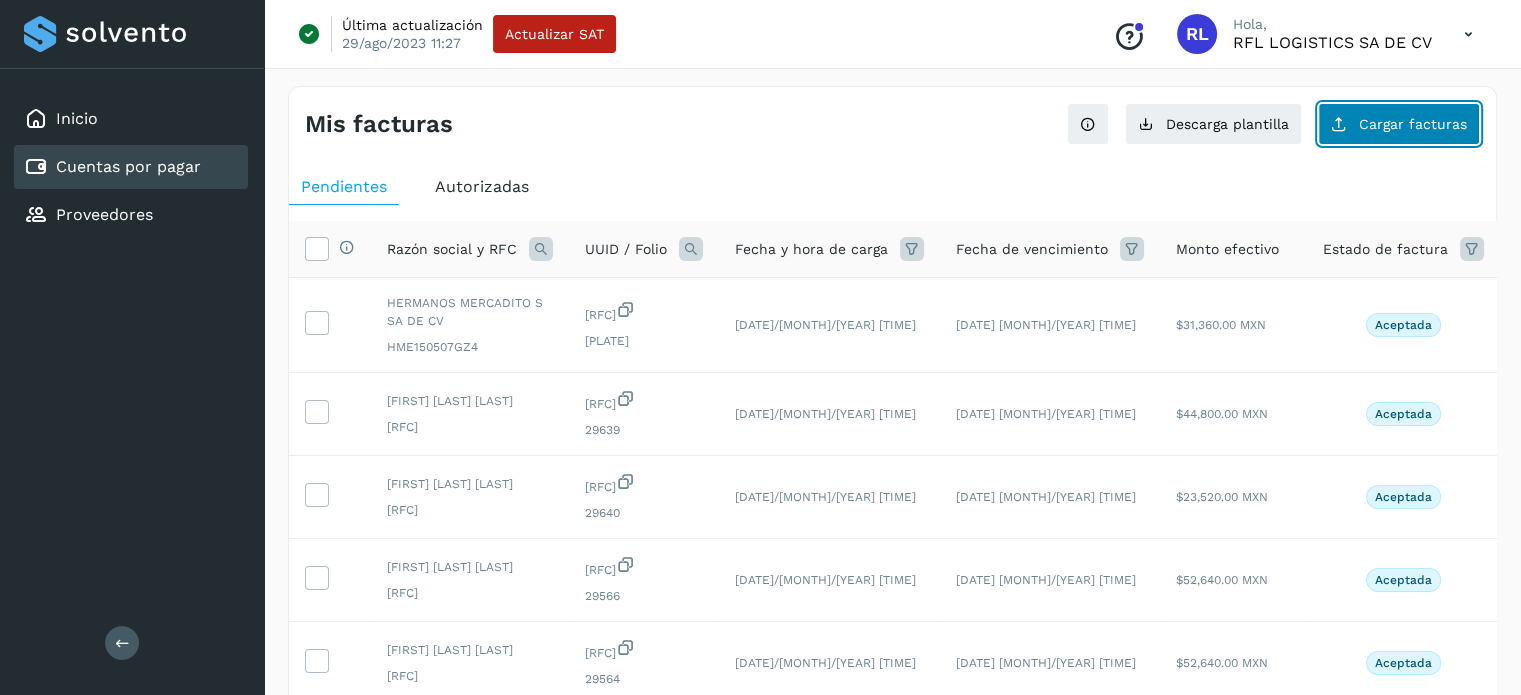 click on "Cargar facturas" 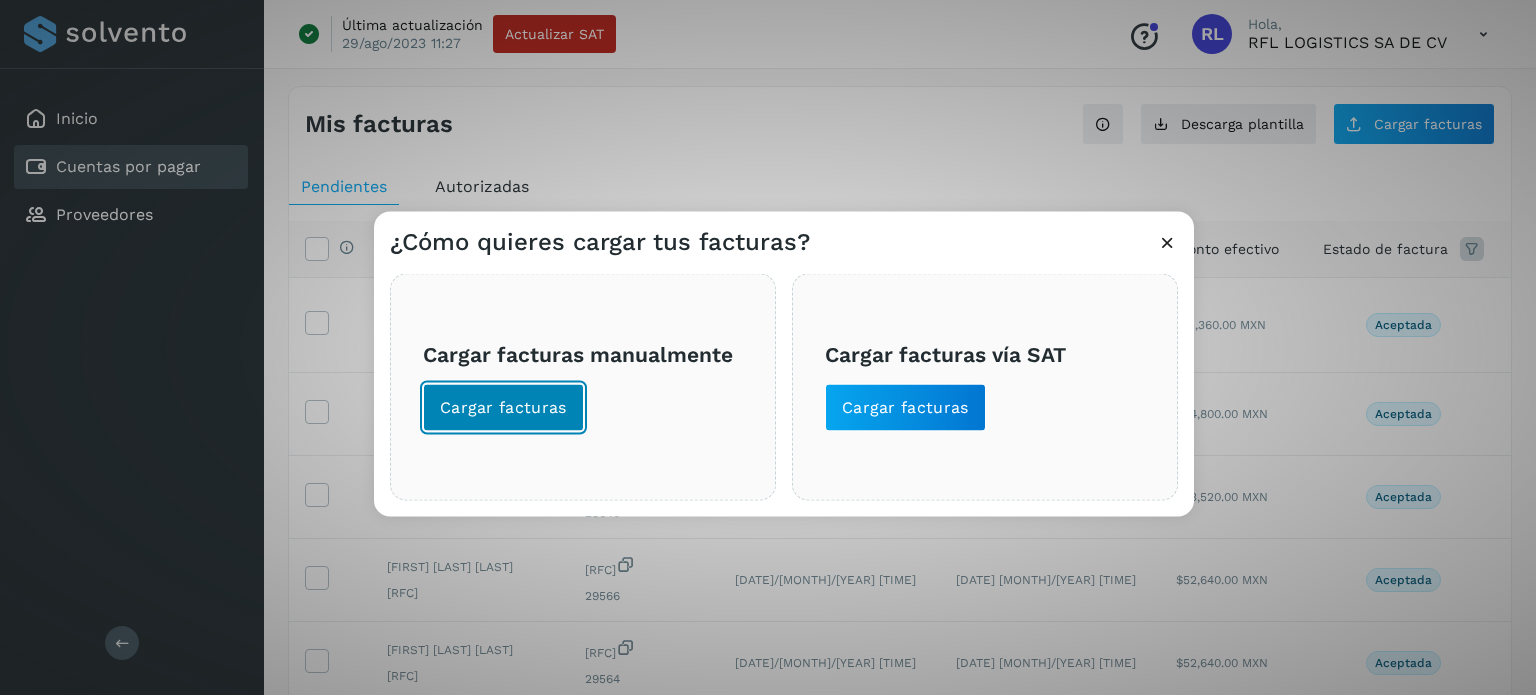 click on "Cargar facturas" 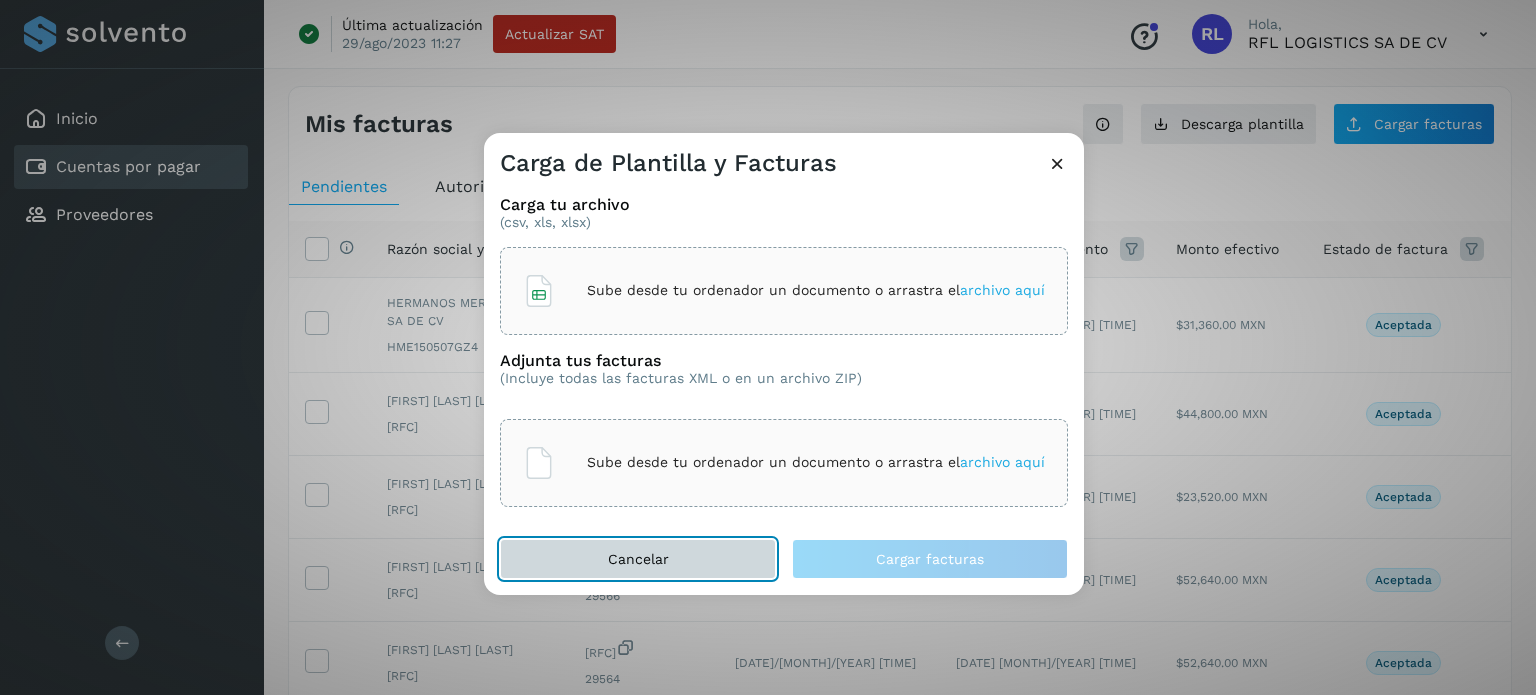 click on "Cancelar" 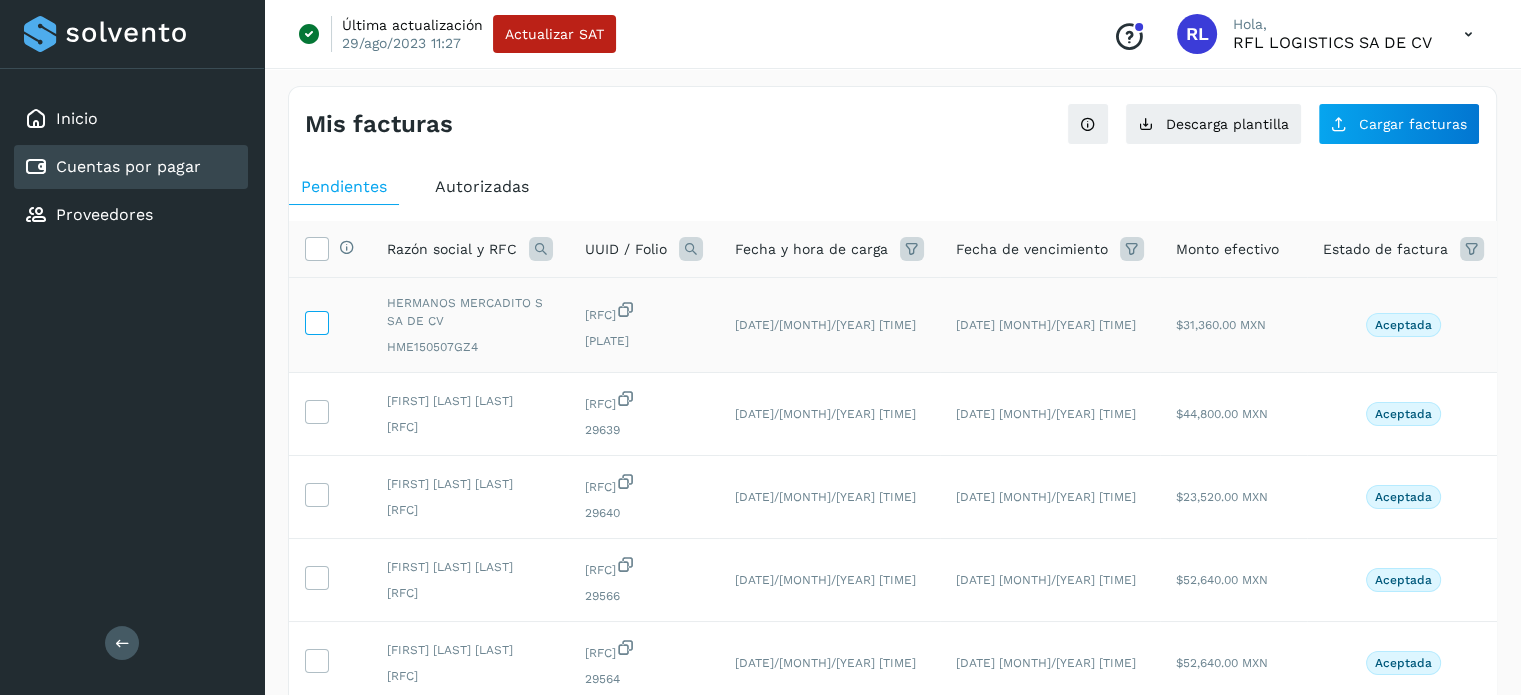 click at bounding box center (316, 321) 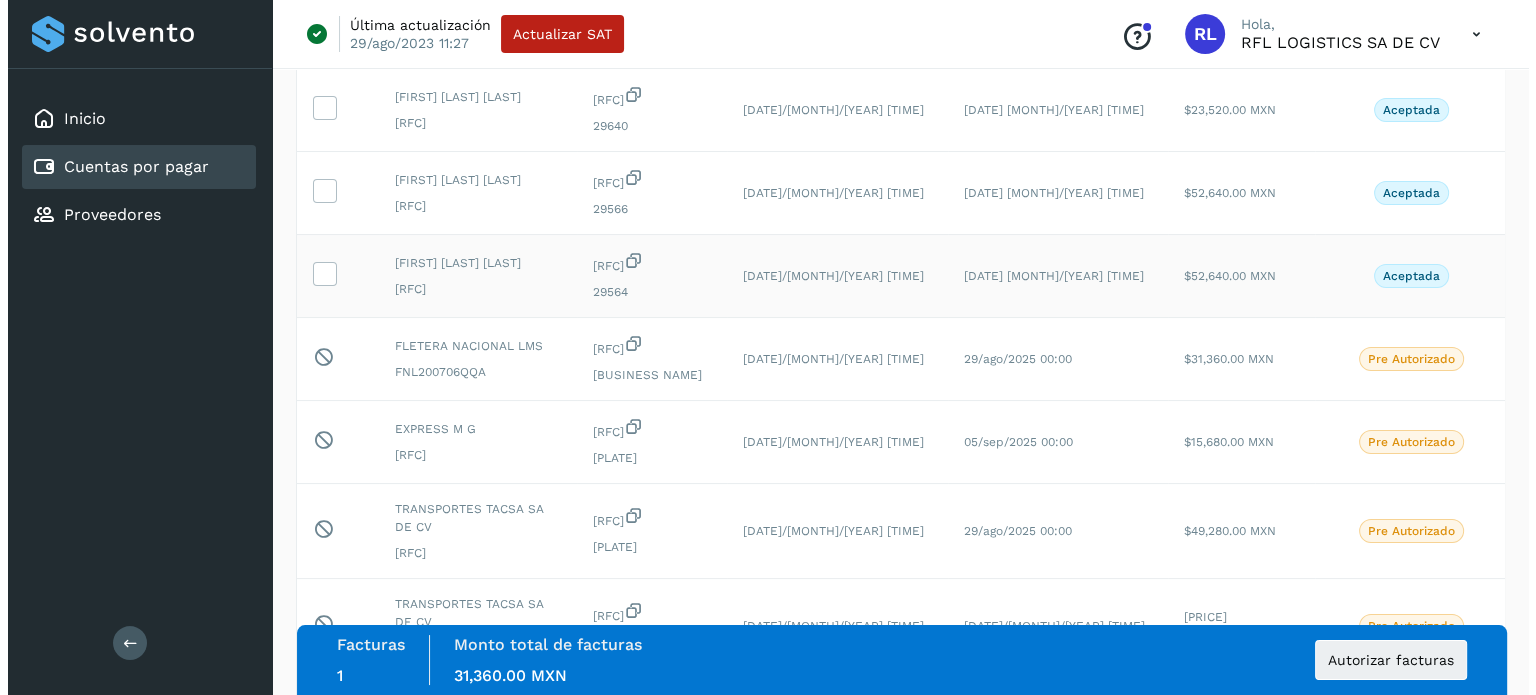 scroll, scrollTop: 400, scrollLeft: 0, axis: vertical 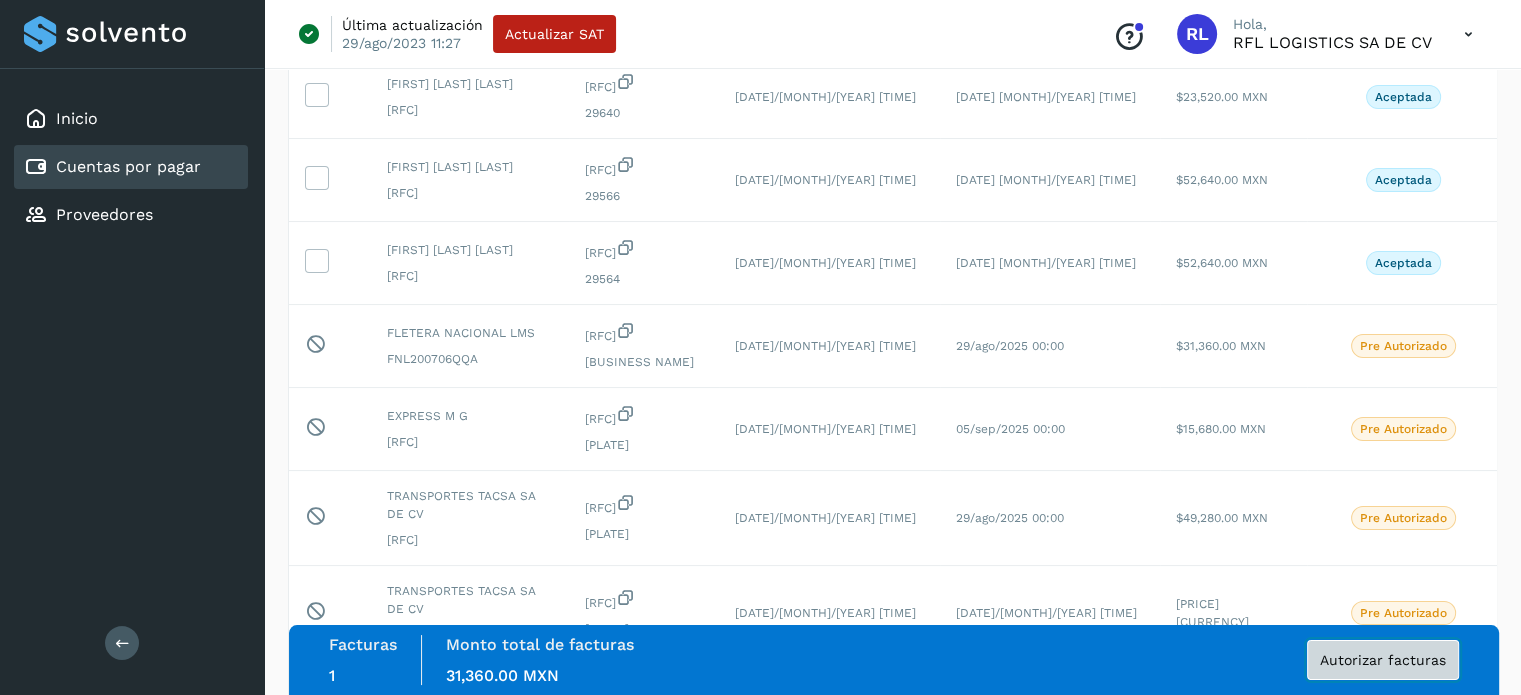 click on "Autorizar facturas" at bounding box center (1383, 660) 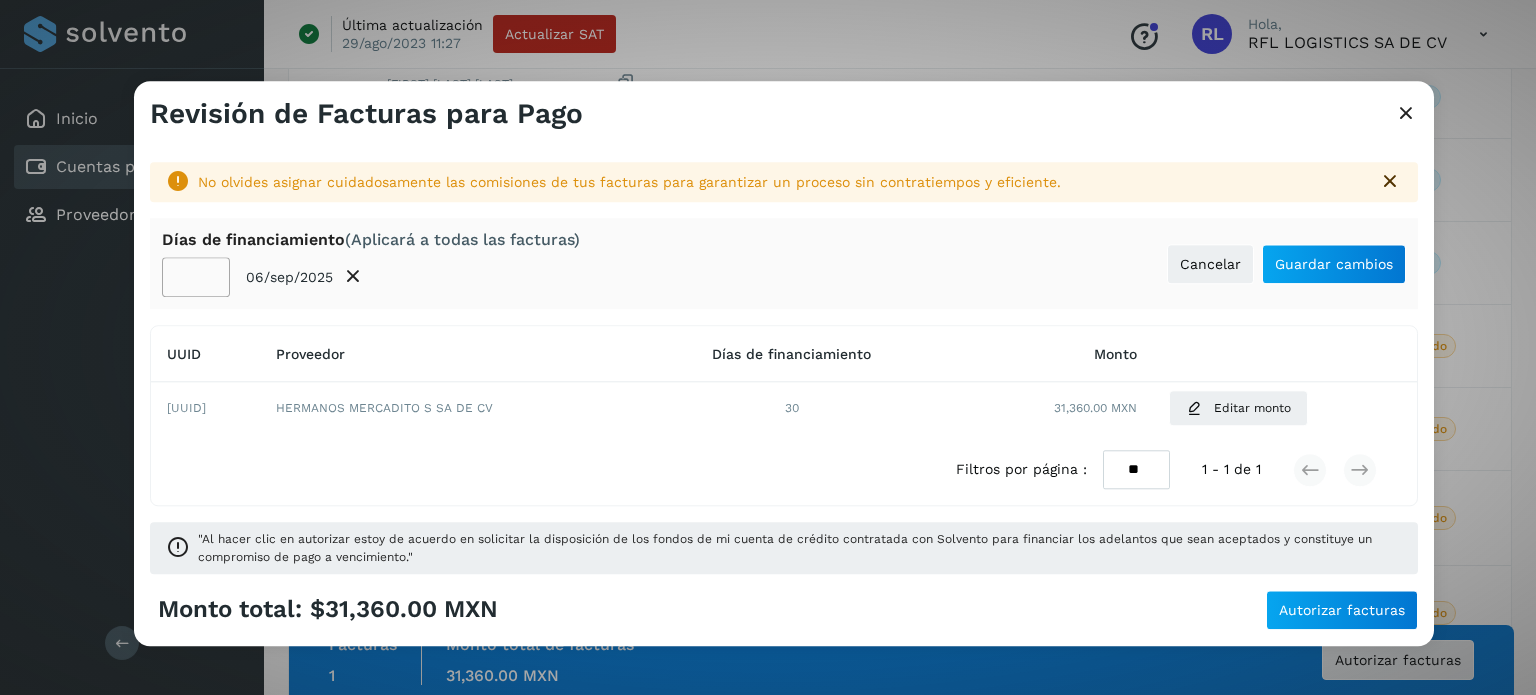 click on "**" 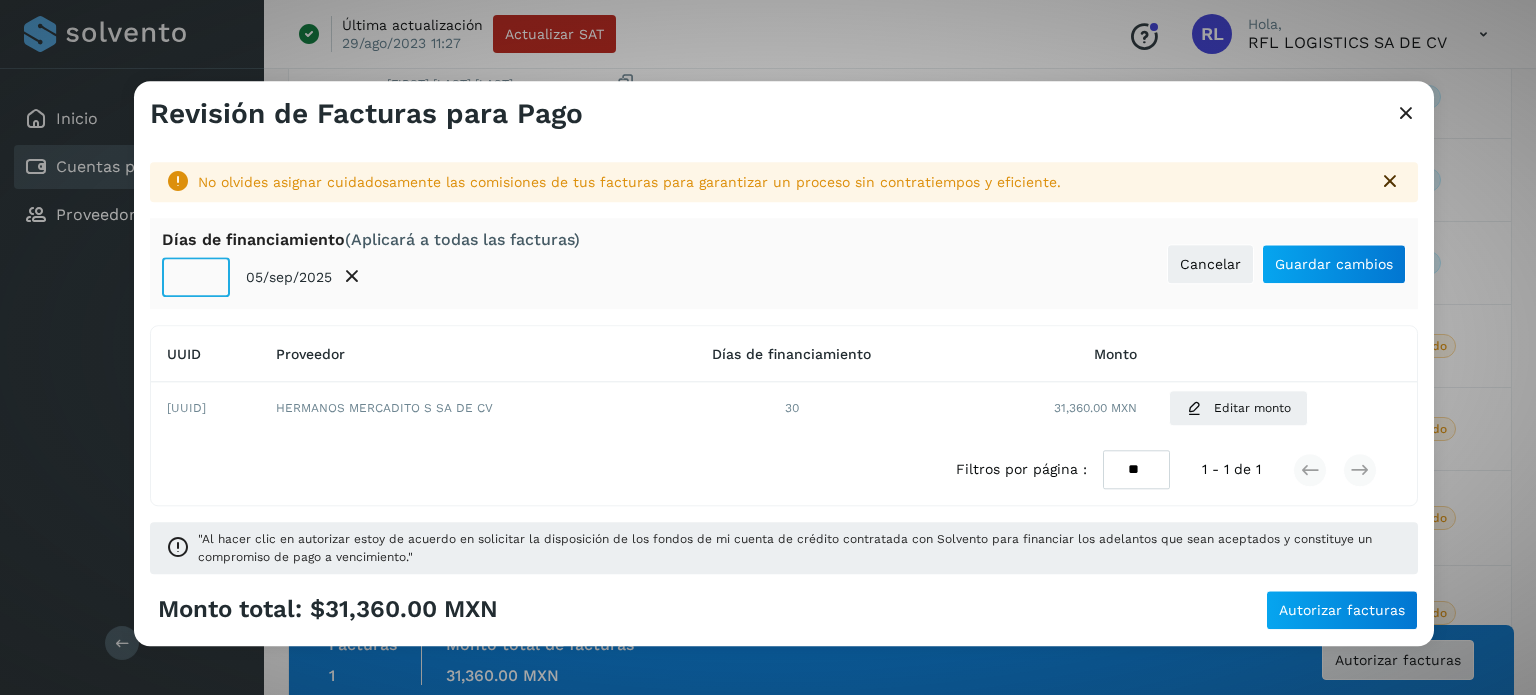 click on "**" 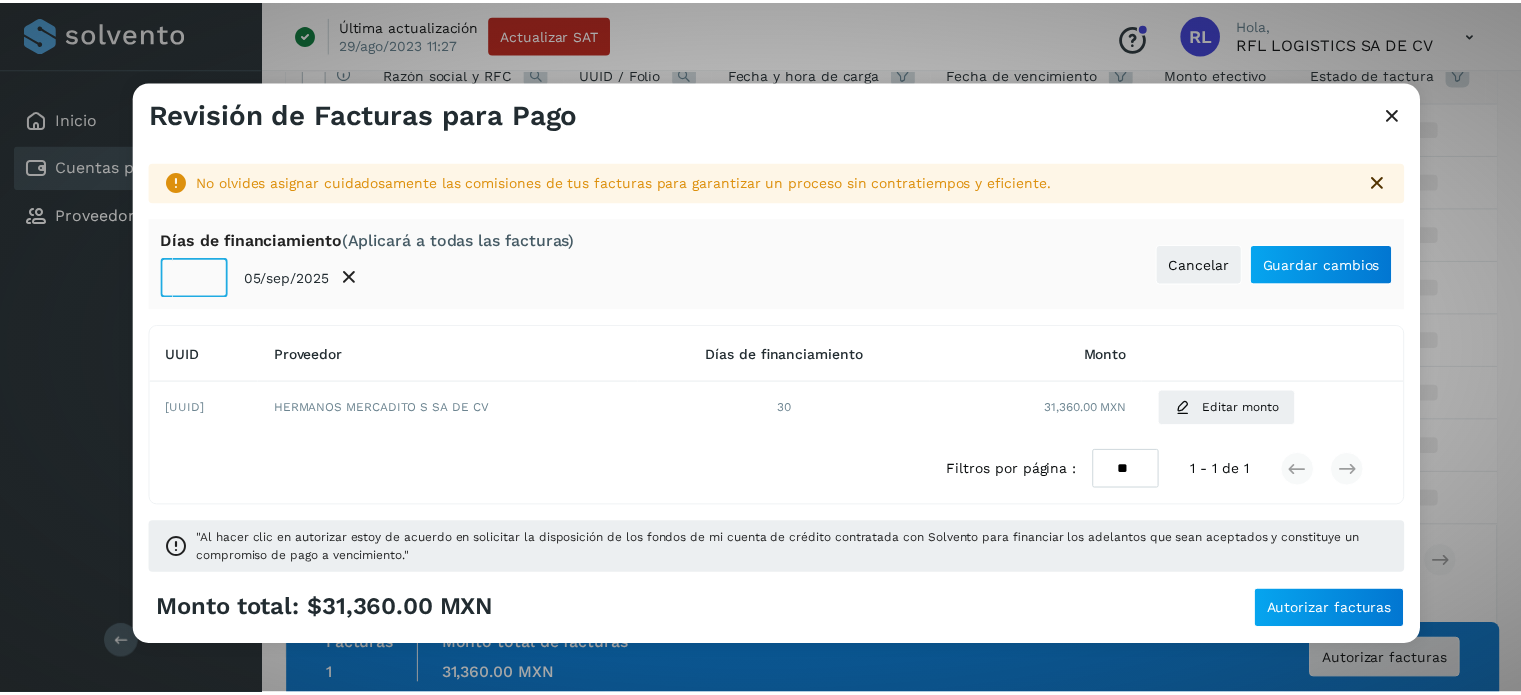 scroll, scrollTop: 400, scrollLeft: 0, axis: vertical 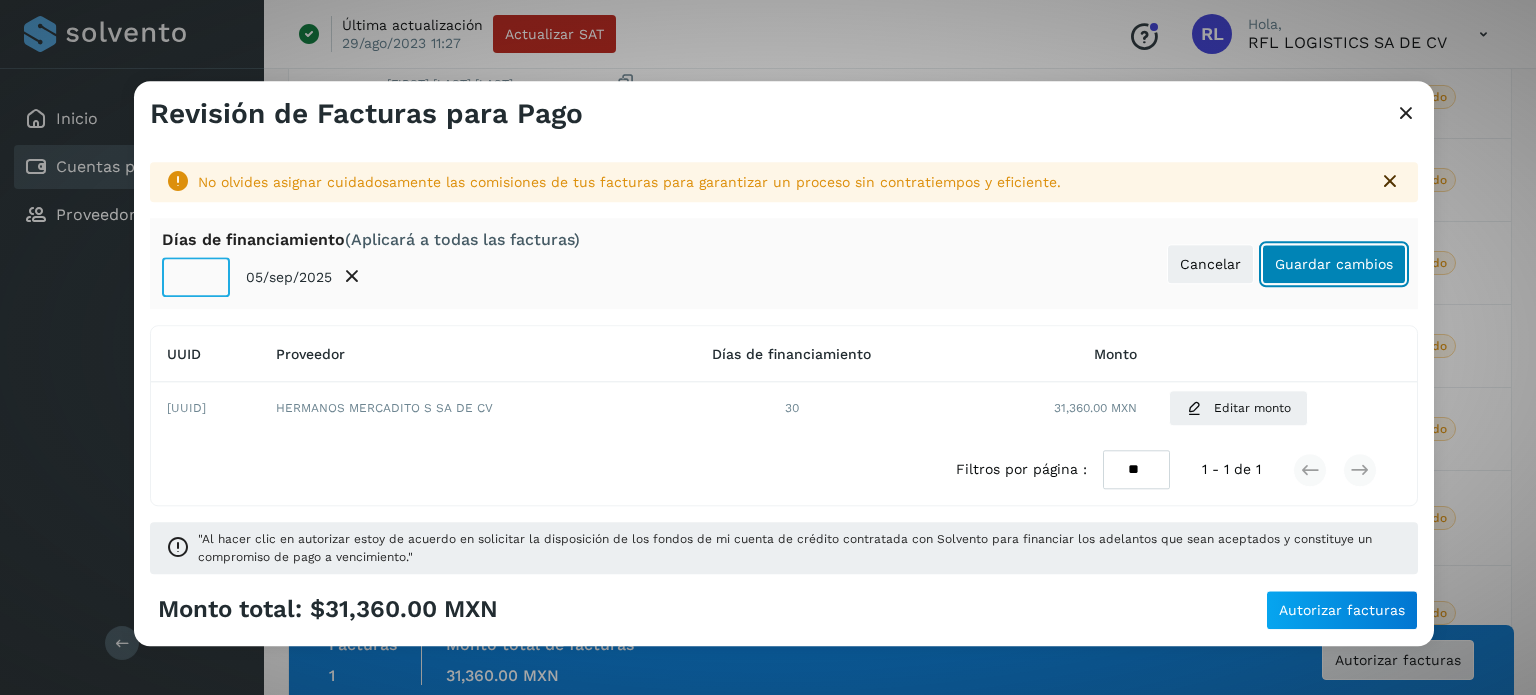 click on "Guardar cambios" 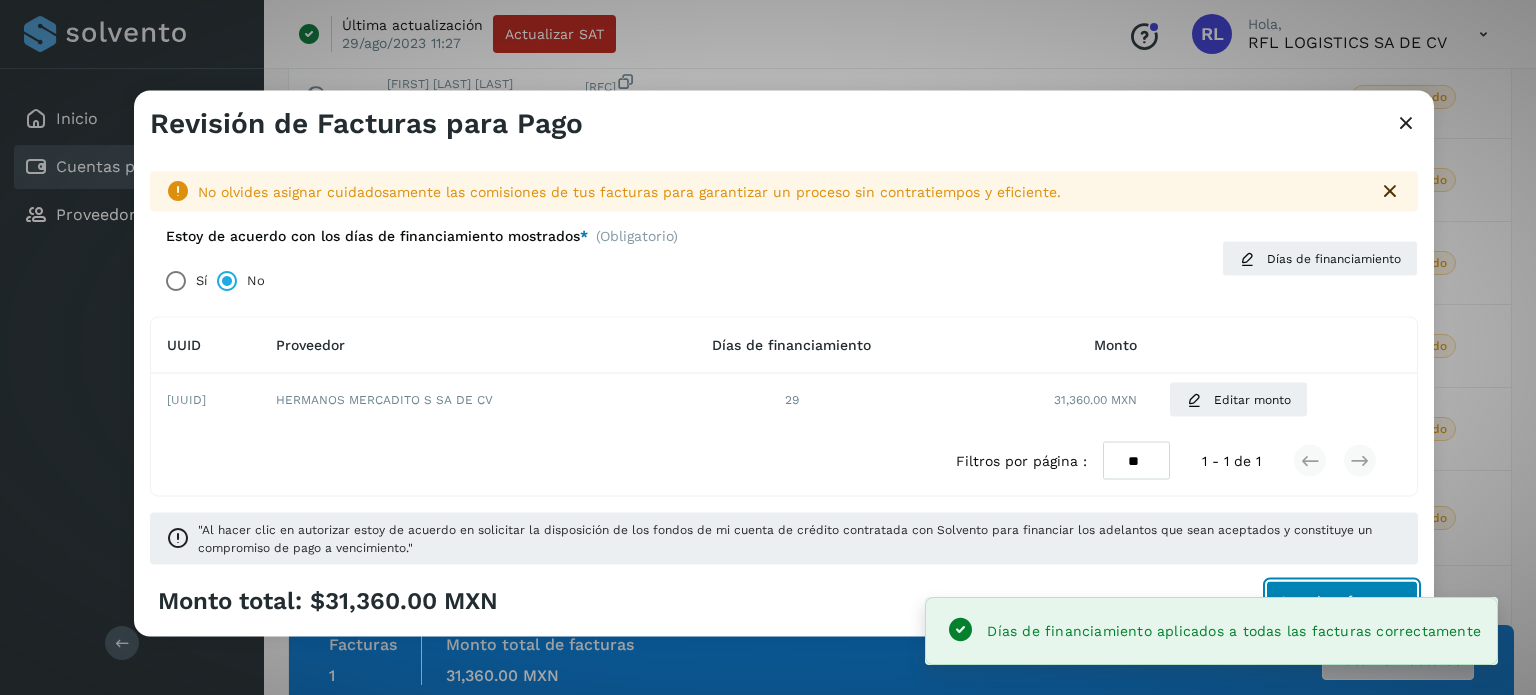 click on "Autorizar facturas" at bounding box center (1342, 601) 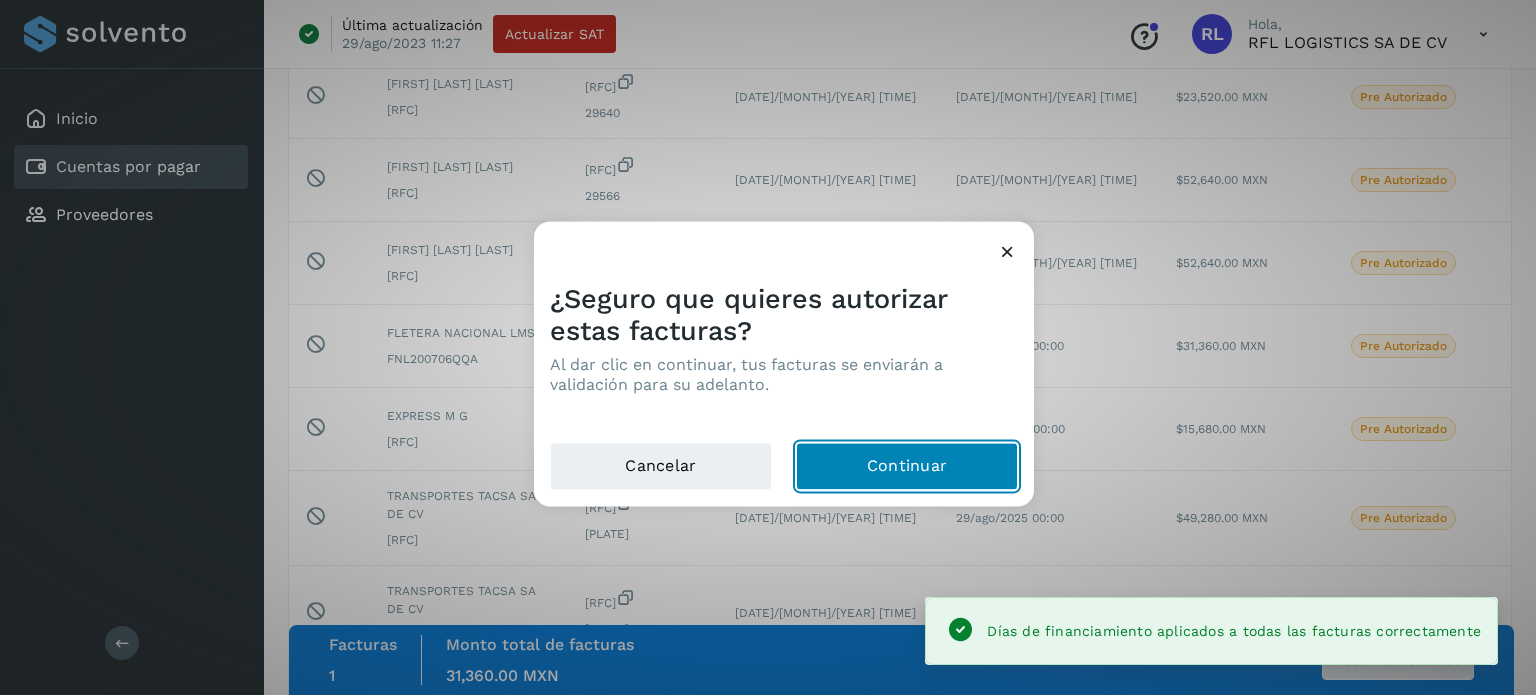 click on "Continuar" 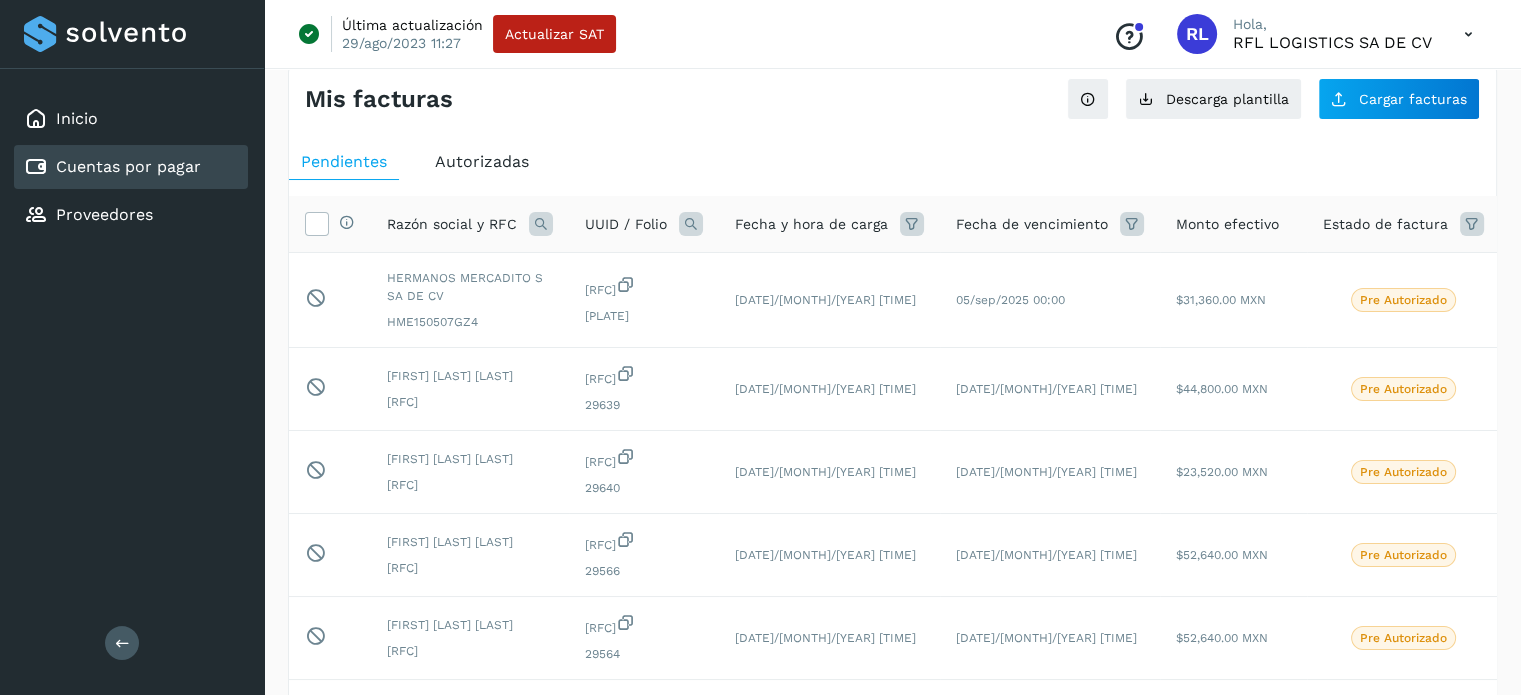scroll, scrollTop: 0, scrollLeft: 0, axis: both 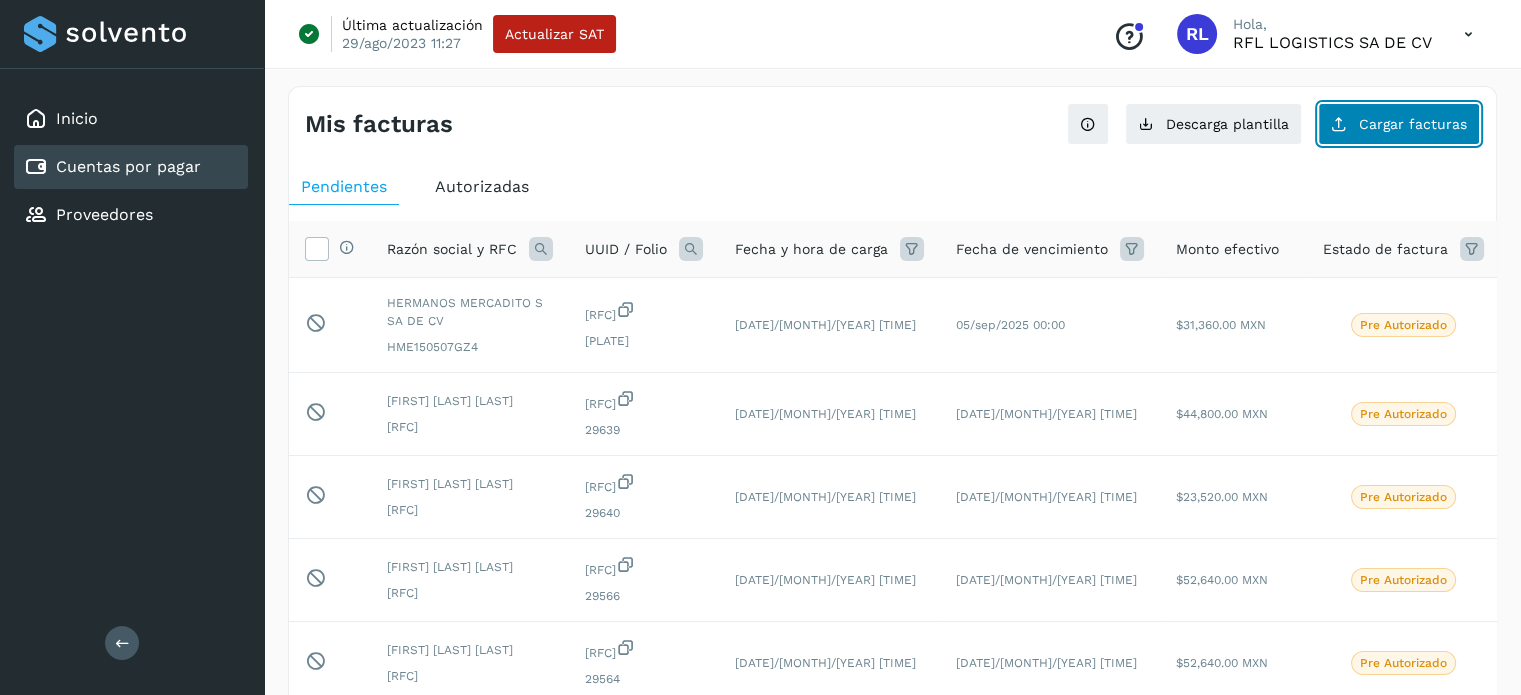 click on "Cargar facturas" 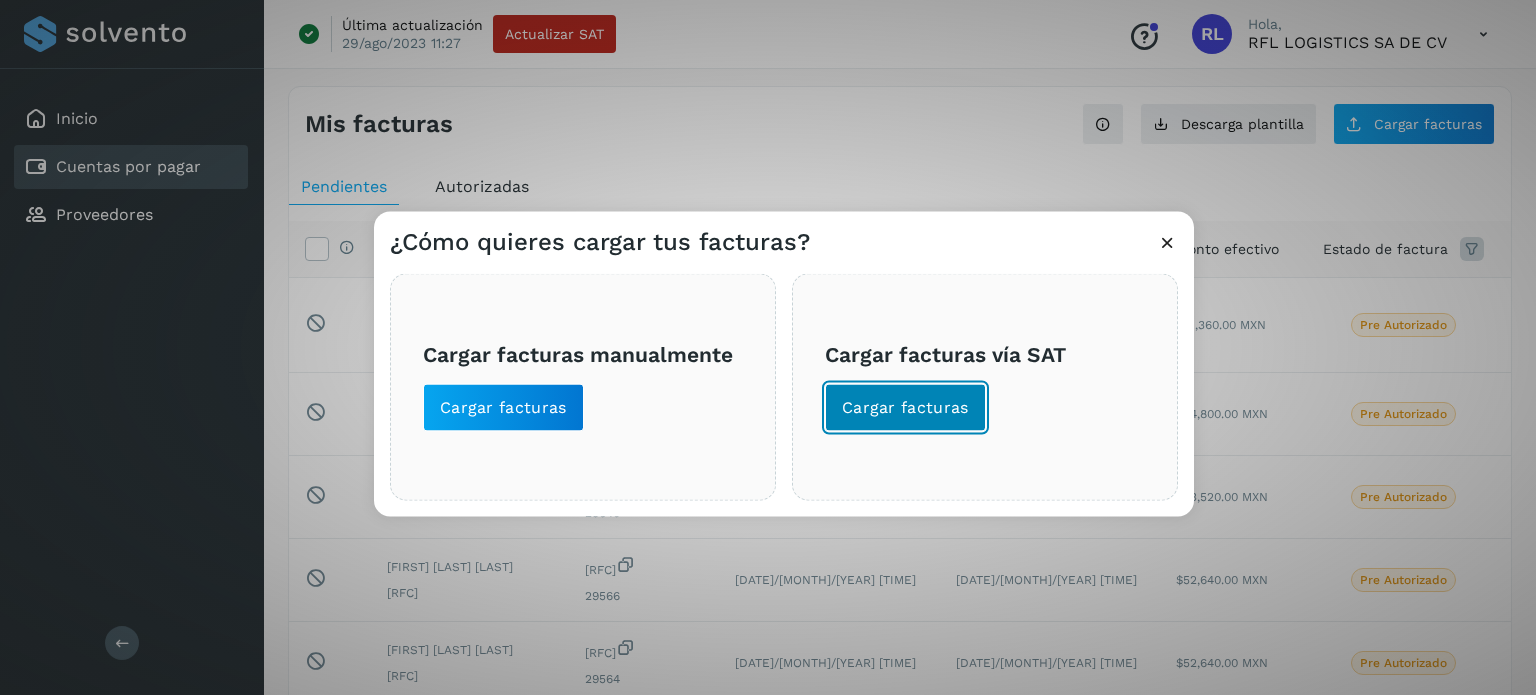 click on "Cargar facturas" 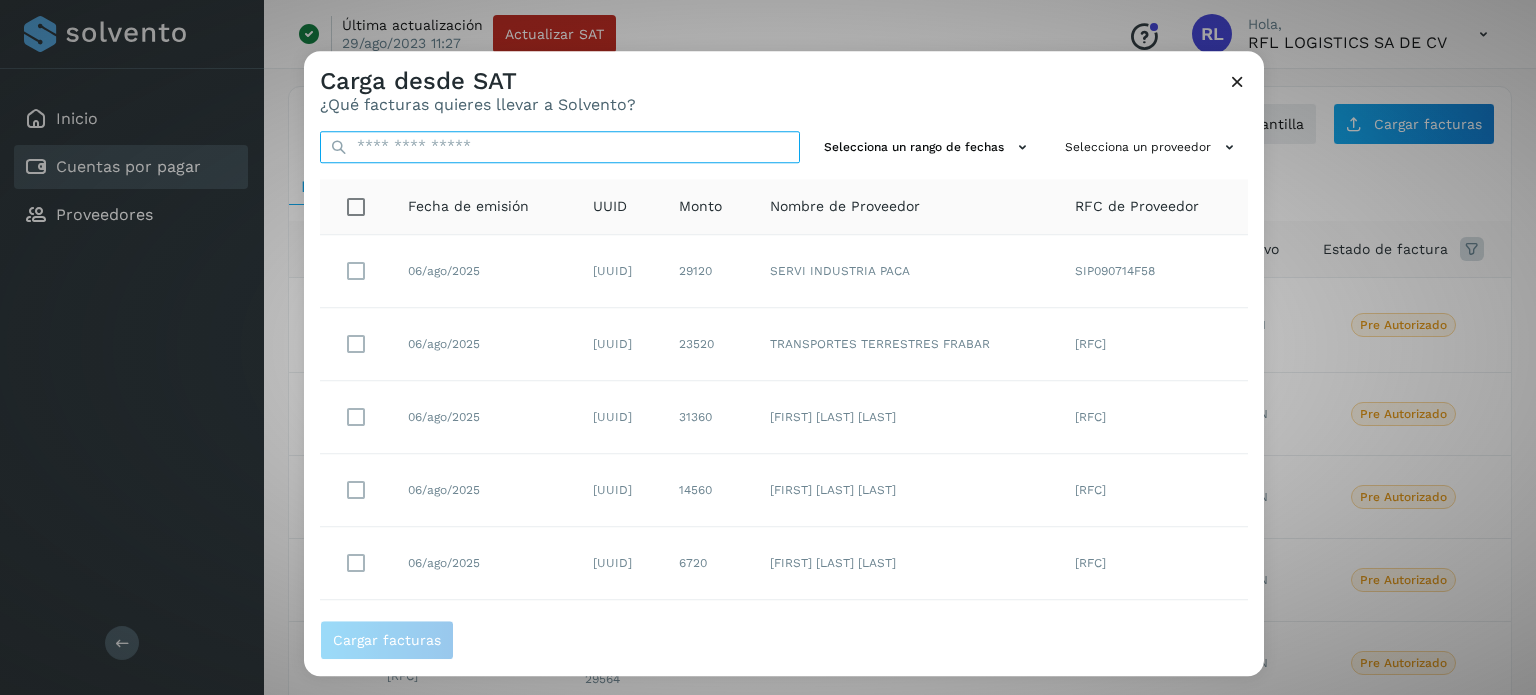 click at bounding box center (560, 147) 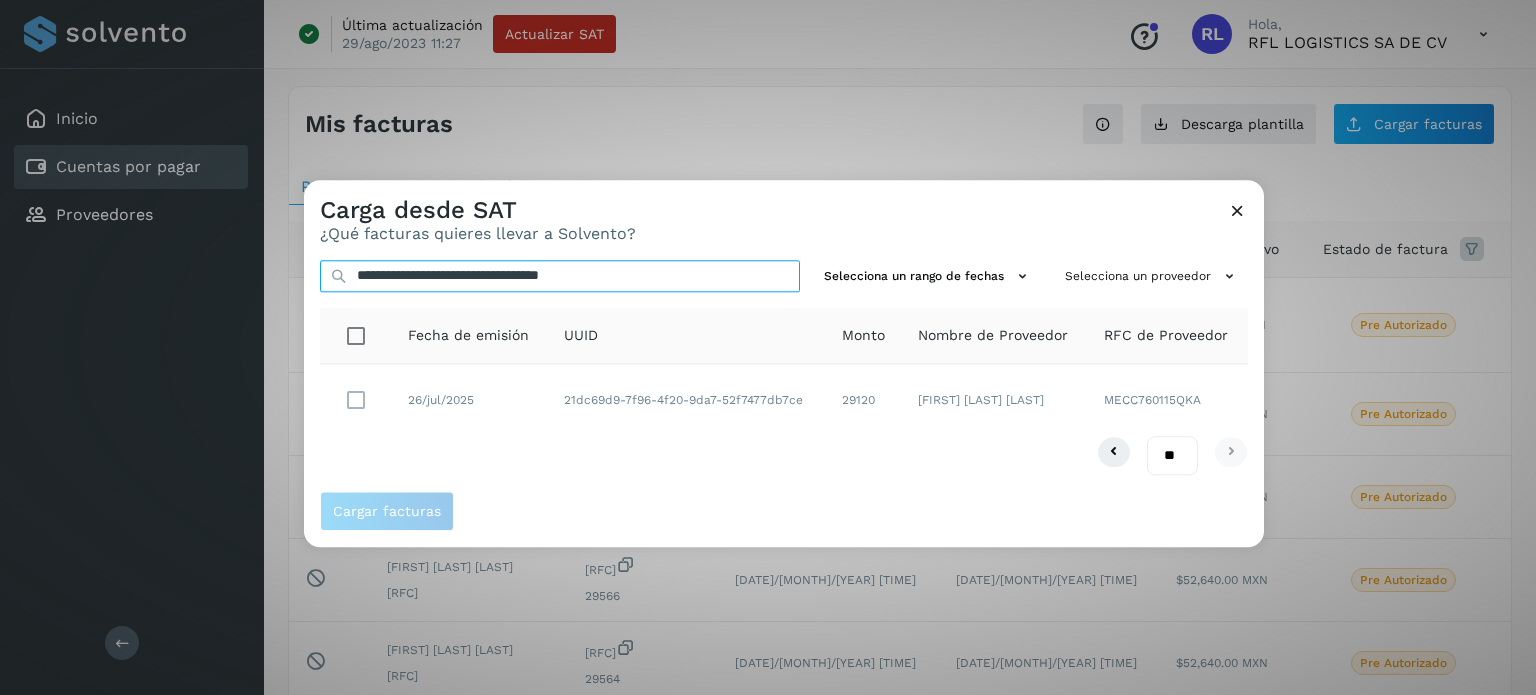 type on "**********" 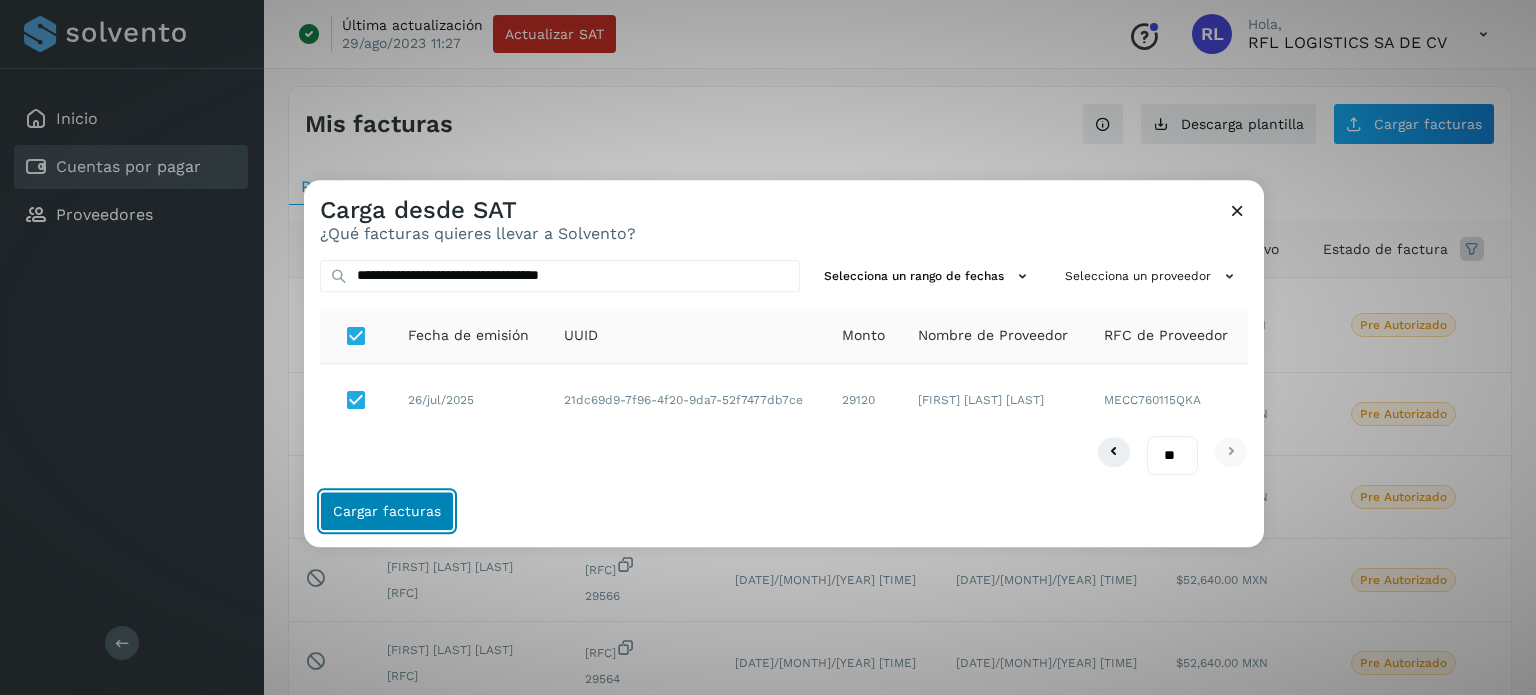 click on "Cargar facturas" 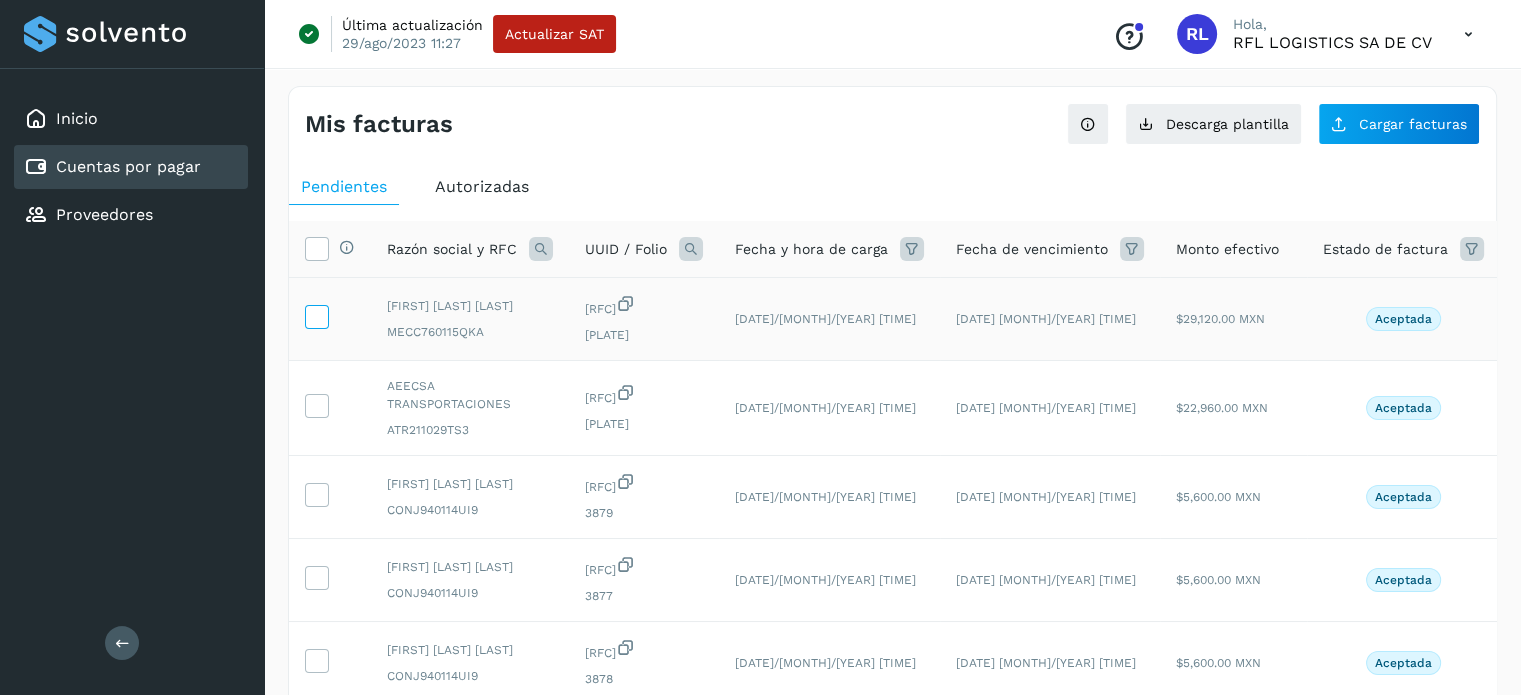 click at bounding box center (316, 315) 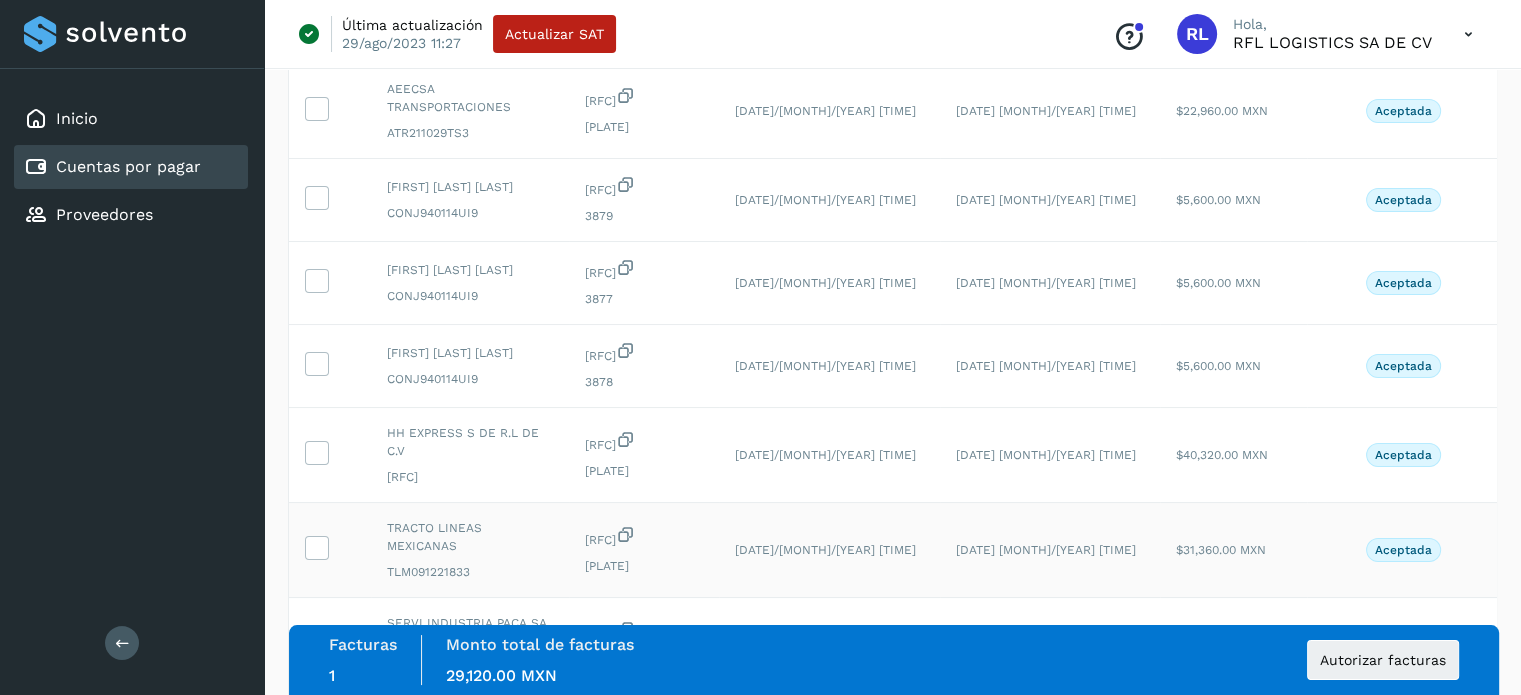 scroll, scrollTop: 300, scrollLeft: 0, axis: vertical 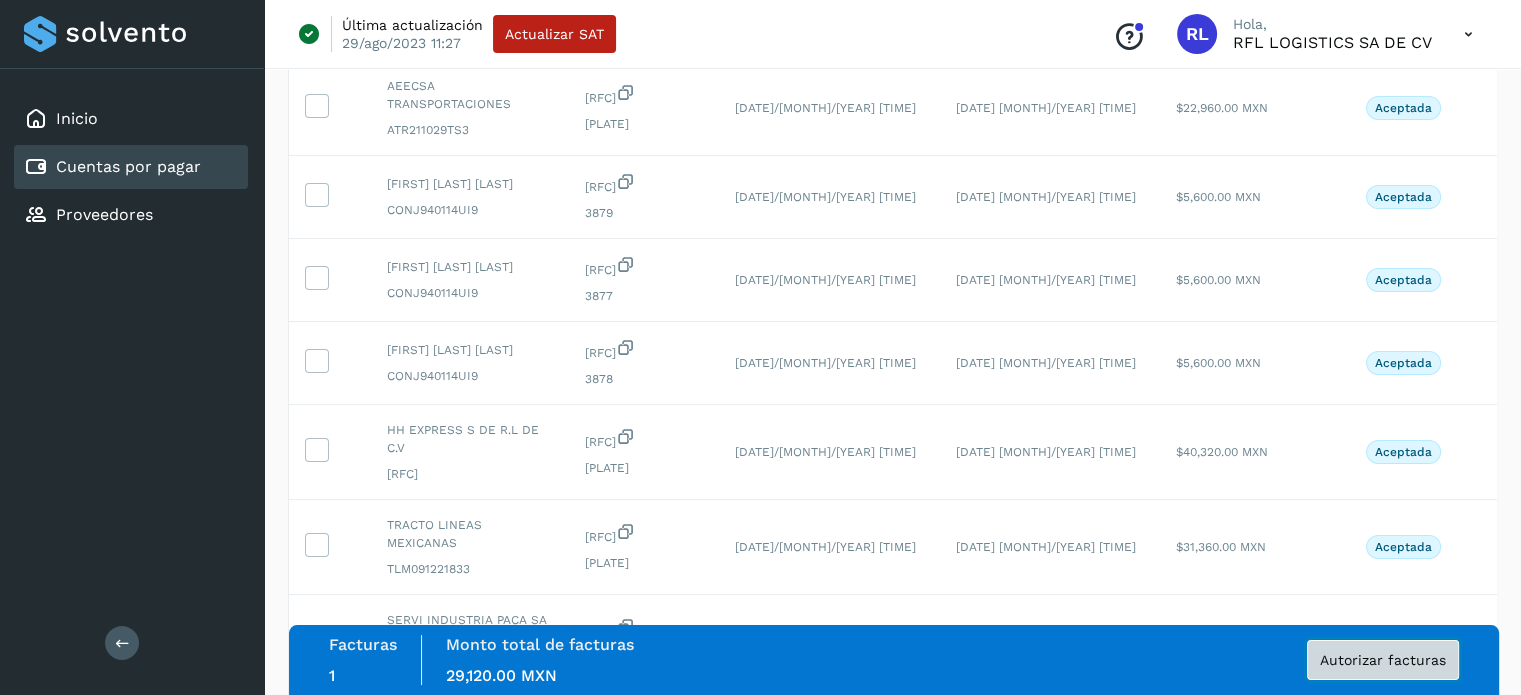 click on "Autorizar facturas" at bounding box center [1383, 660] 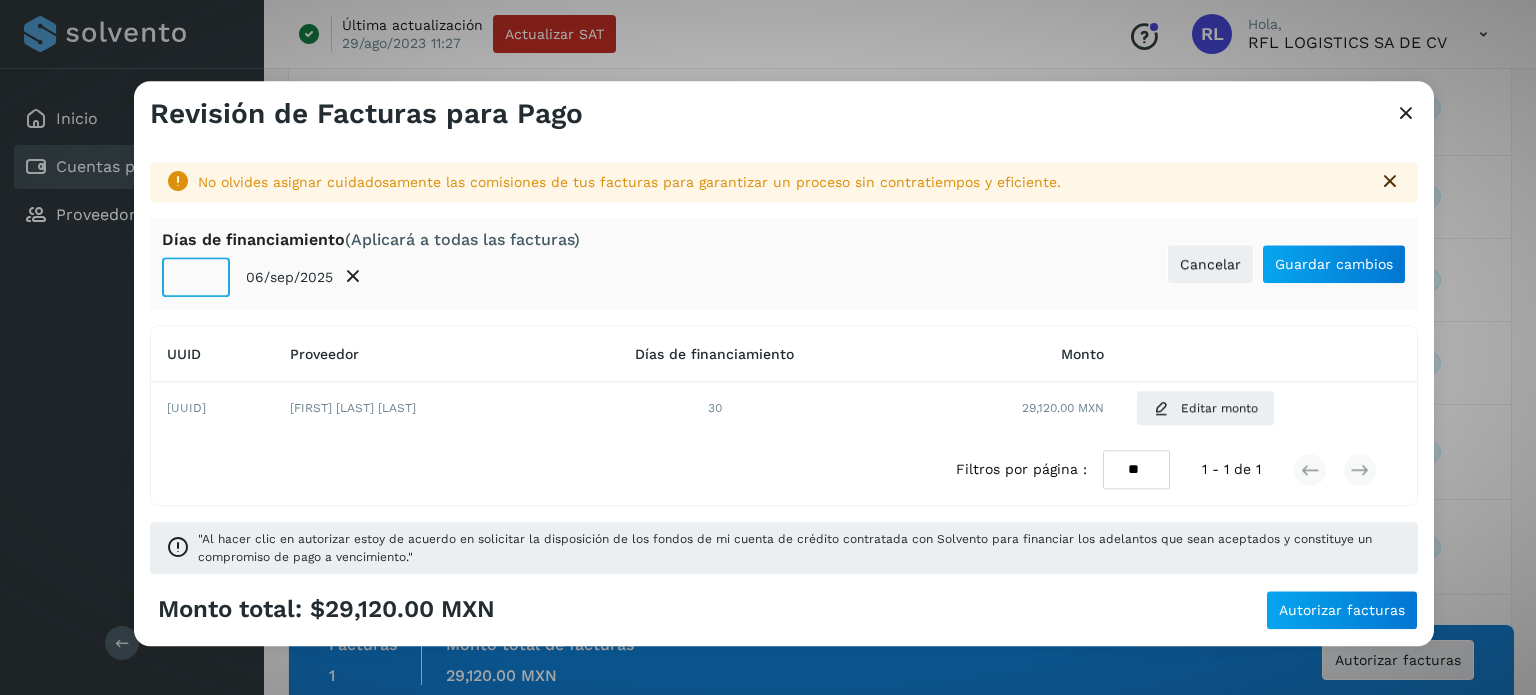 click on "**" 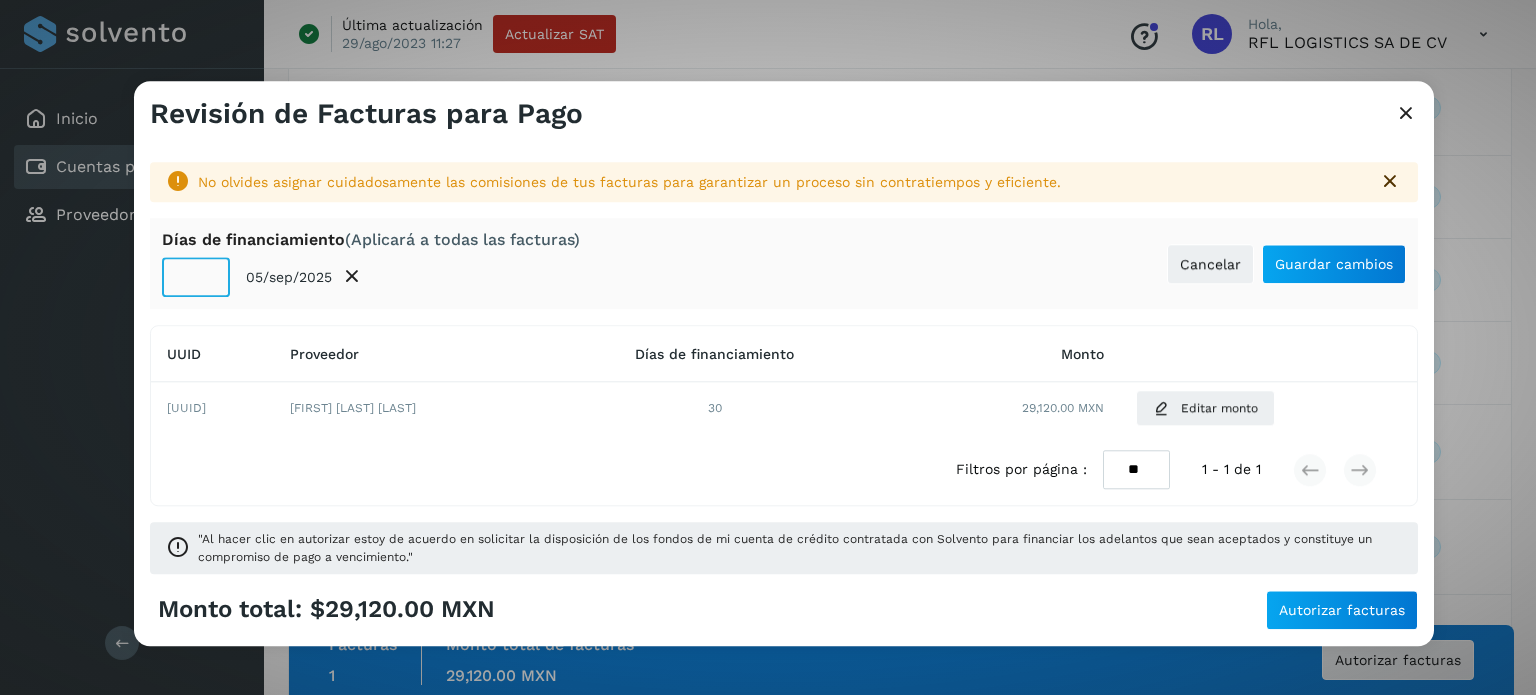 click on "**" 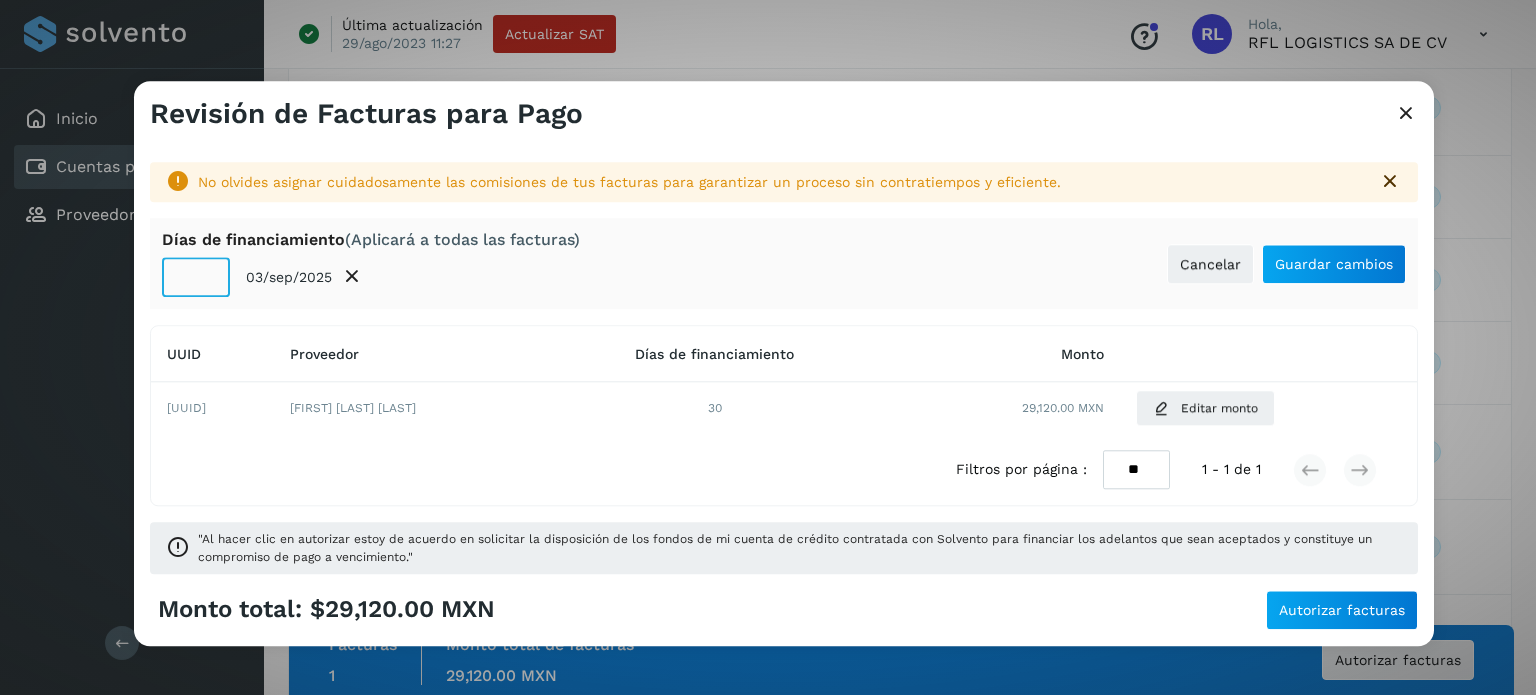 click on "**" 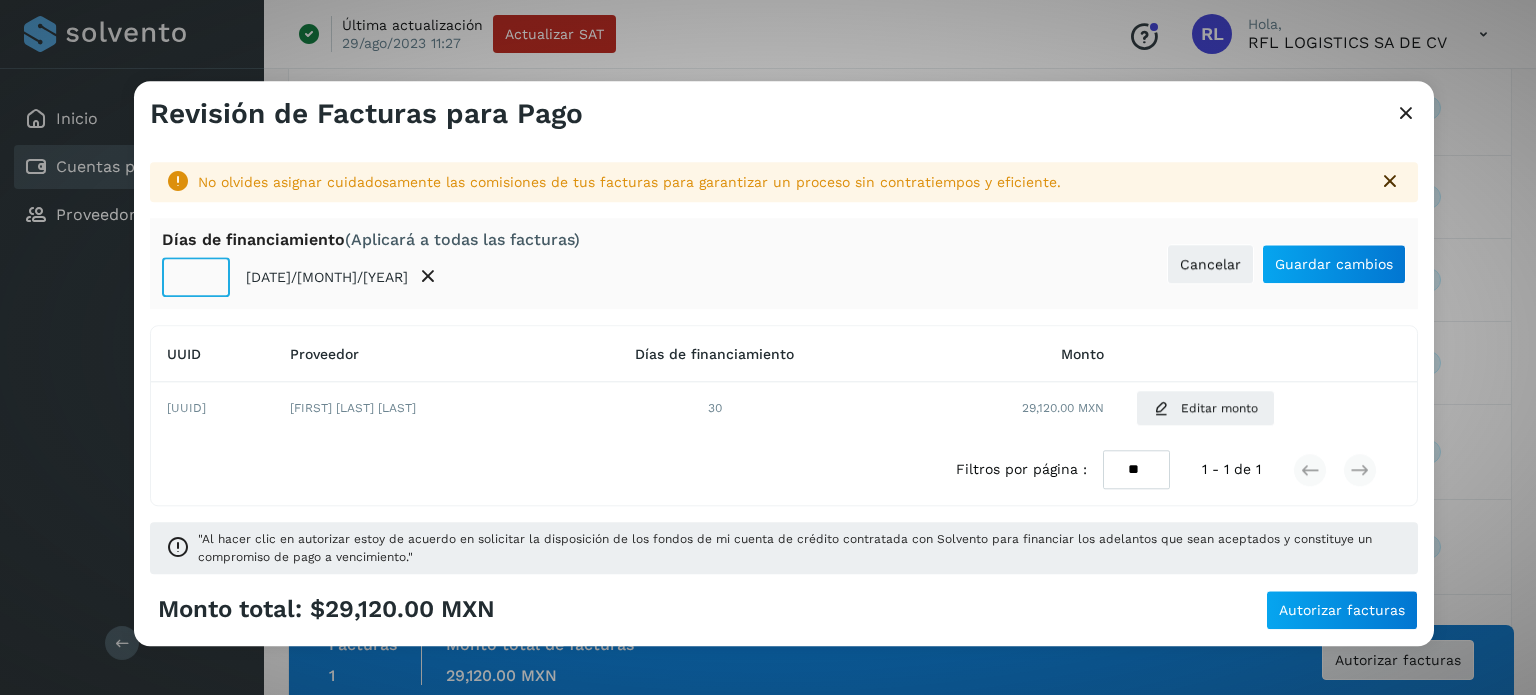 click on "**" 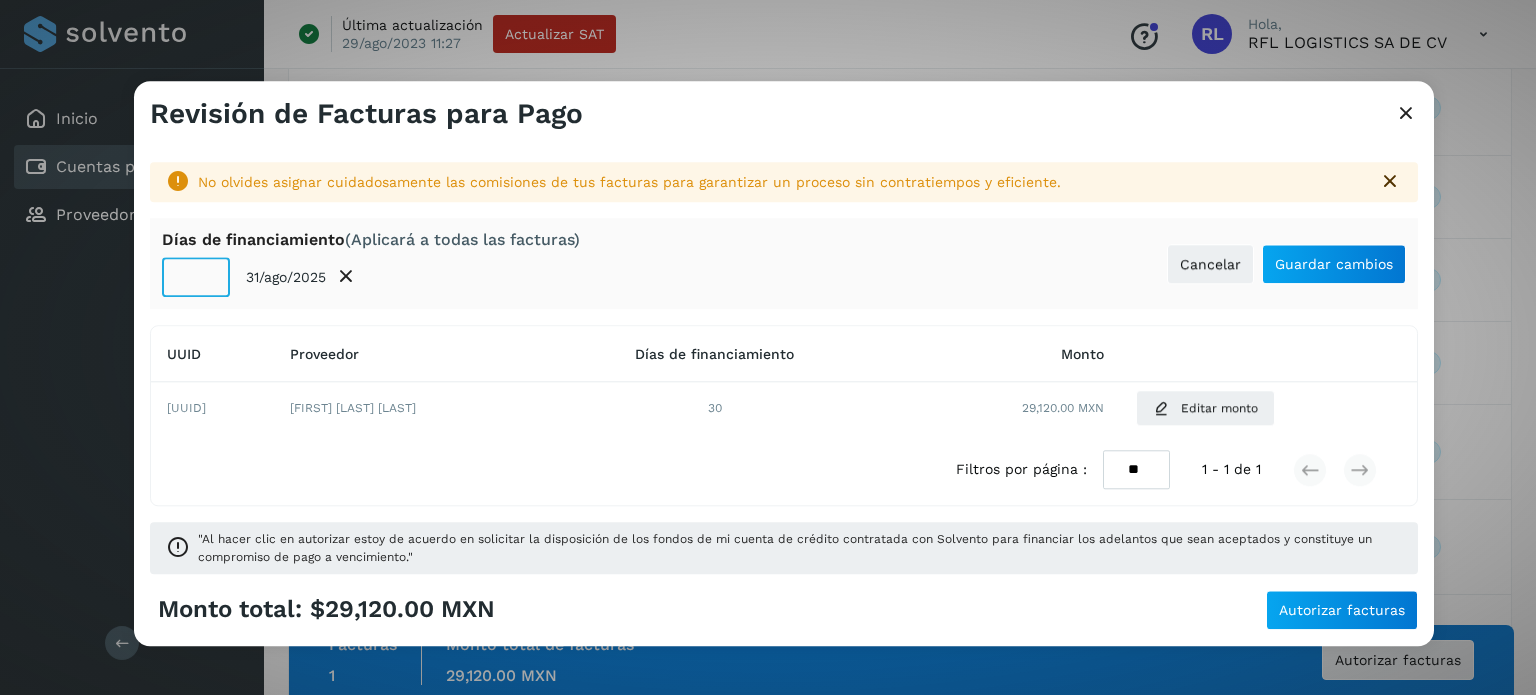 click on "**" 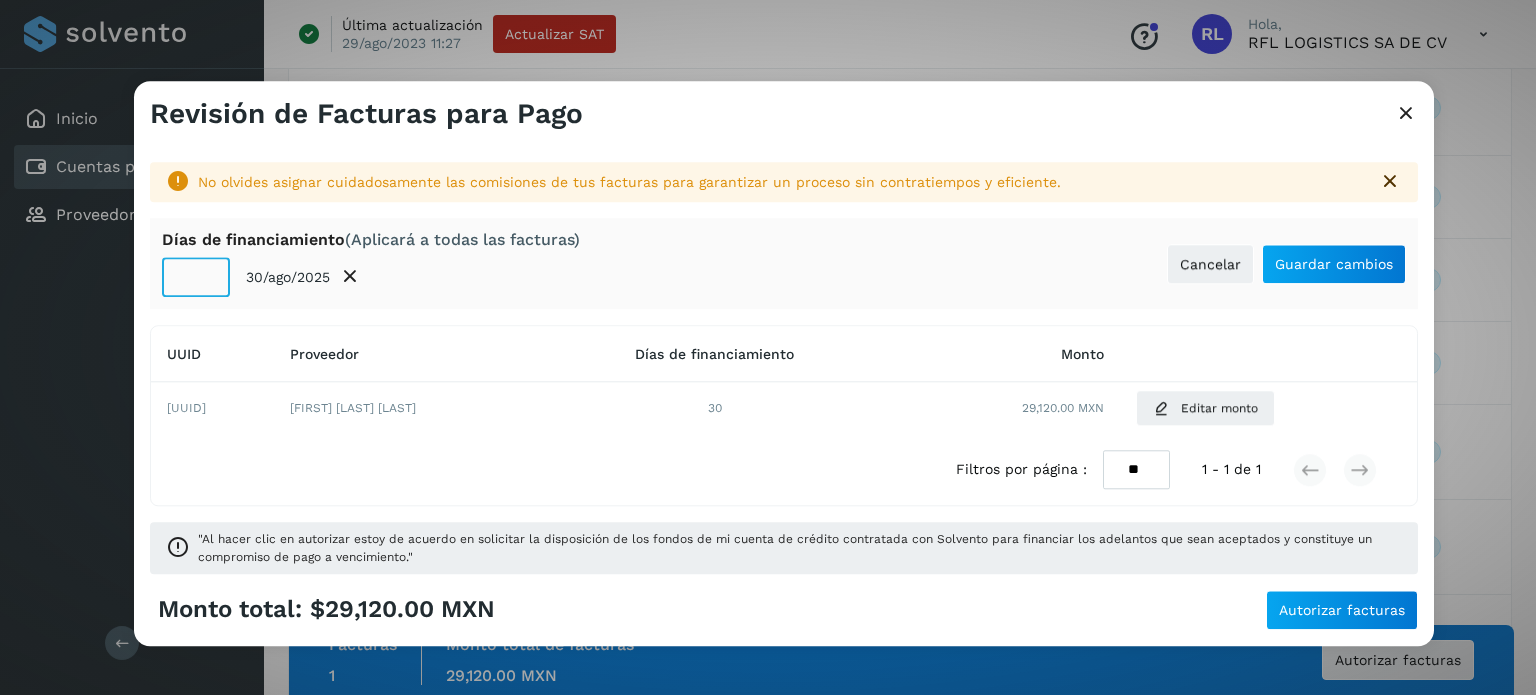 type on "**" 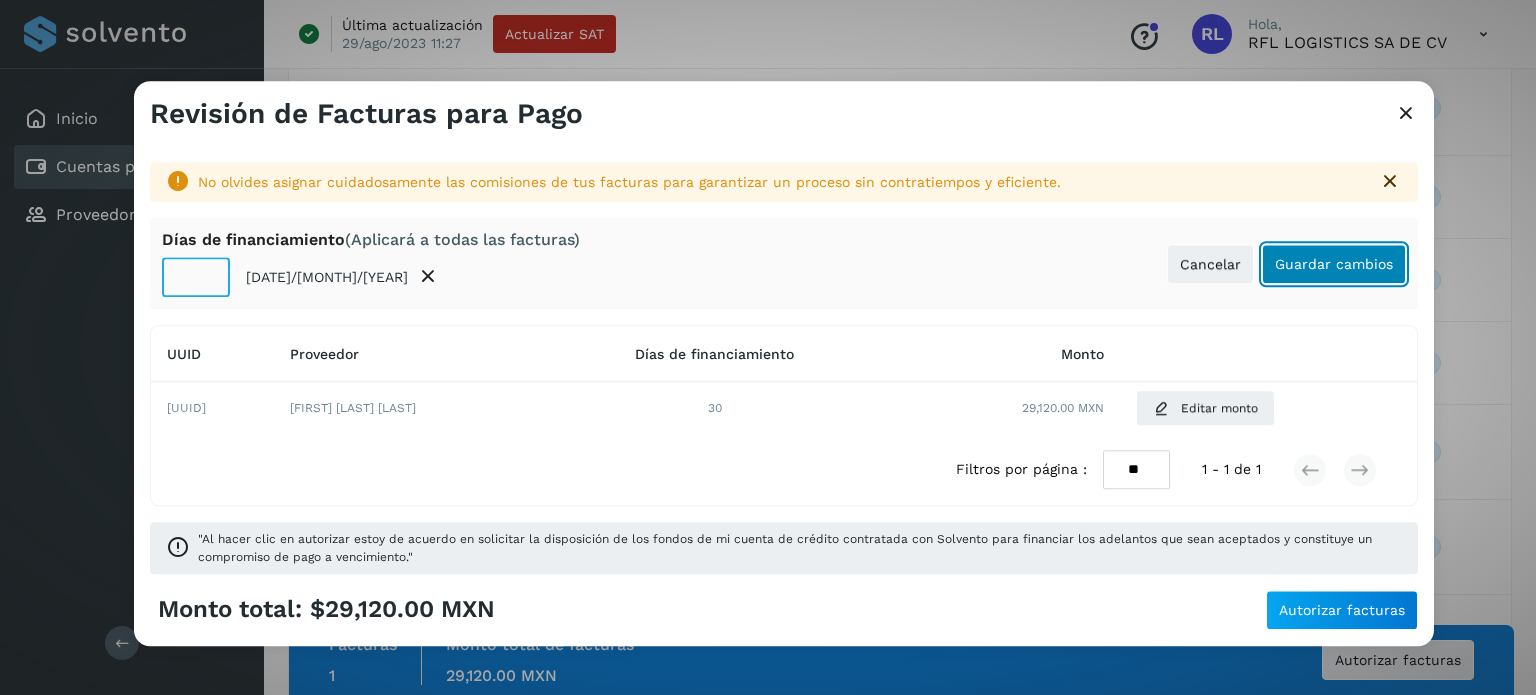 click on "Guardar cambios" 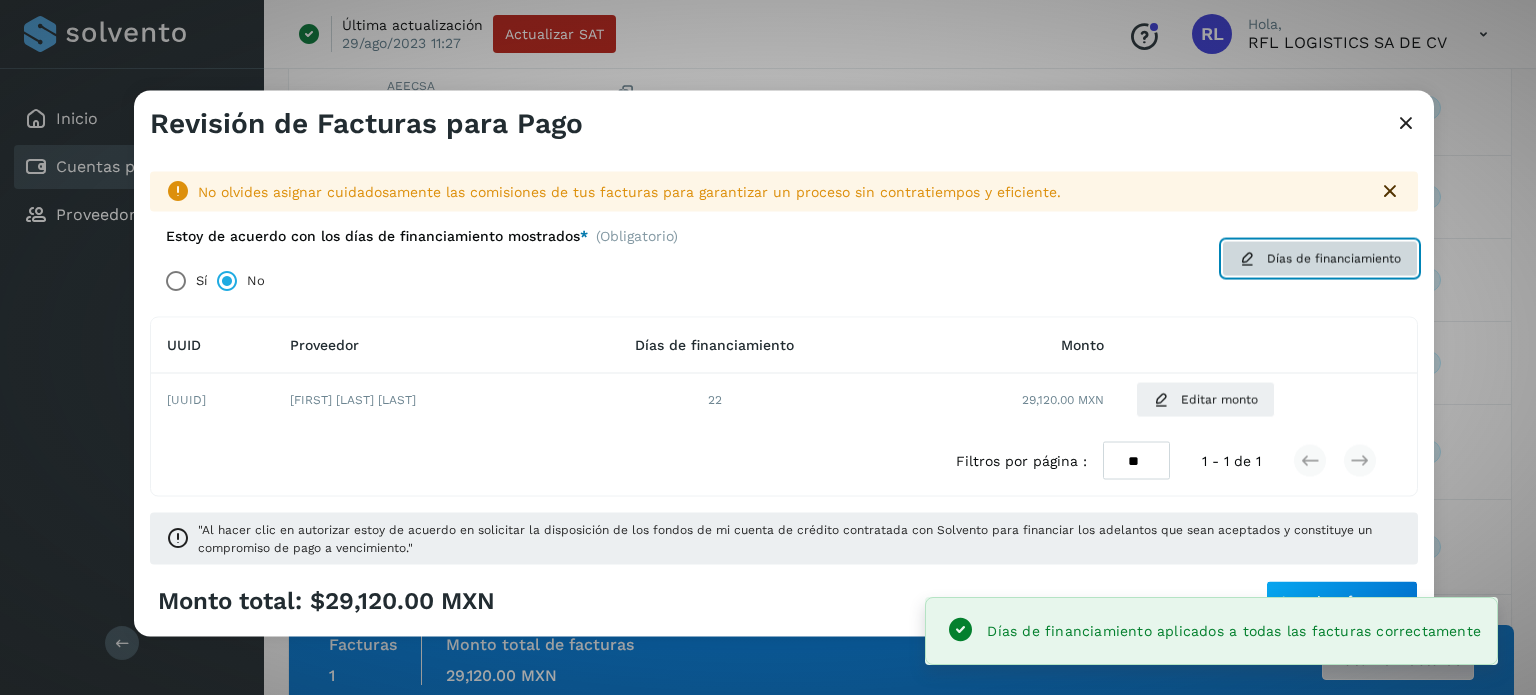 click on "Días de financiamiento" 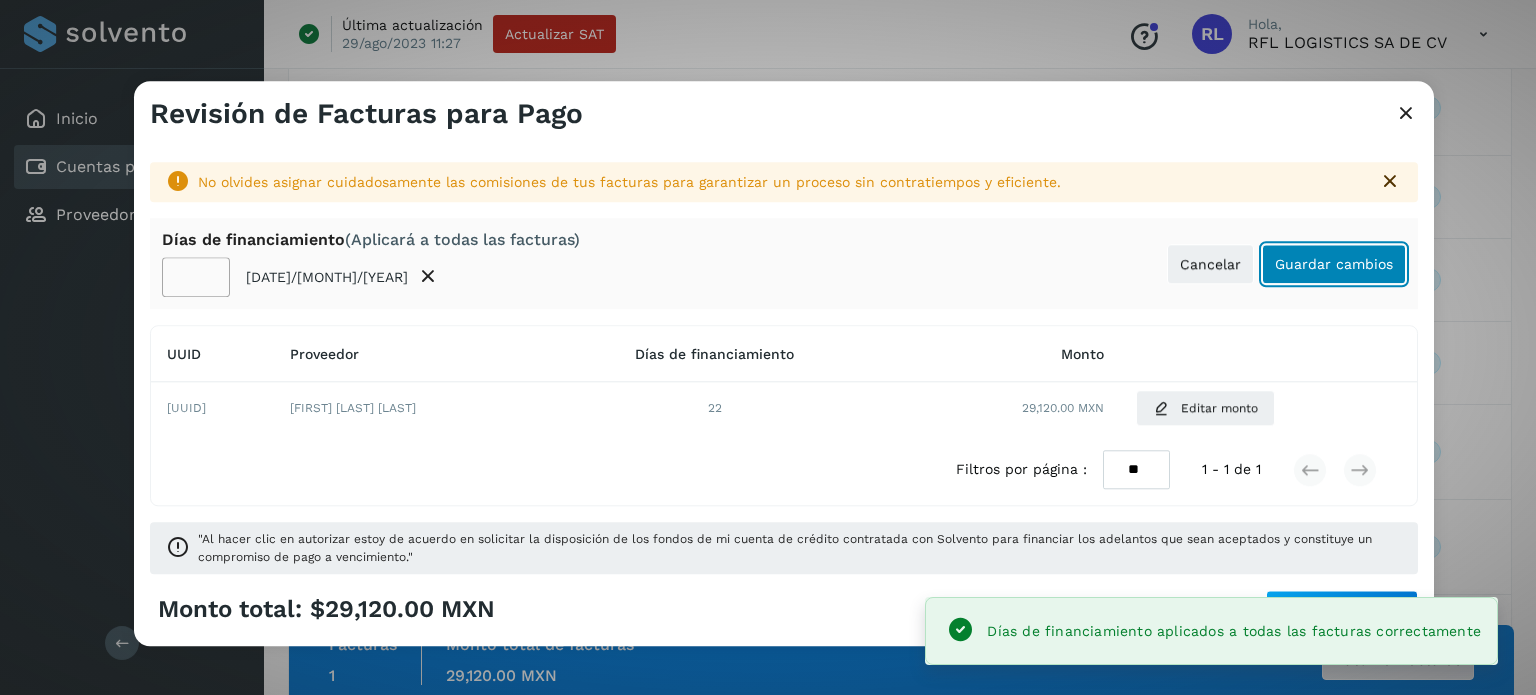 click on "Guardar cambios" 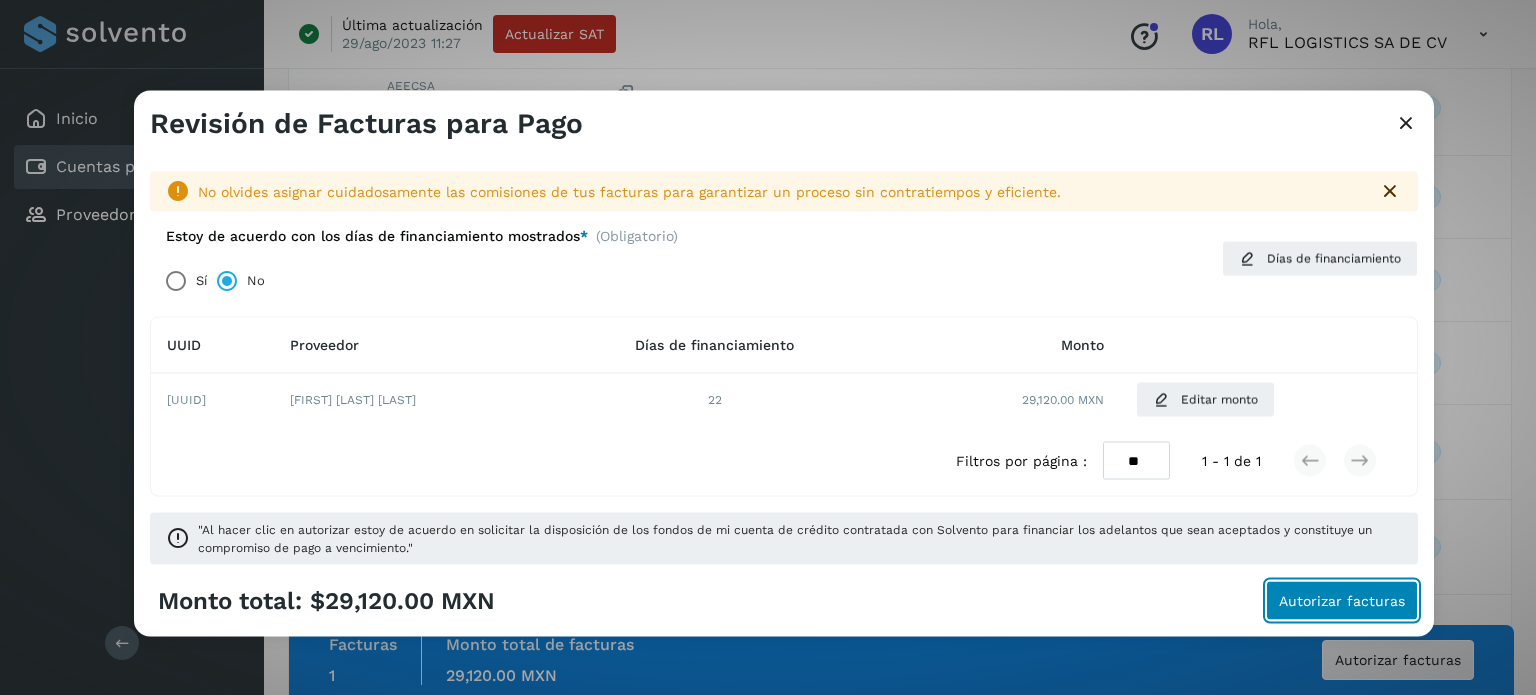 click on "Autorizar facturas" 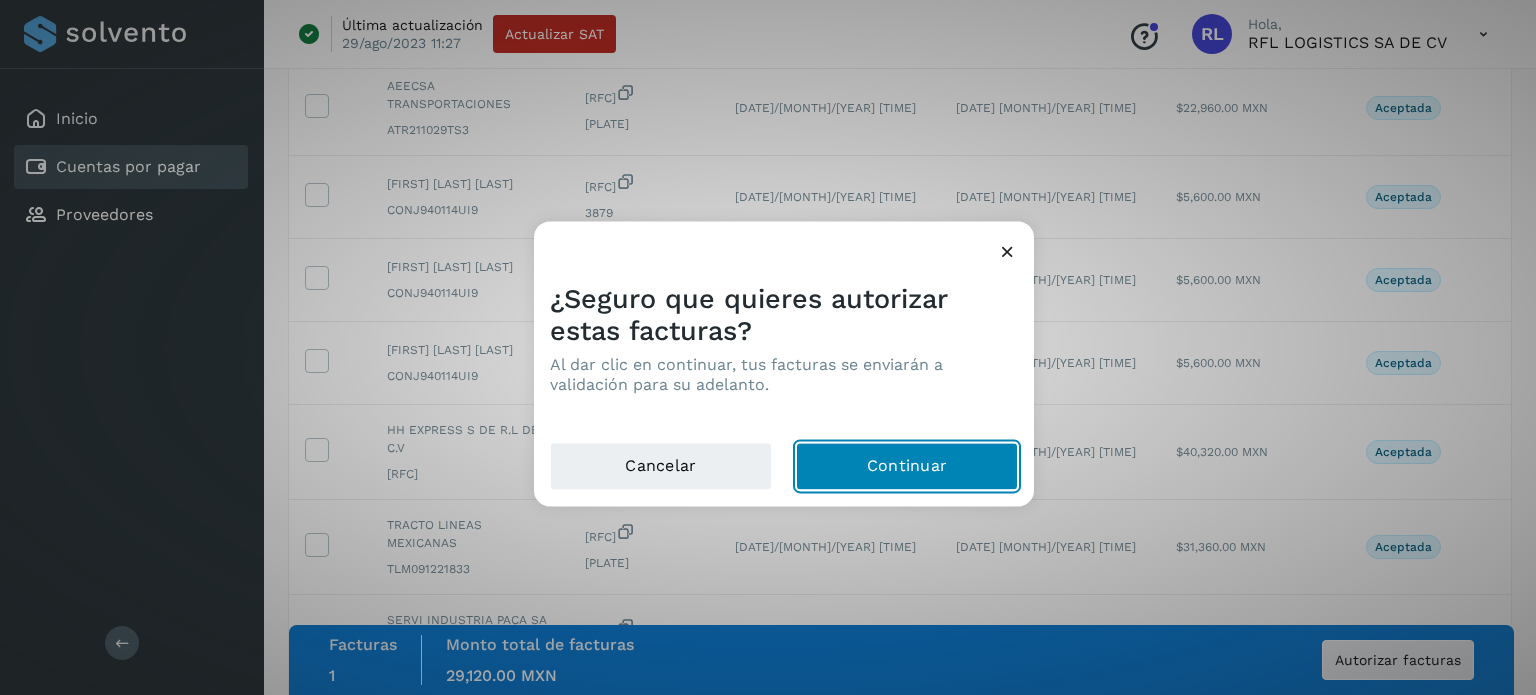 click on "Continuar" 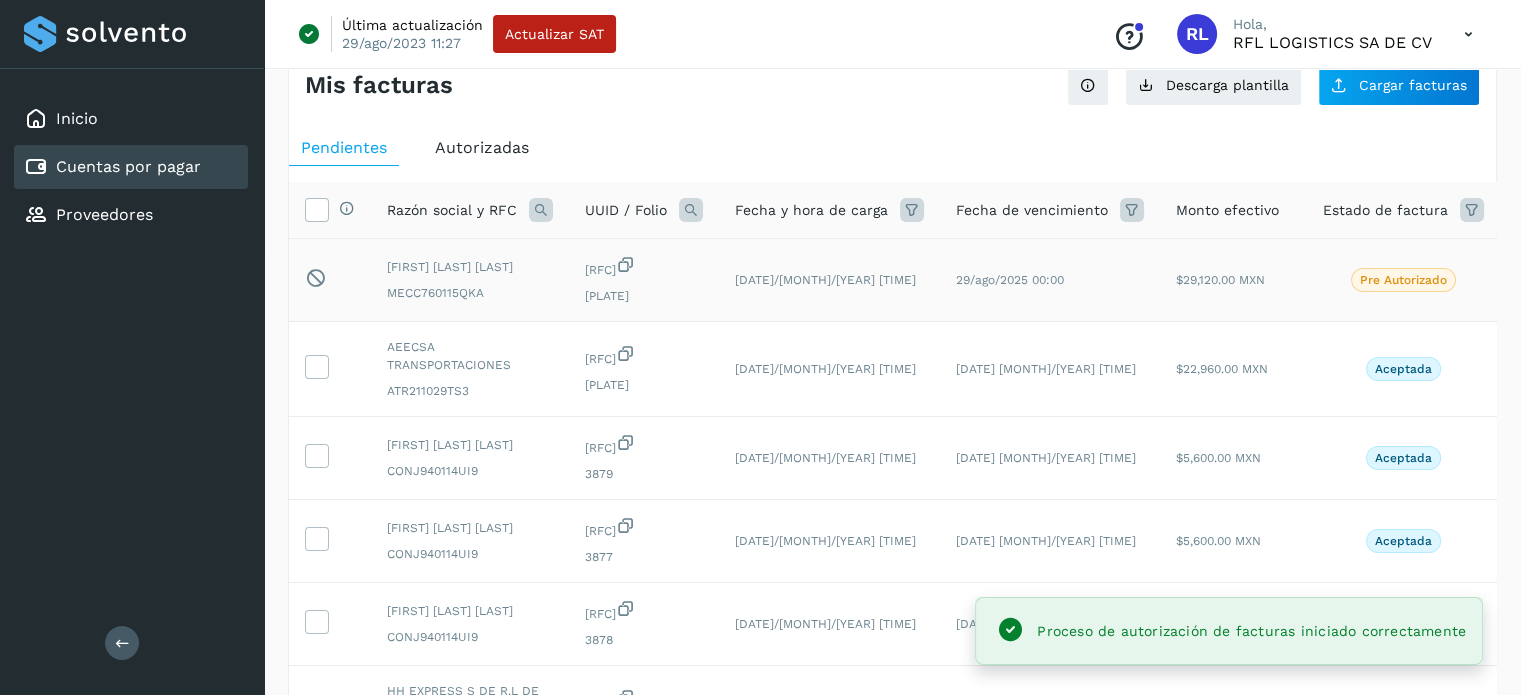scroll, scrollTop: 0, scrollLeft: 0, axis: both 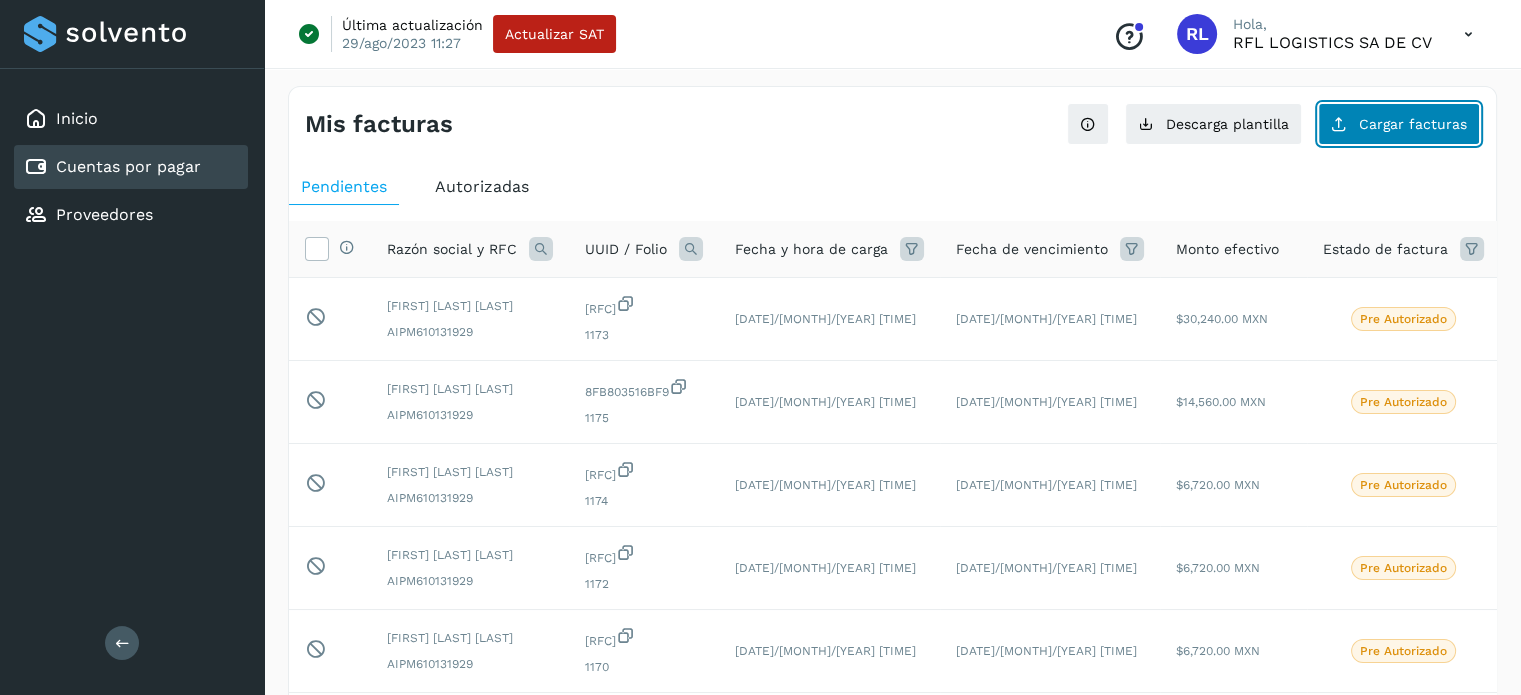 click on "Cargar facturas" 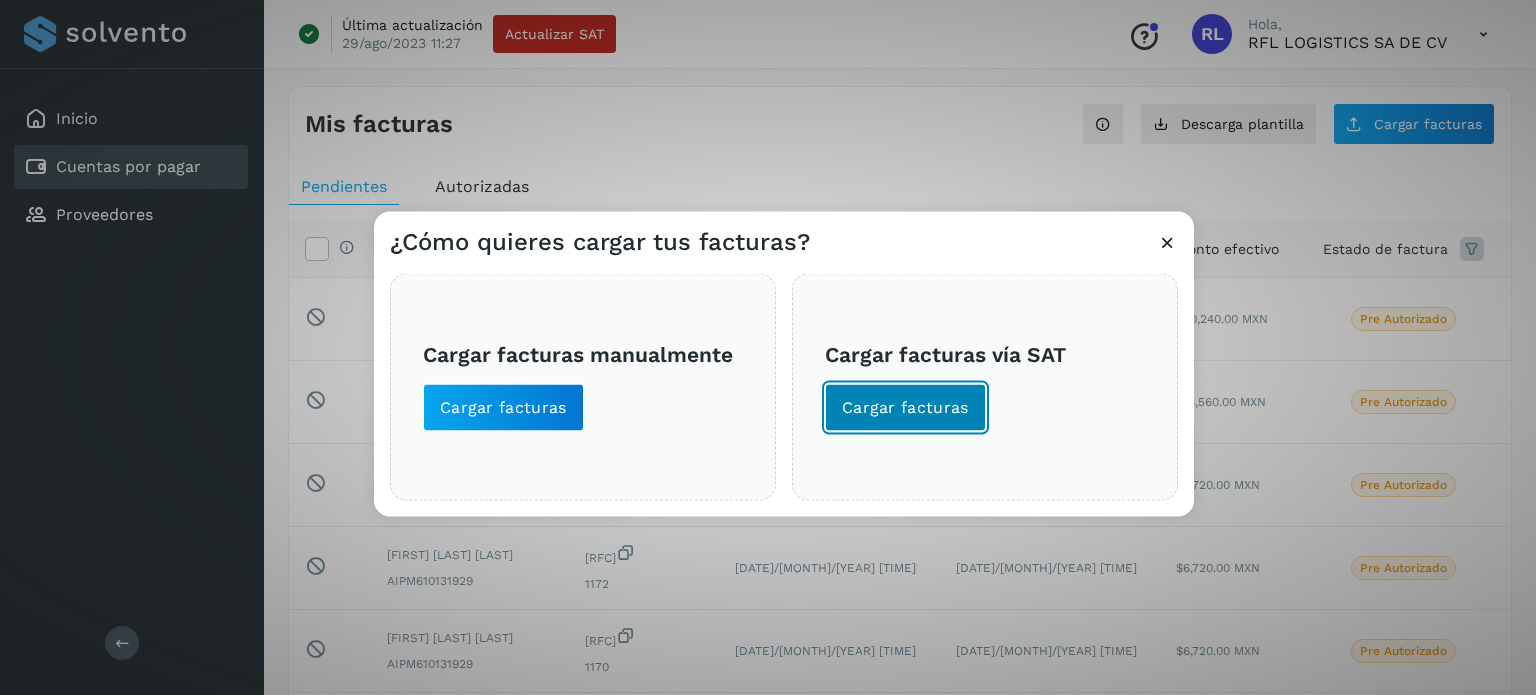 click on "Cargar facturas" 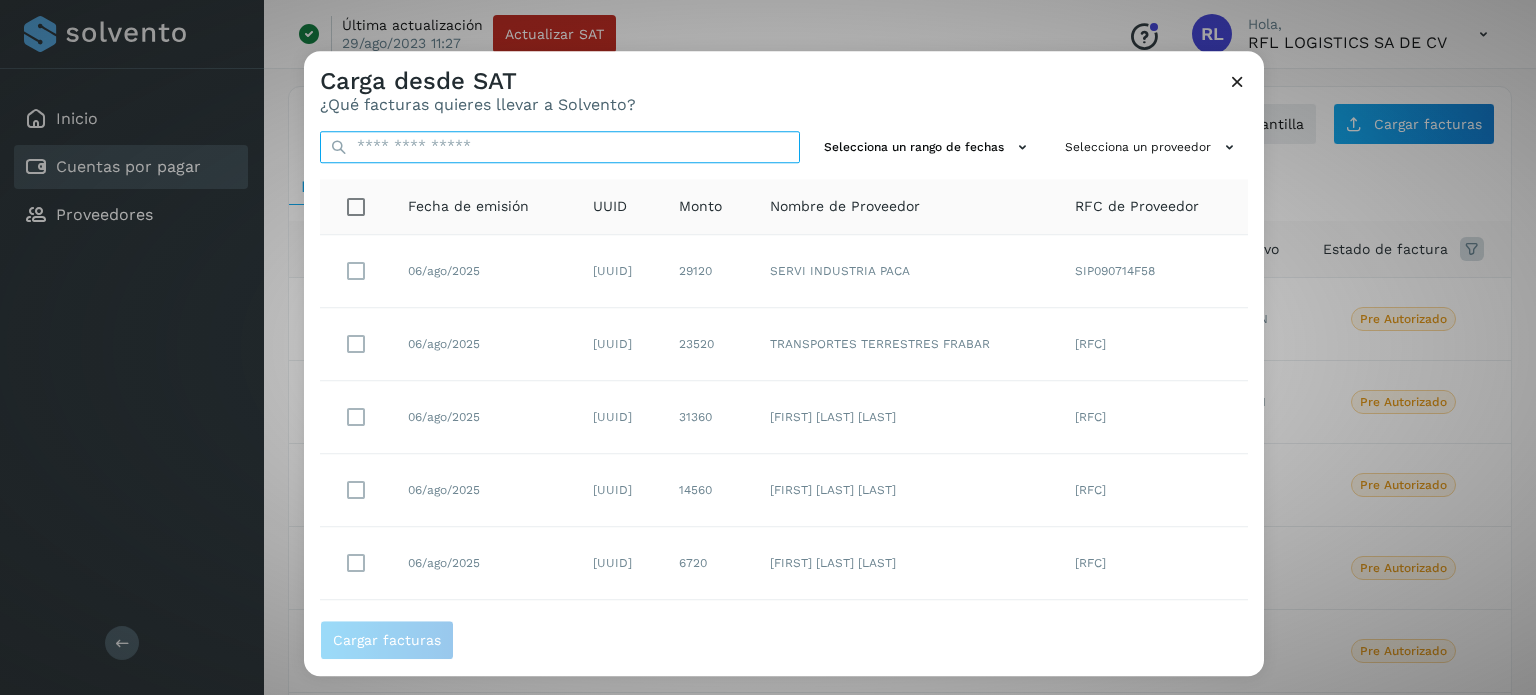 click at bounding box center (560, 147) 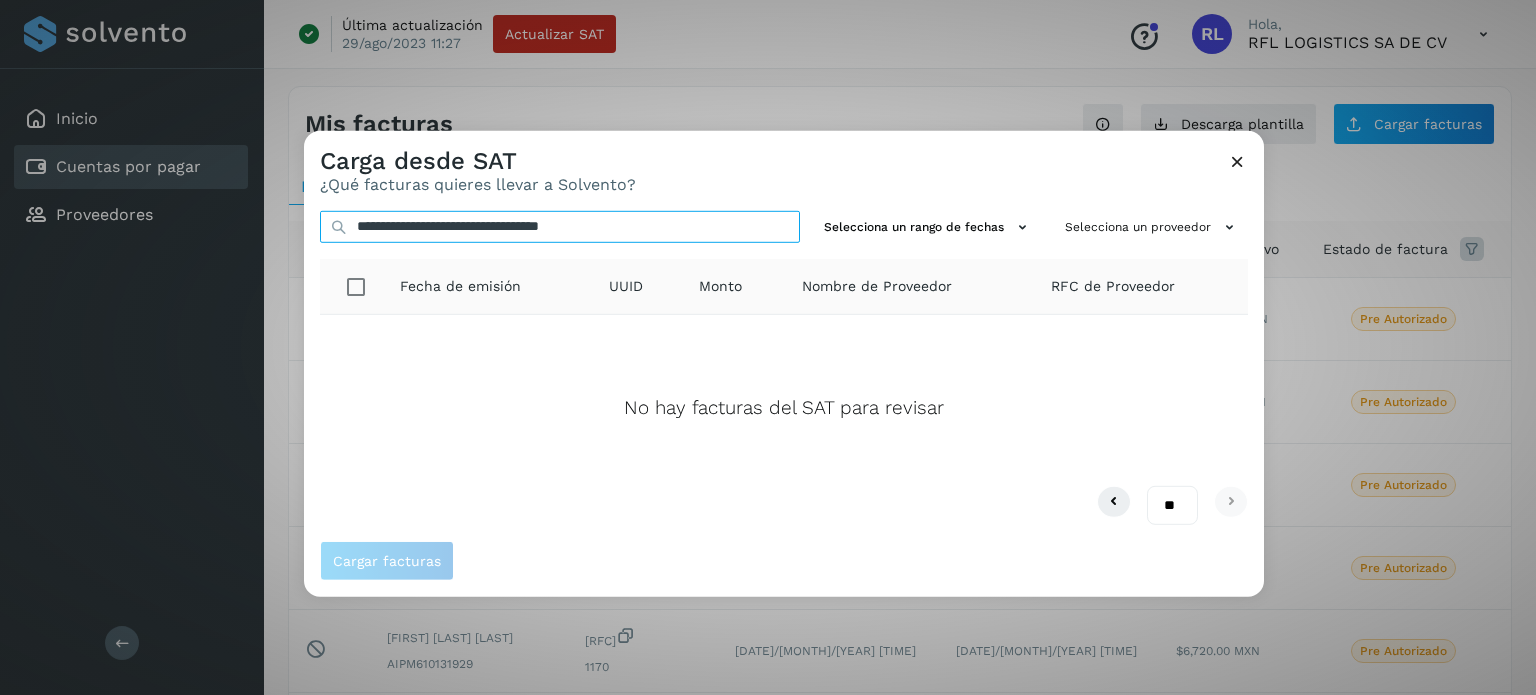 click on "**********" at bounding box center [560, 226] 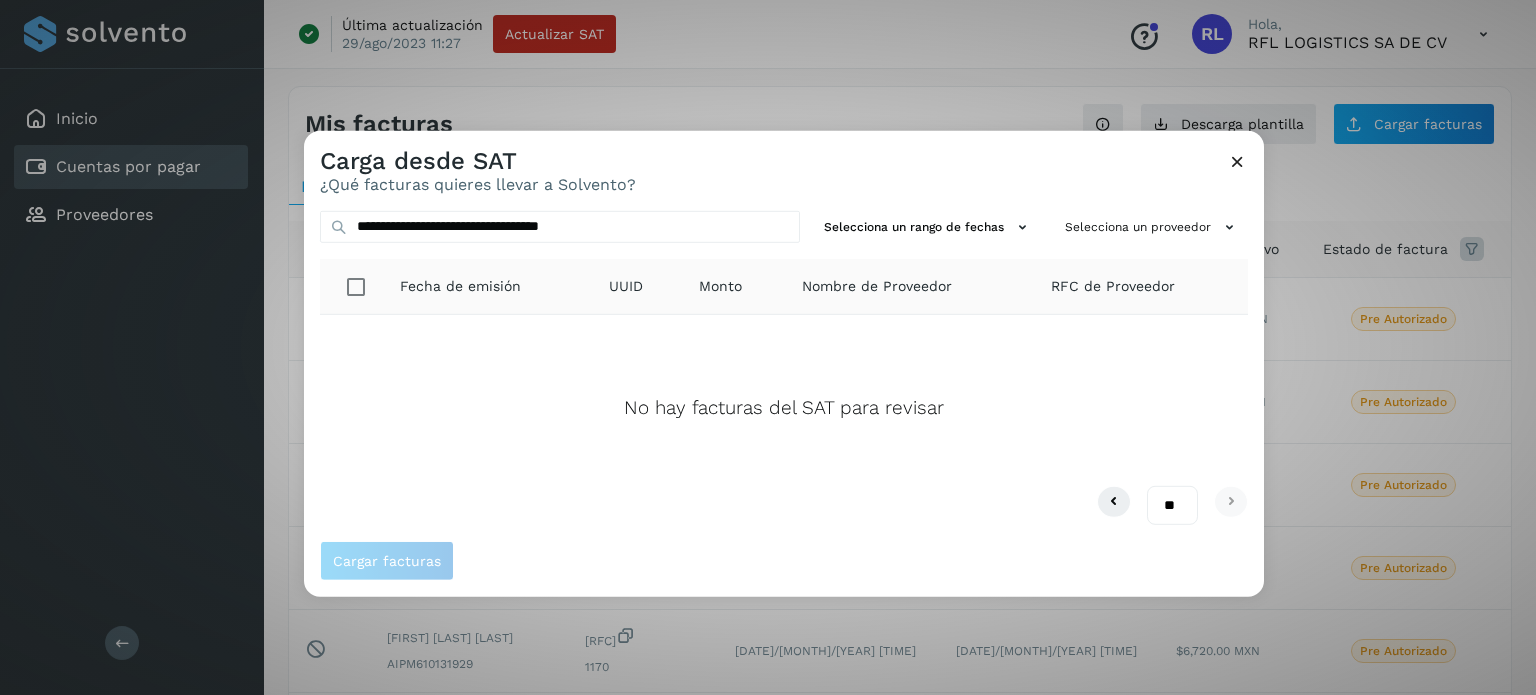 click at bounding box center [1237, 160] 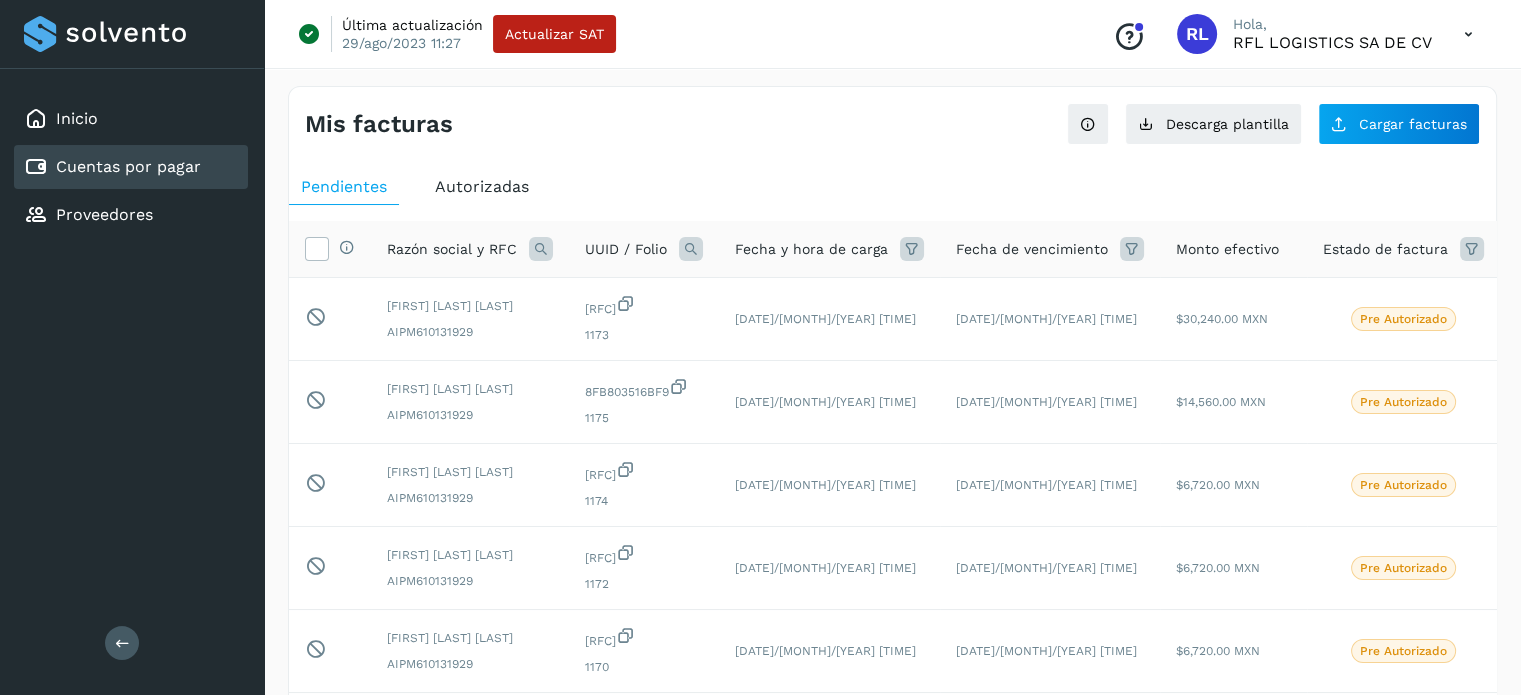 click on "Autorizadas" at bounding box center (482, 186) 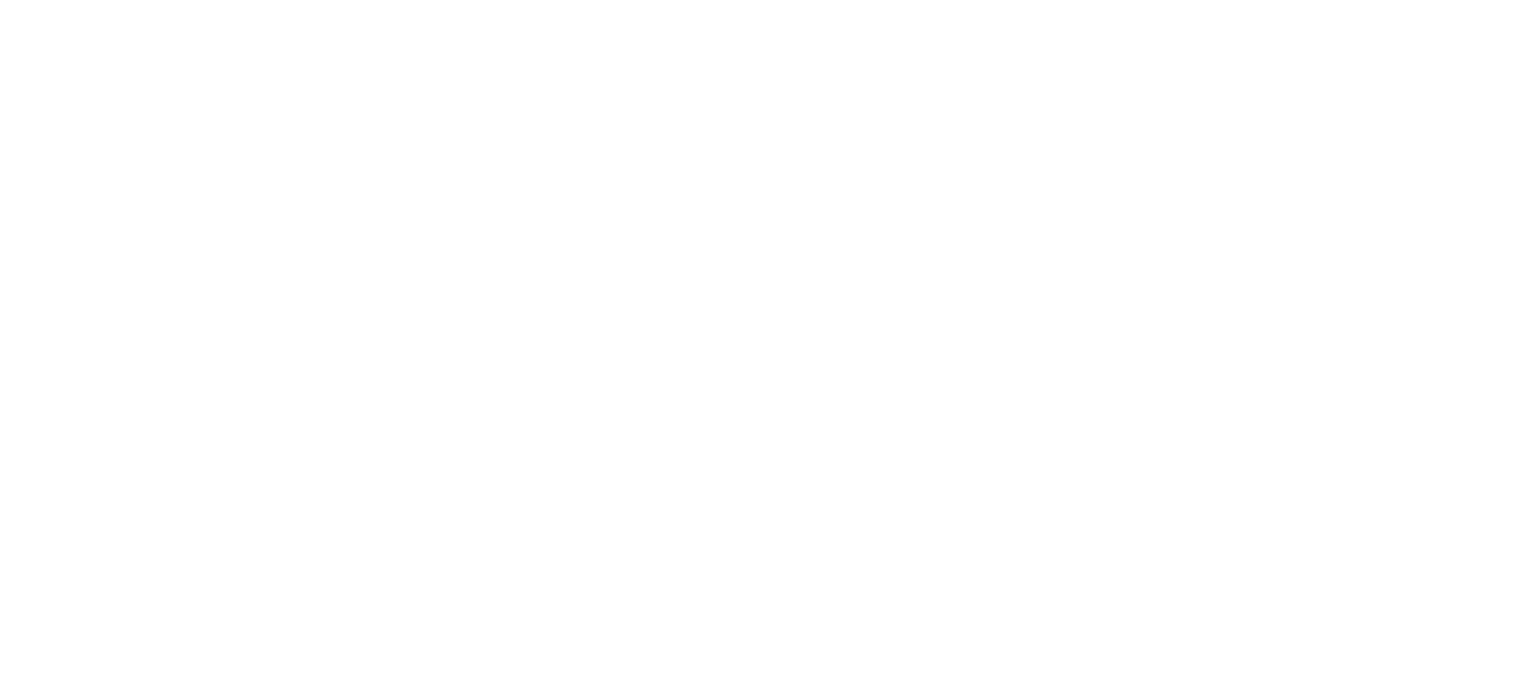 scroll, scrollTop: 0, scrollLeft: 0, axis: both 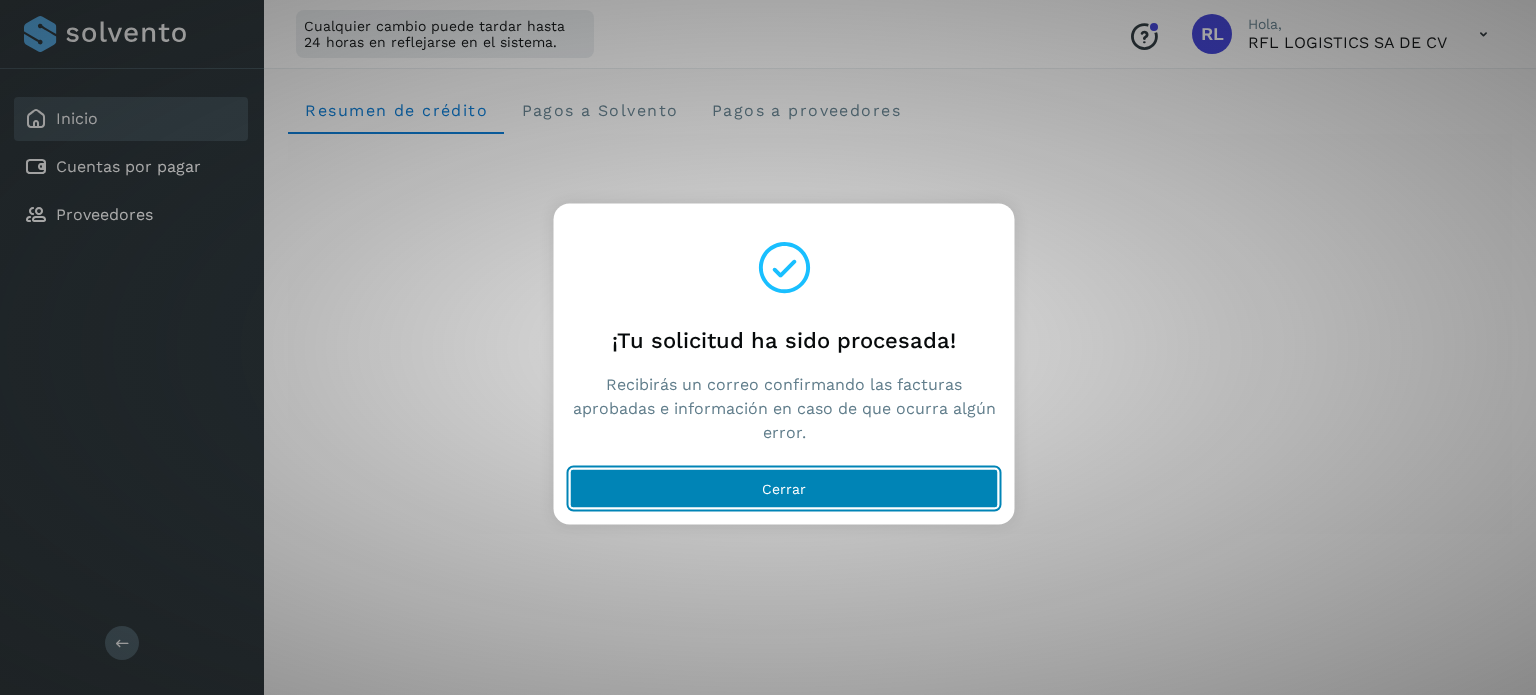 click on "Cerrar" 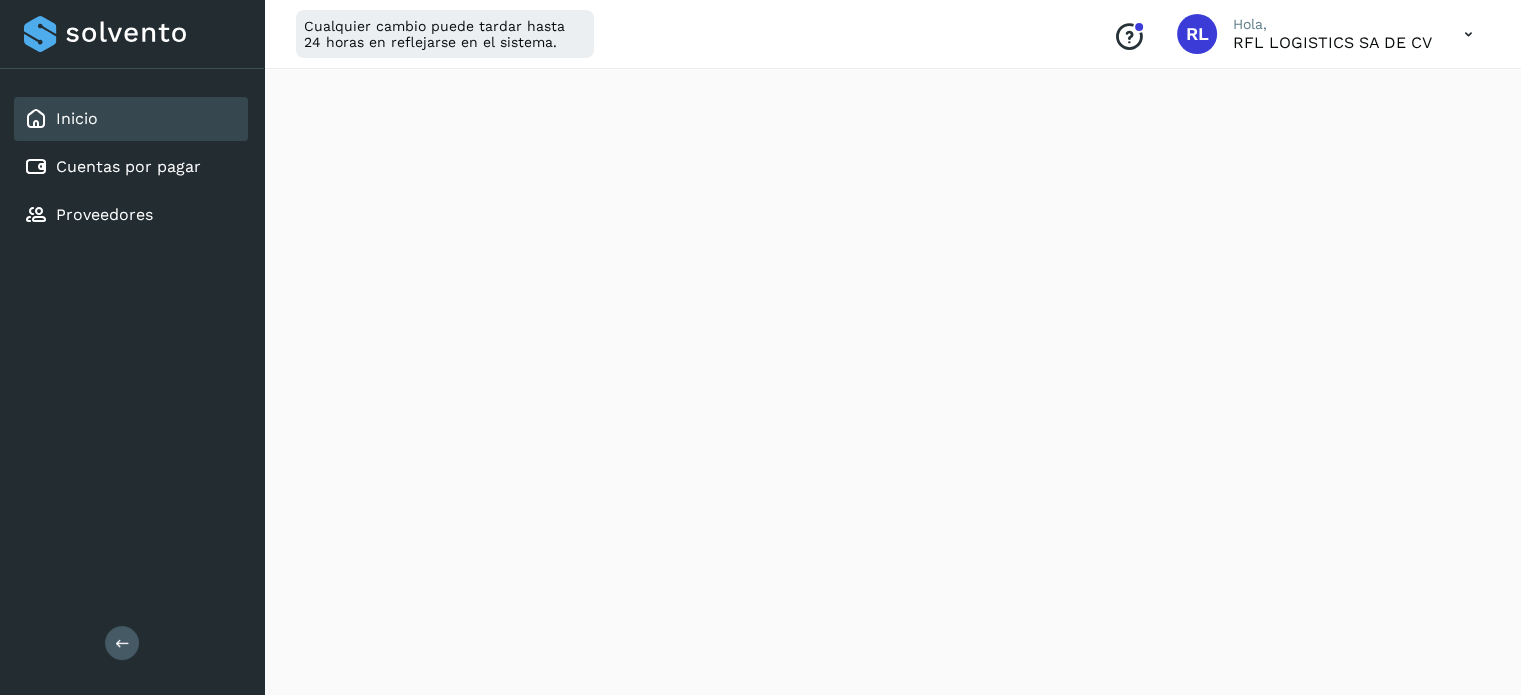scroll, scrollTop: 0, scrollLeft: 0, axis: both 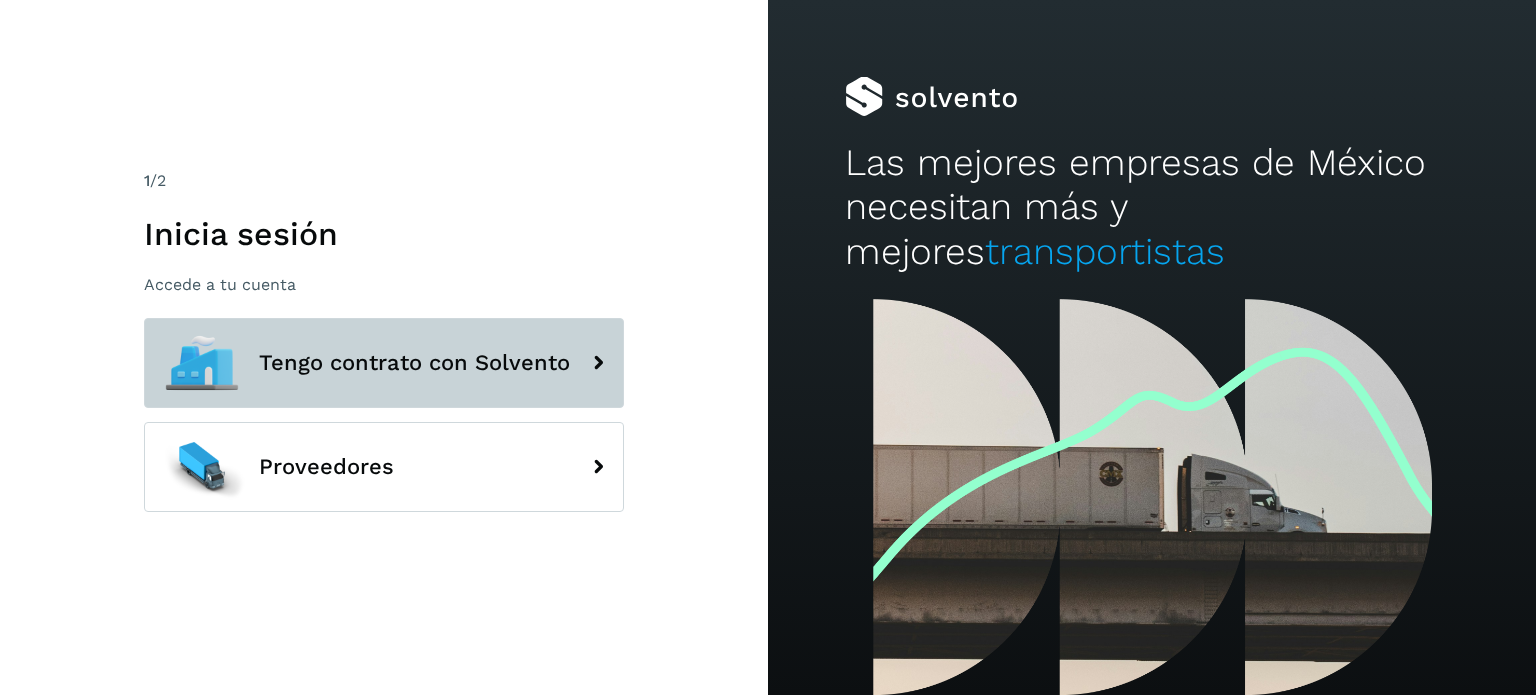 click 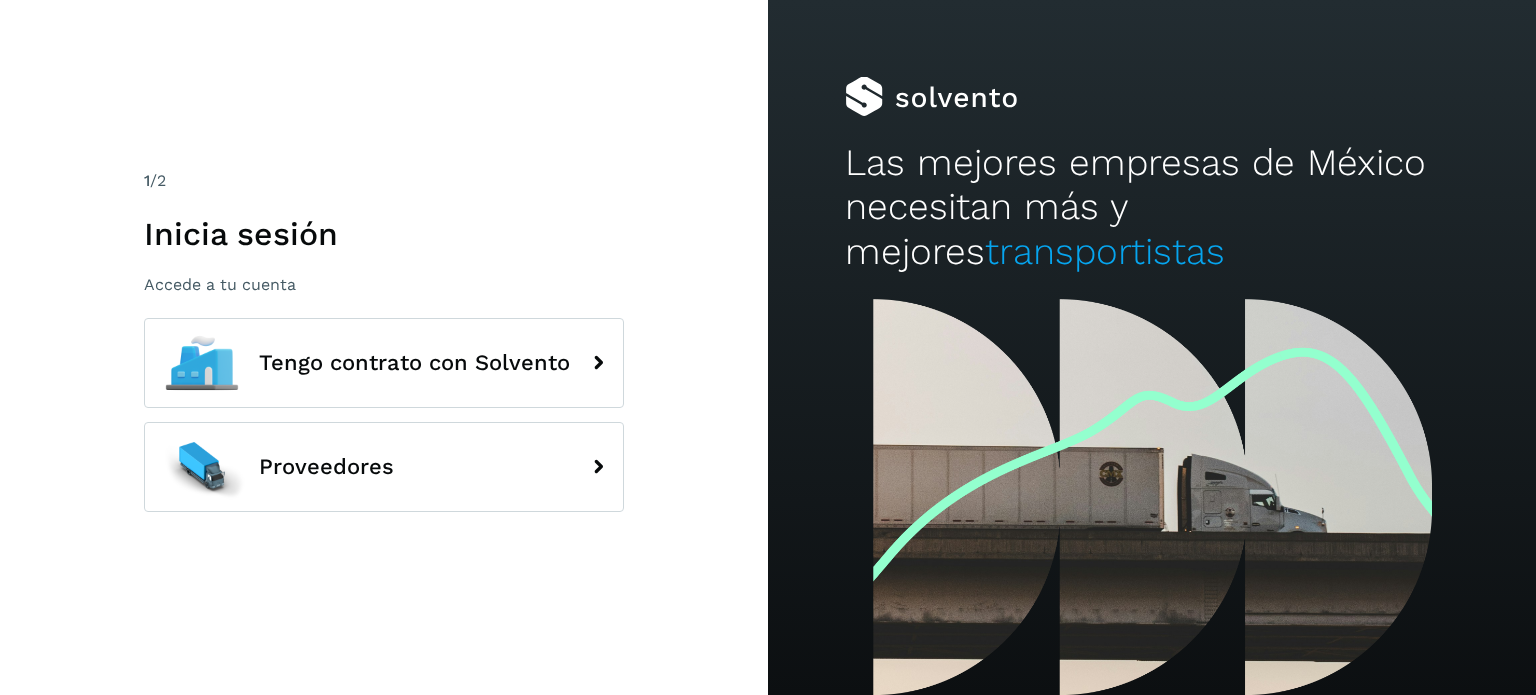 click on "1 /2 Inicia sesión Accede a tu cuenta Tengo contrato con Solvento Proveedores" at bounding box center (384, 347) 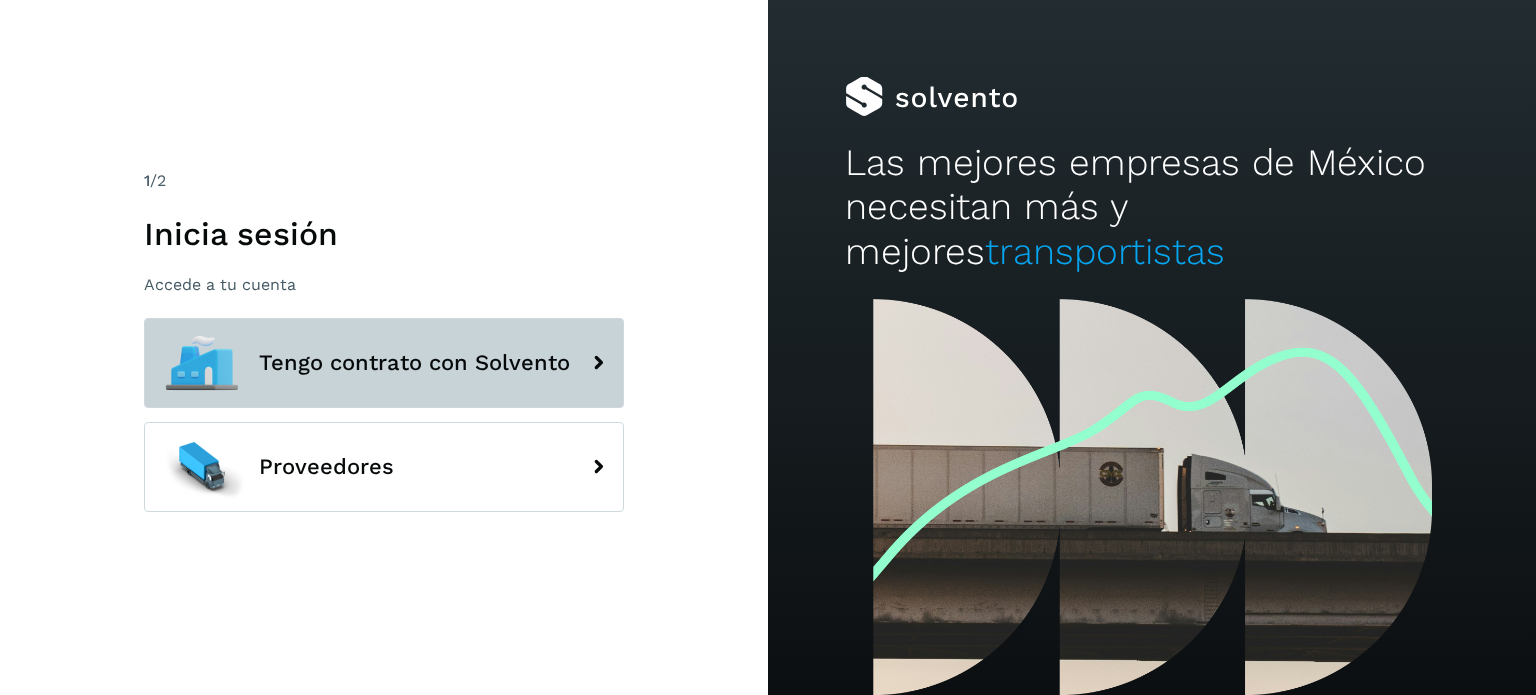 click on "Tengo contrato con Solvento" at bounding box center [384, 363] 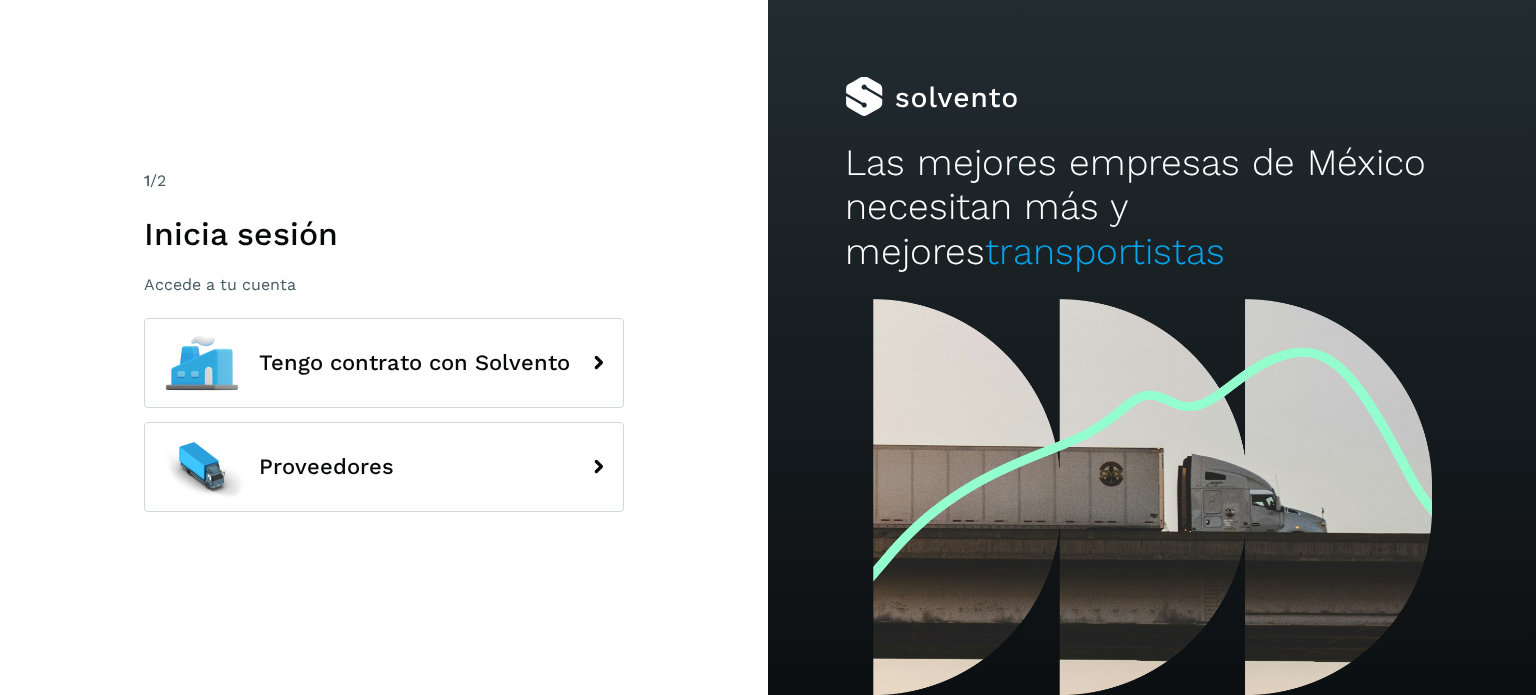 scroll, scrollTop: 0, scrollLeft: 0, axis: both 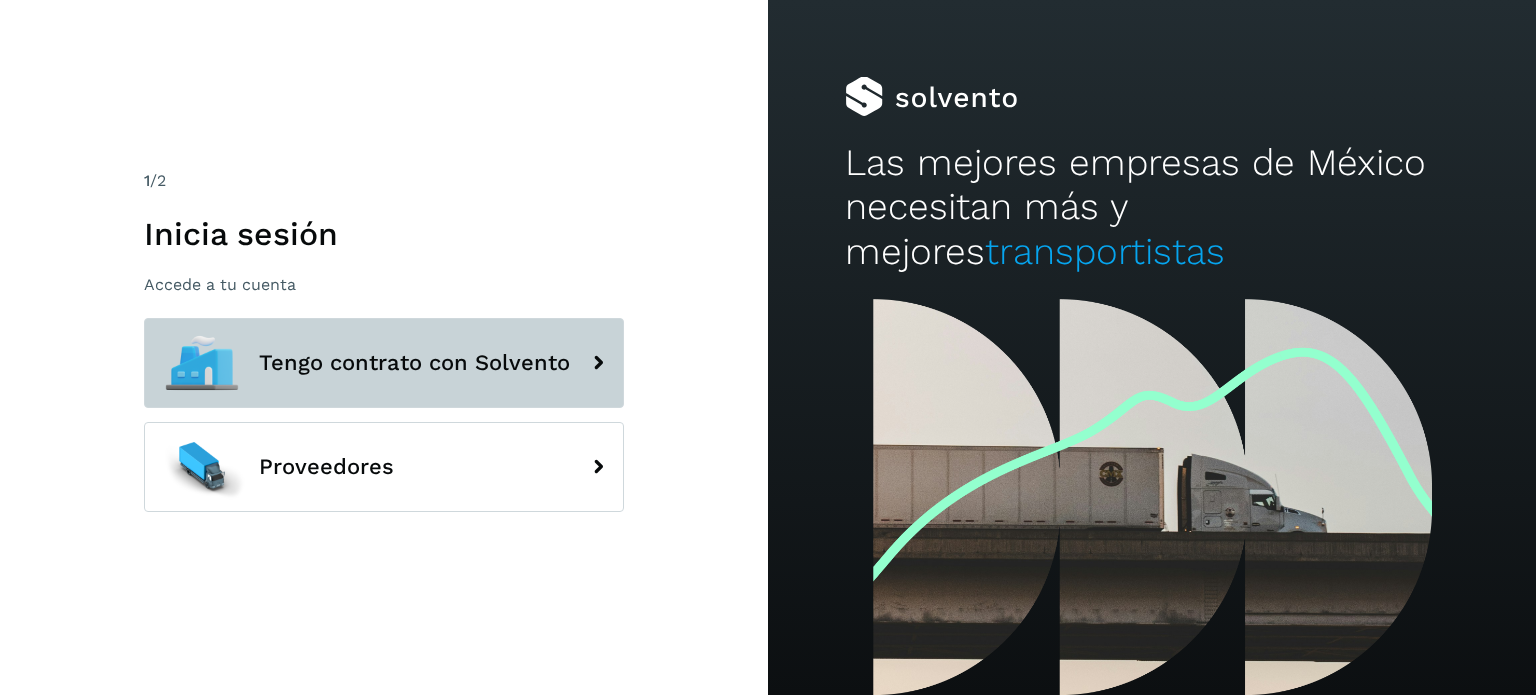 click on "Tengo contrato con Solvento" 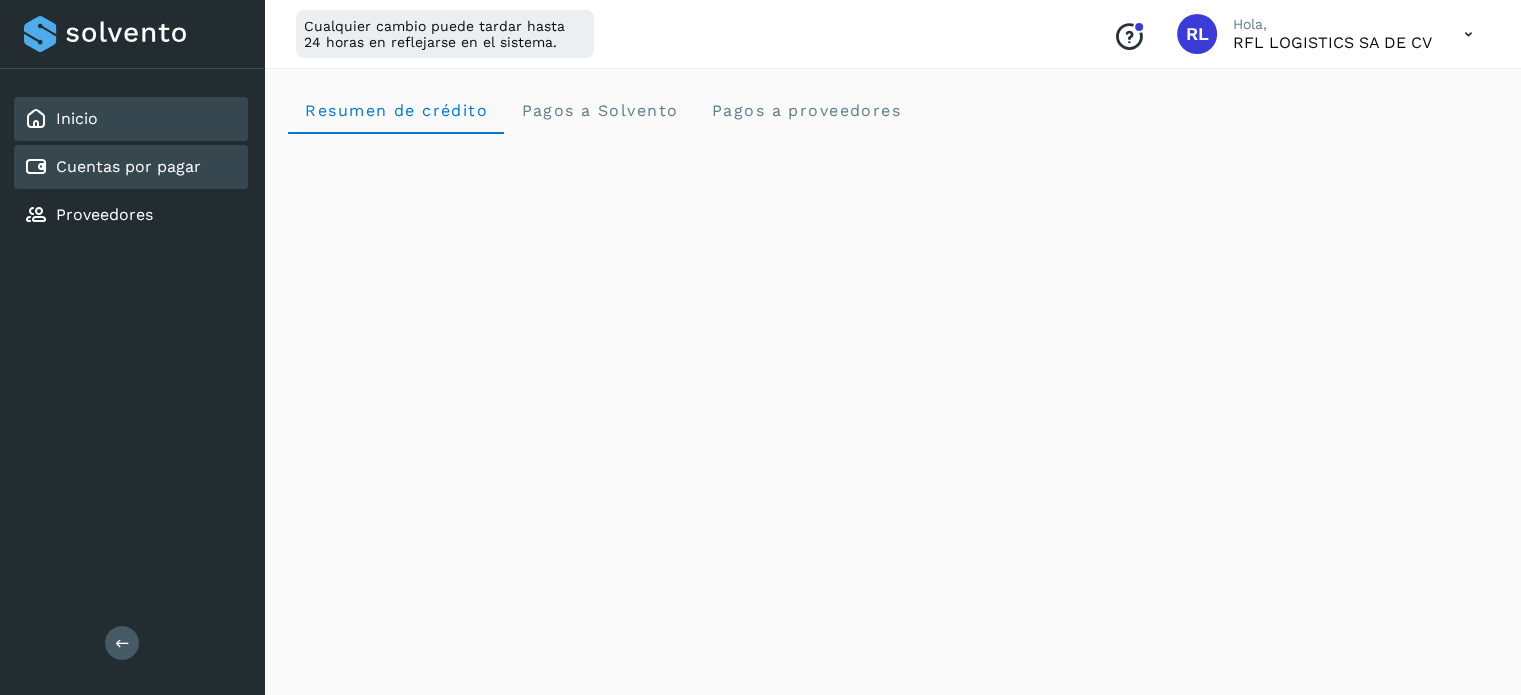 click on "Cuentas por pagar" at bounding box center (128, 166) 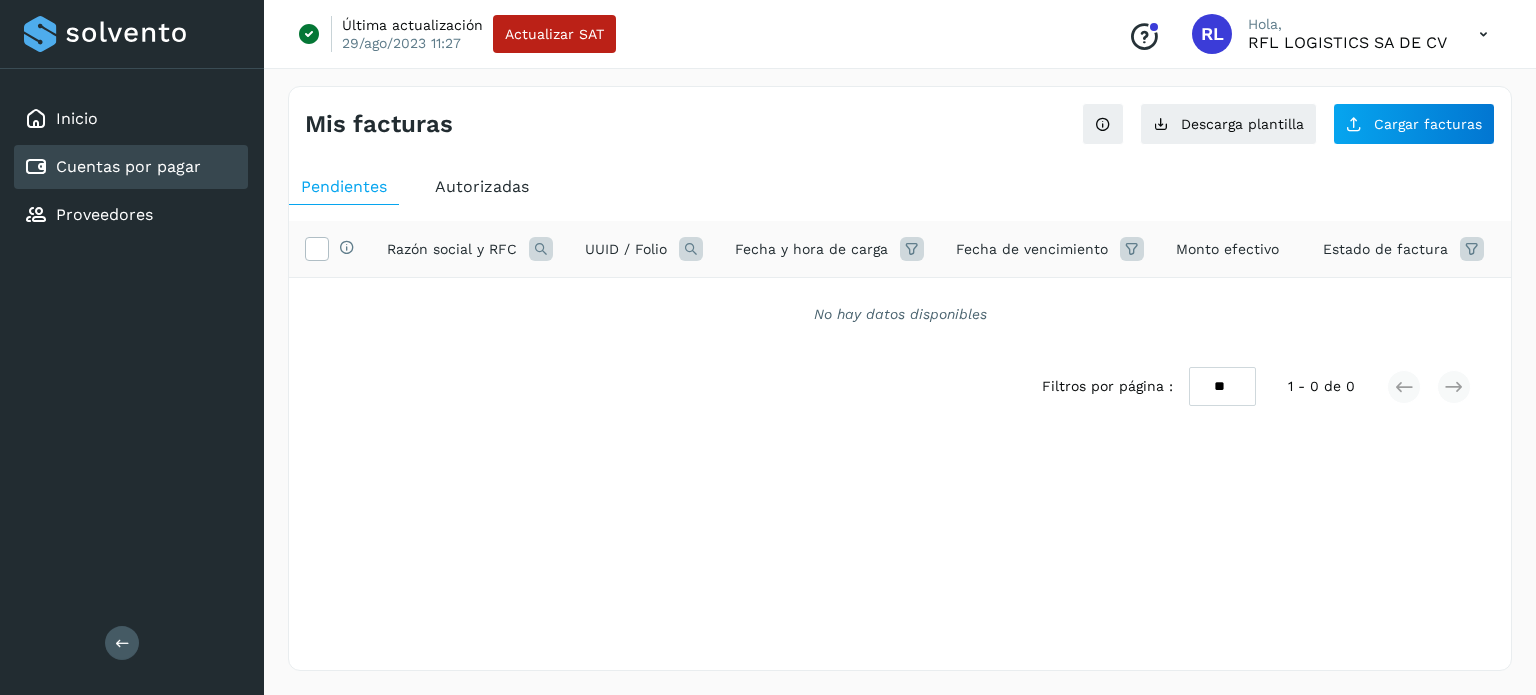 click on "Autorizadas" at bounding box center (482, 186) 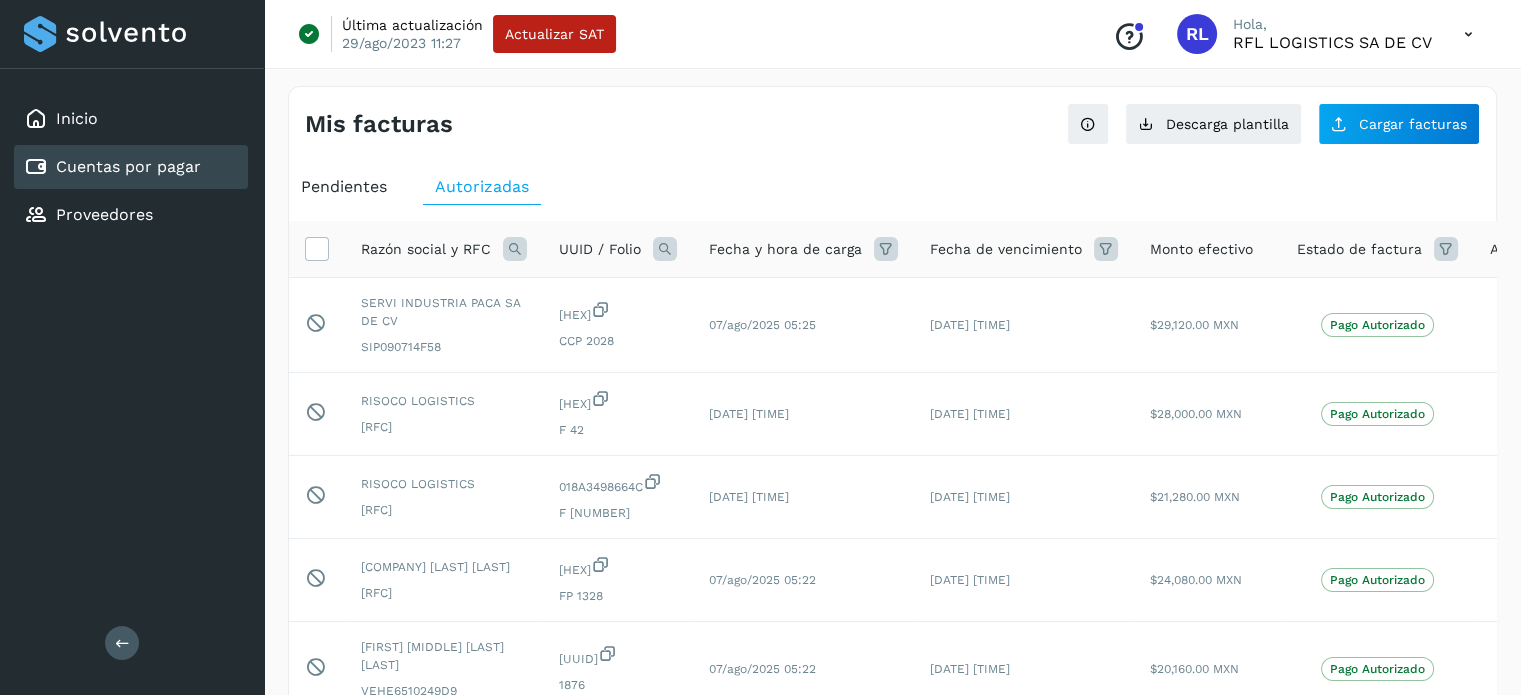 click at bounding box center [665, 249] 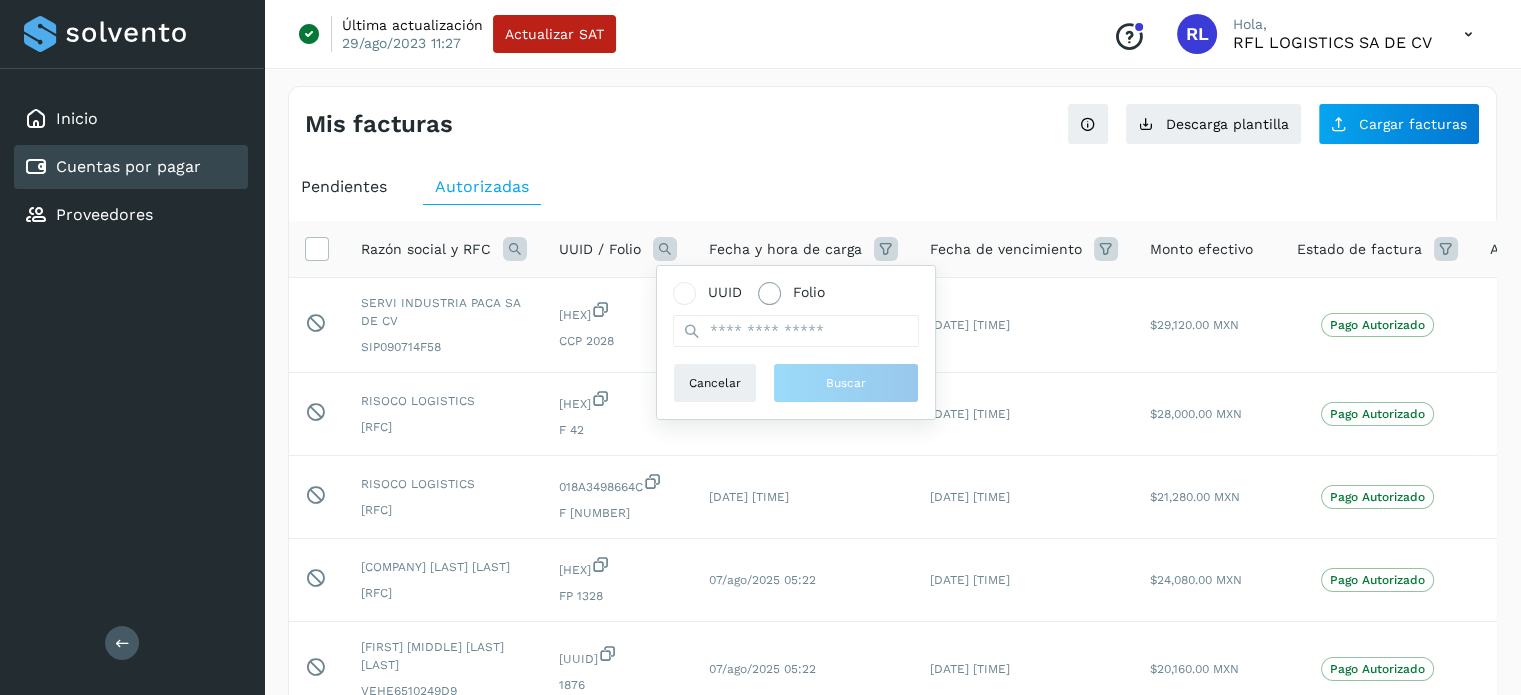 click on "Folio" at bounding box center [791, 292] 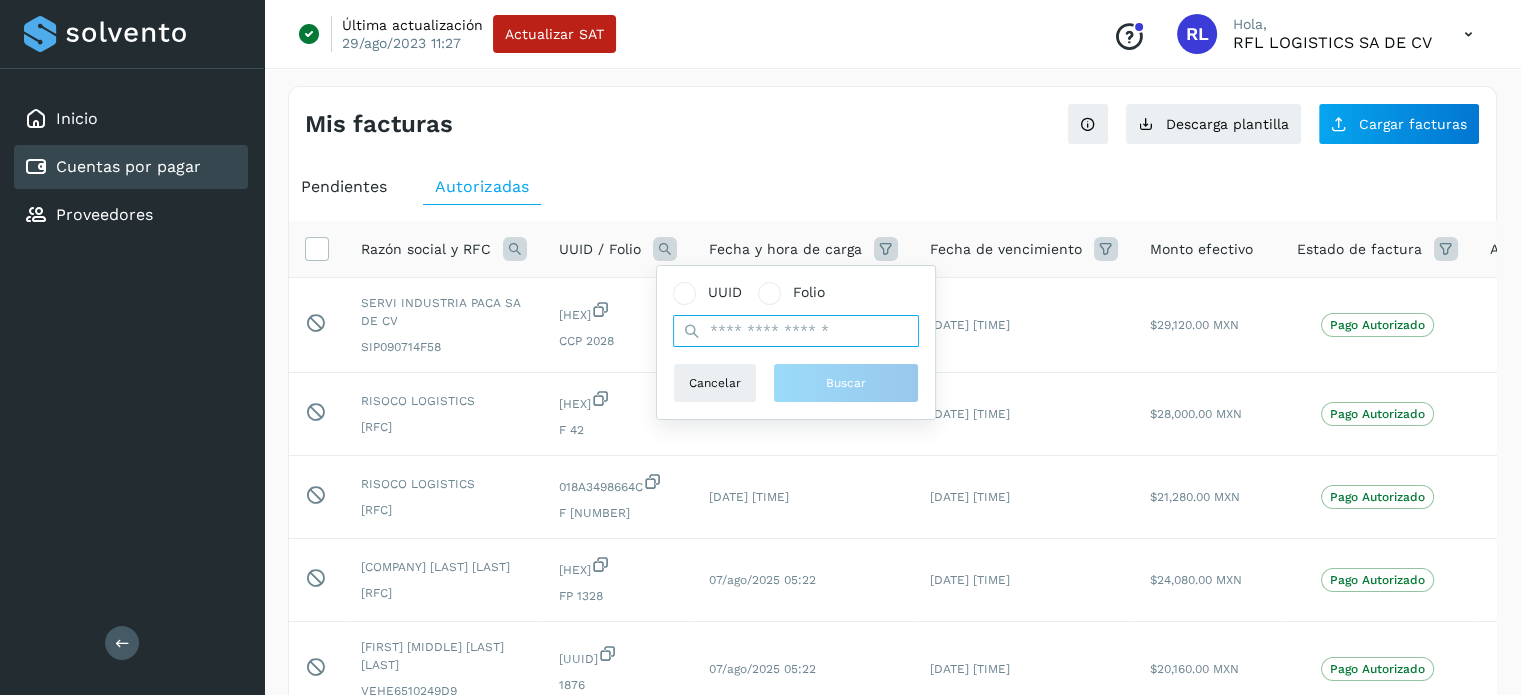 drag, startPoint x: 778, startPoint y: 338, endPoint x: 668, endPoint y: 227, distance: 156.2722 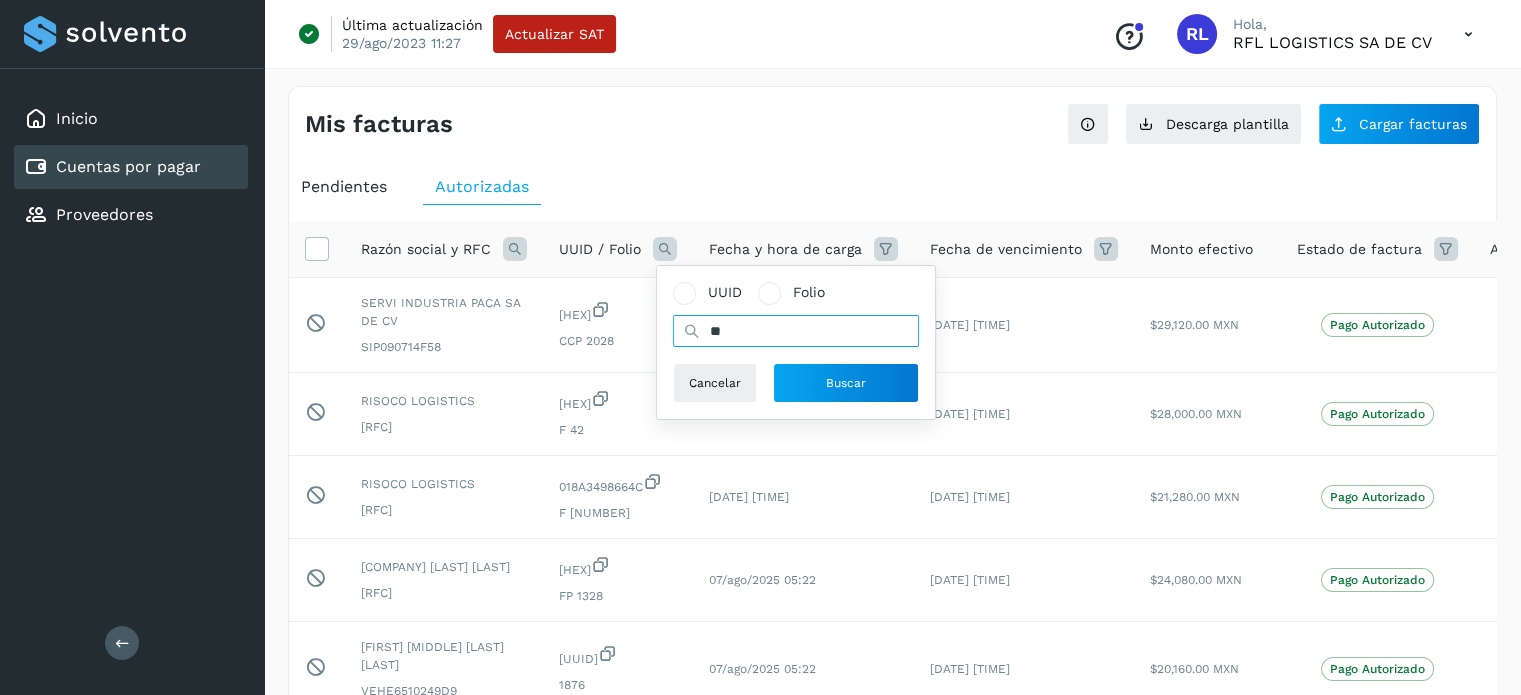 type on "*" 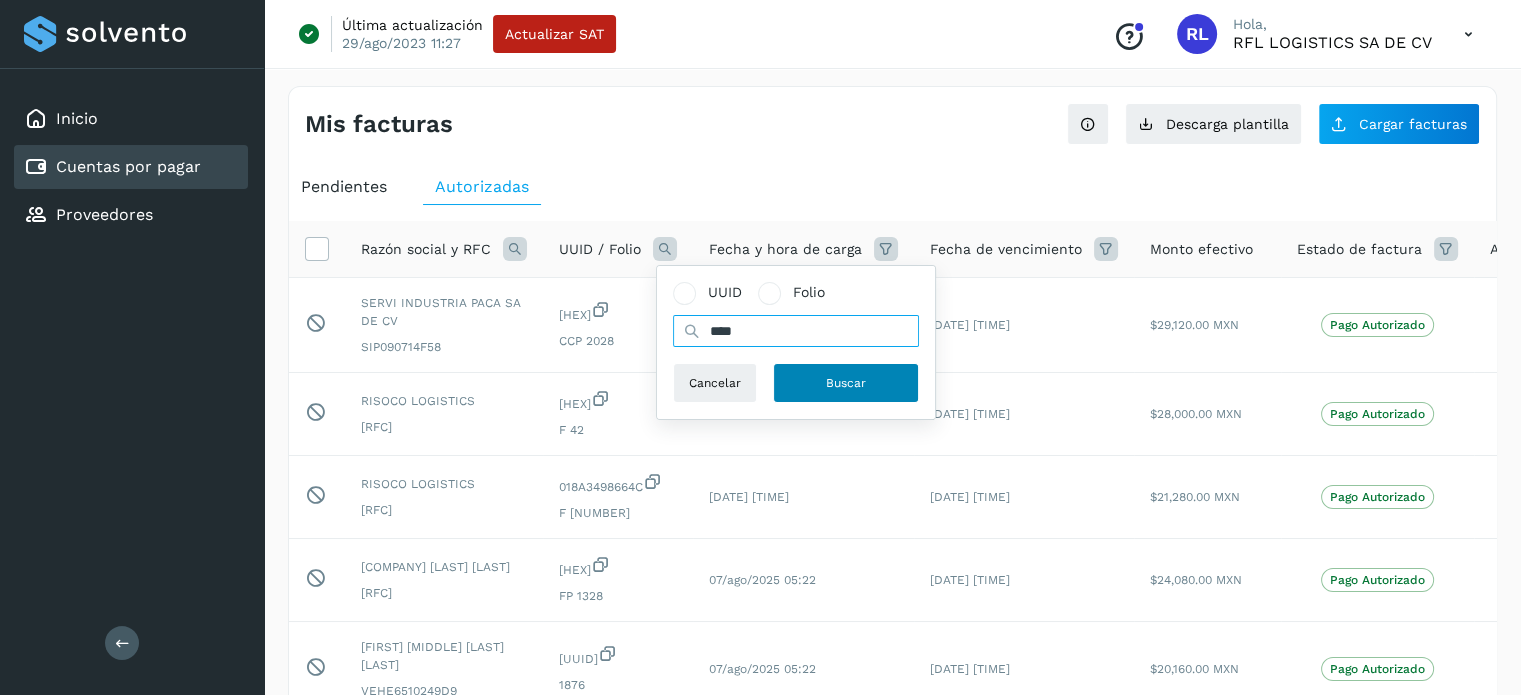 type on "****" 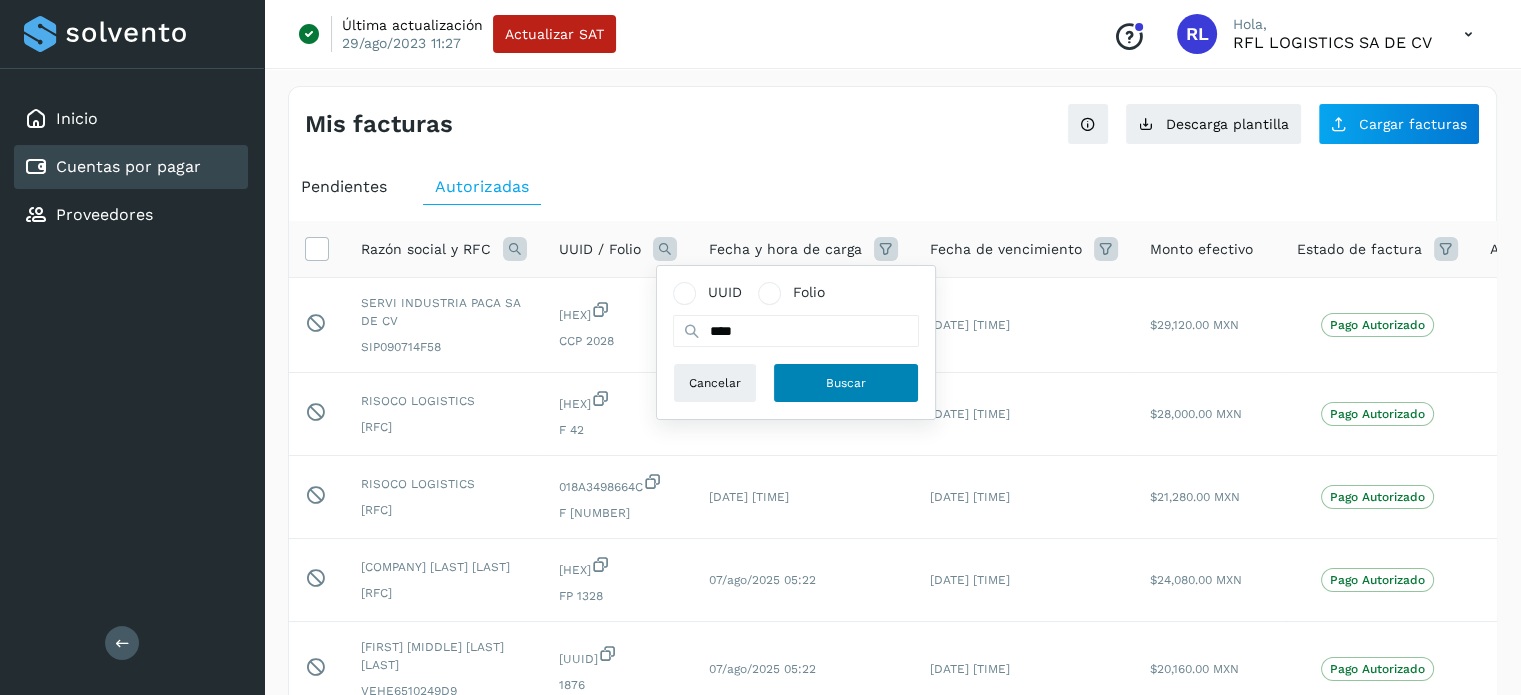click on "Buscar" at bounding box center (846, 383) 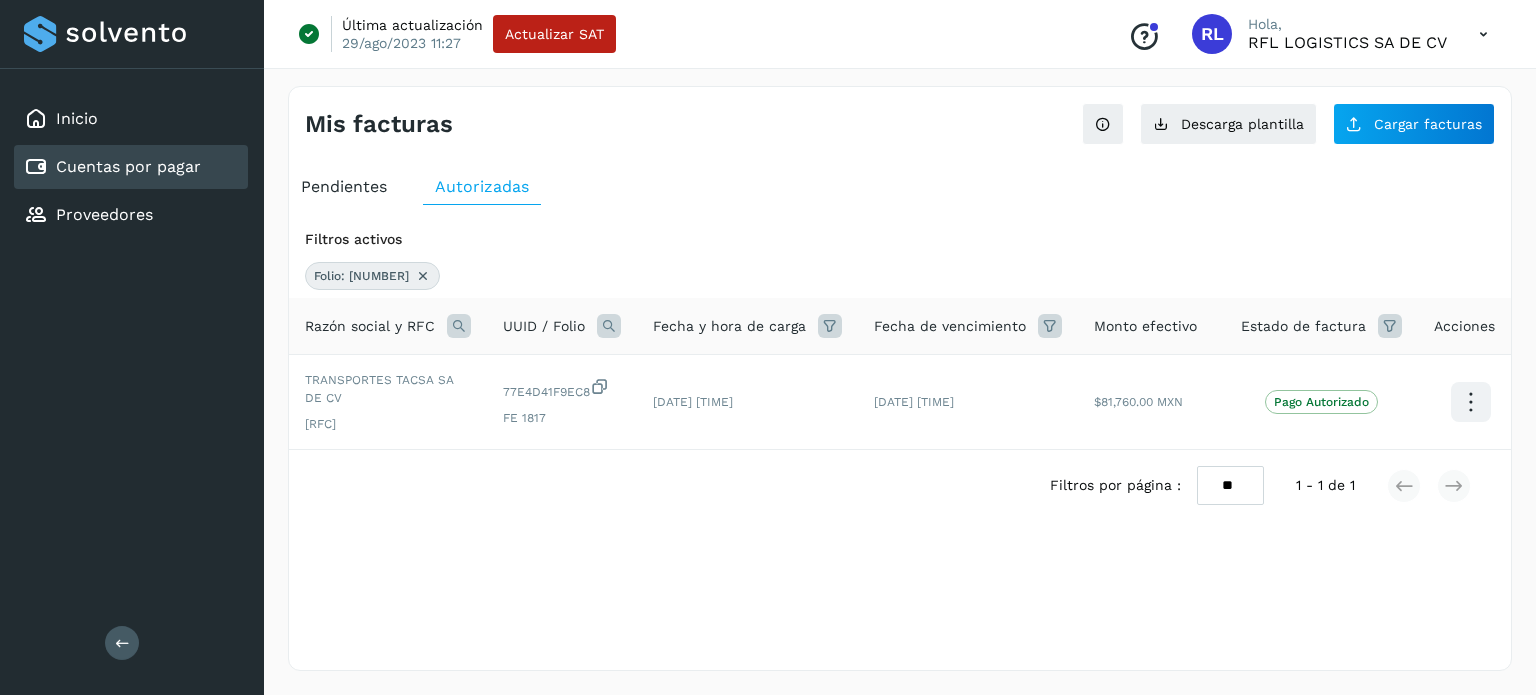 scroll, scrollTop: 0, scrollLeft: 0, axis: both 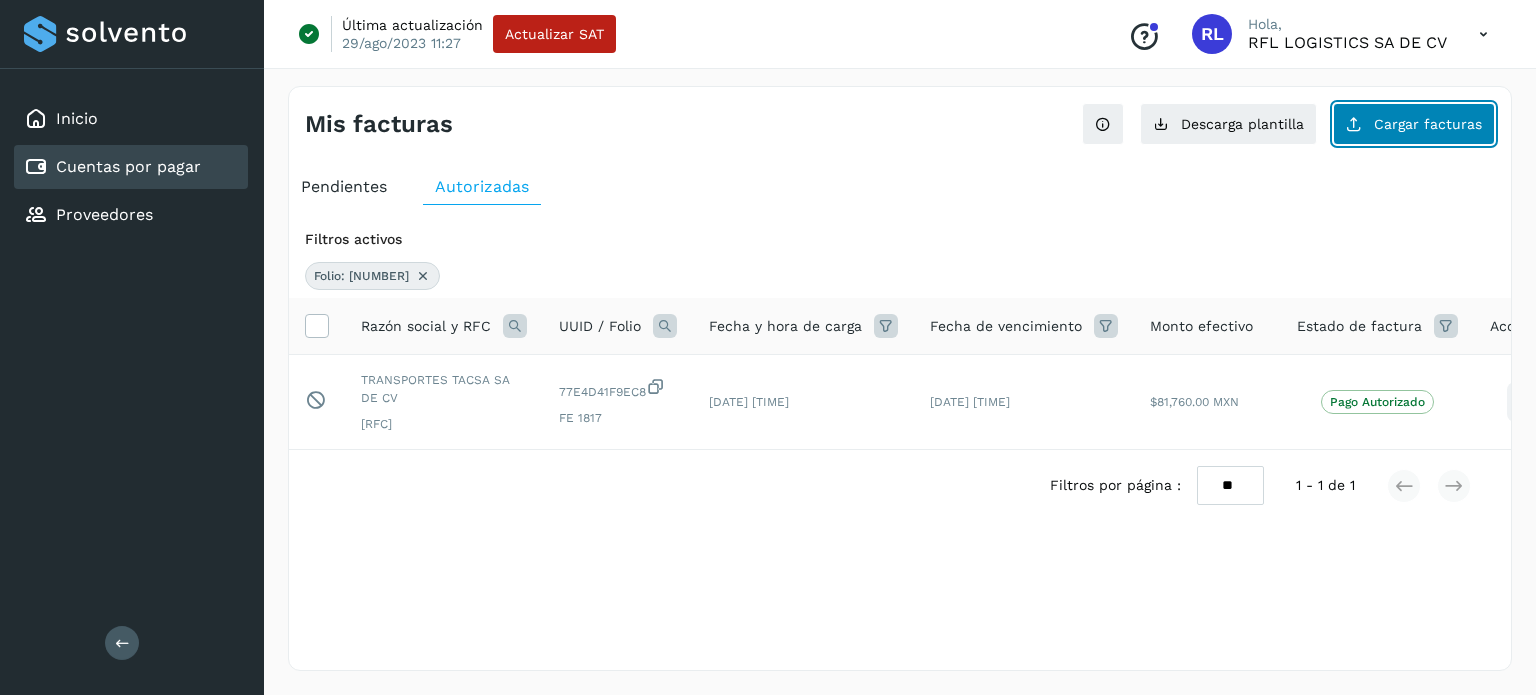 click on "Cargar facturas" 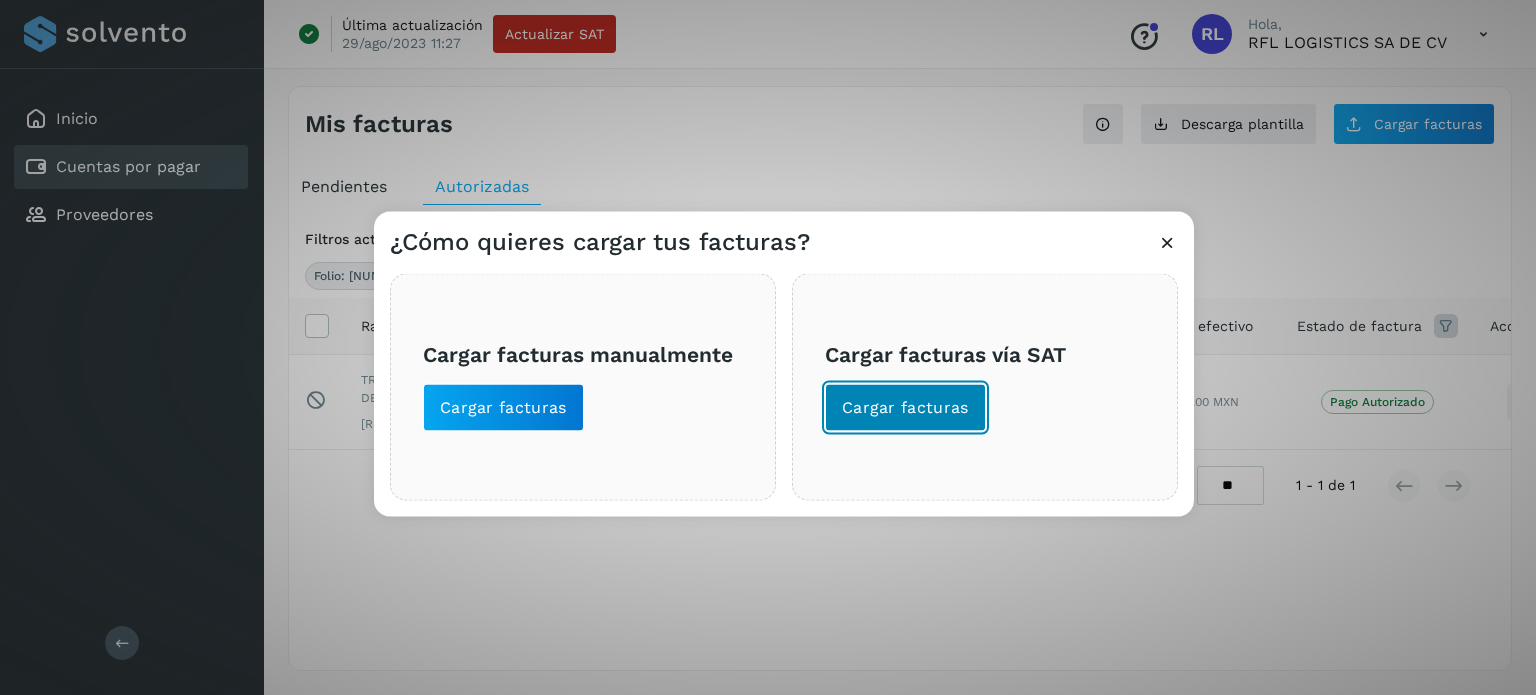 click on "Cargar facturas" at bounding box center [905, 407] 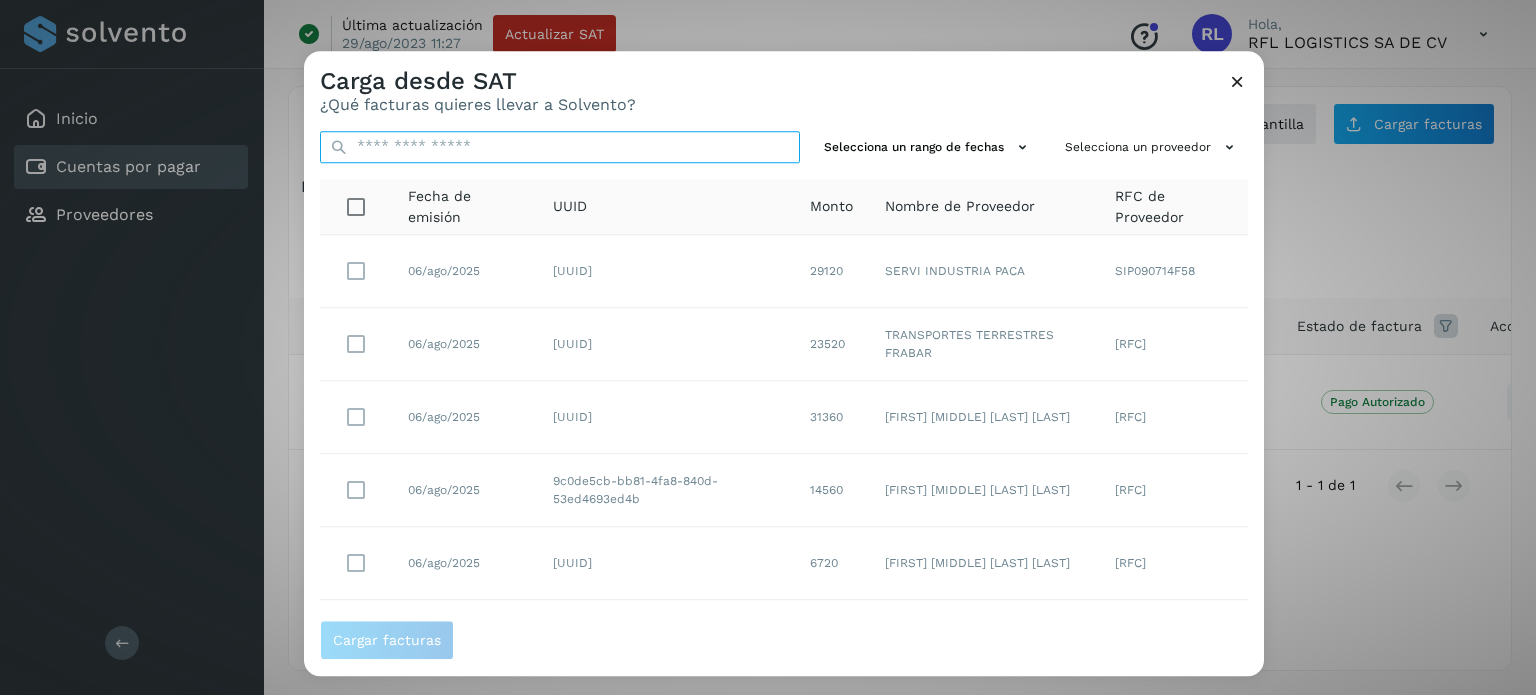 click at bounding box center (560, 147) 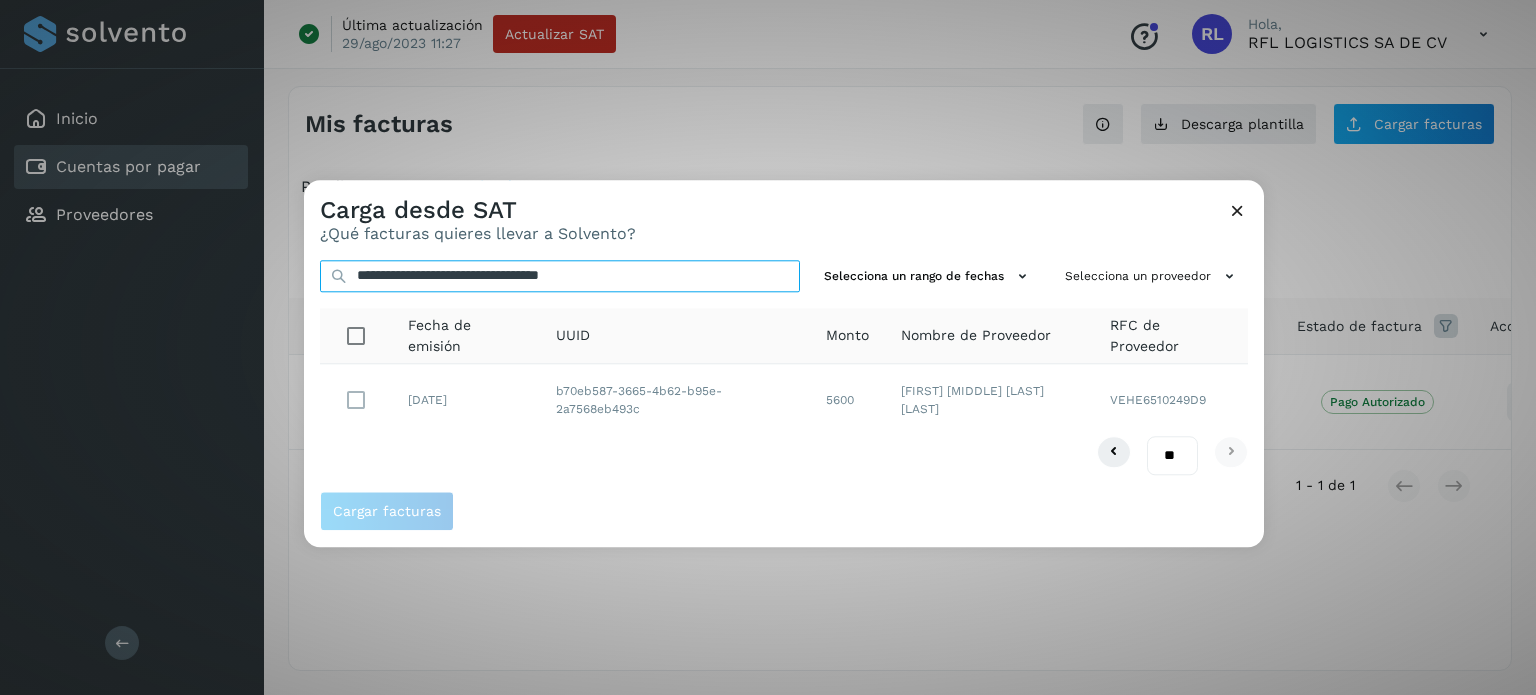 type on "**********" 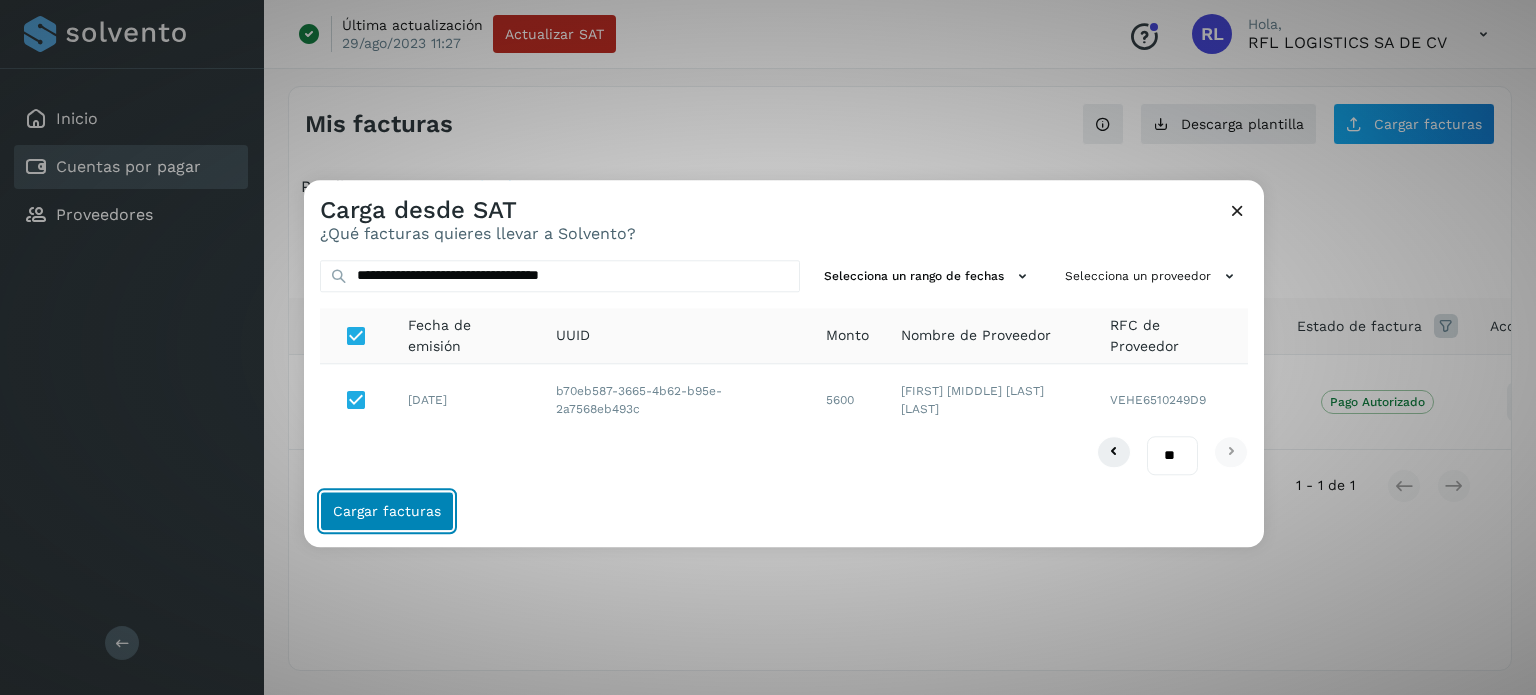 click on "Cargar facturas" at bounding box center (387, 511) 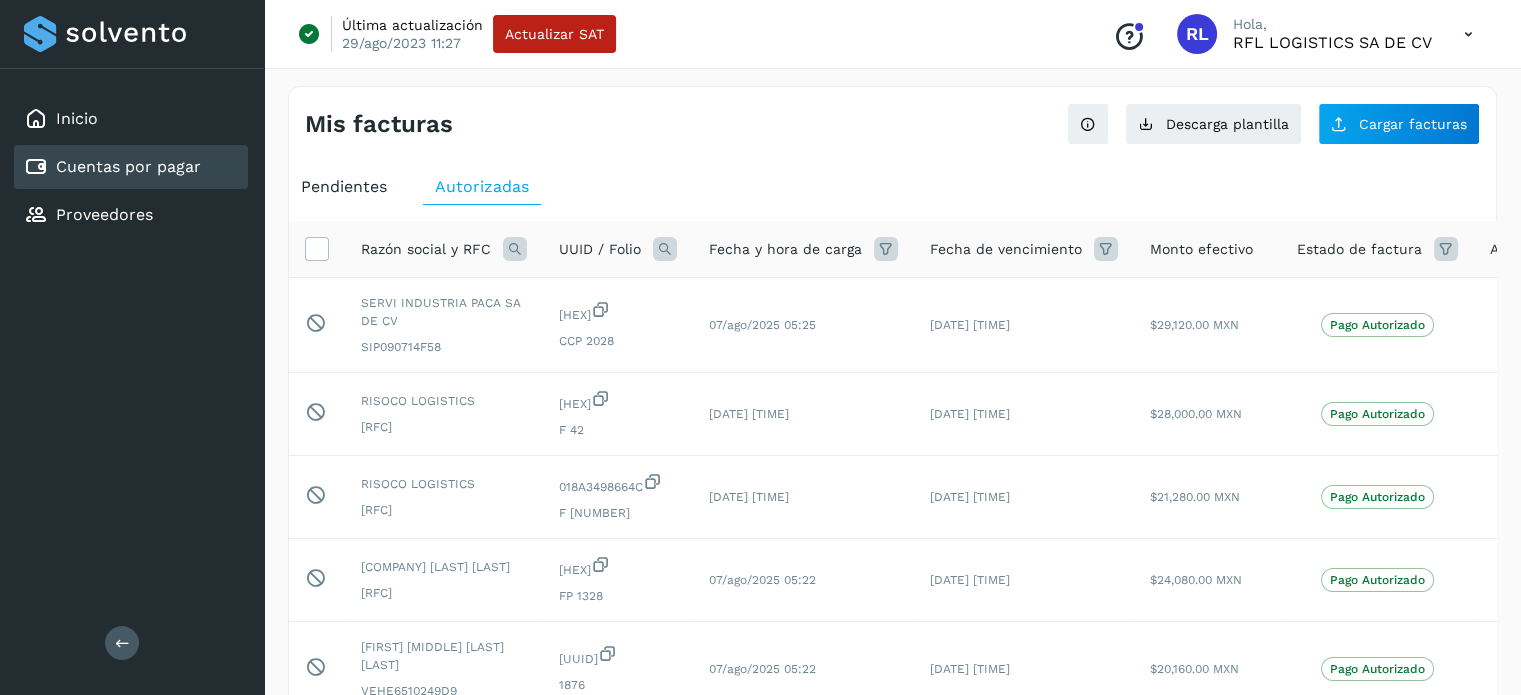 click on "Pendientes" at bounding box center [344, 187] 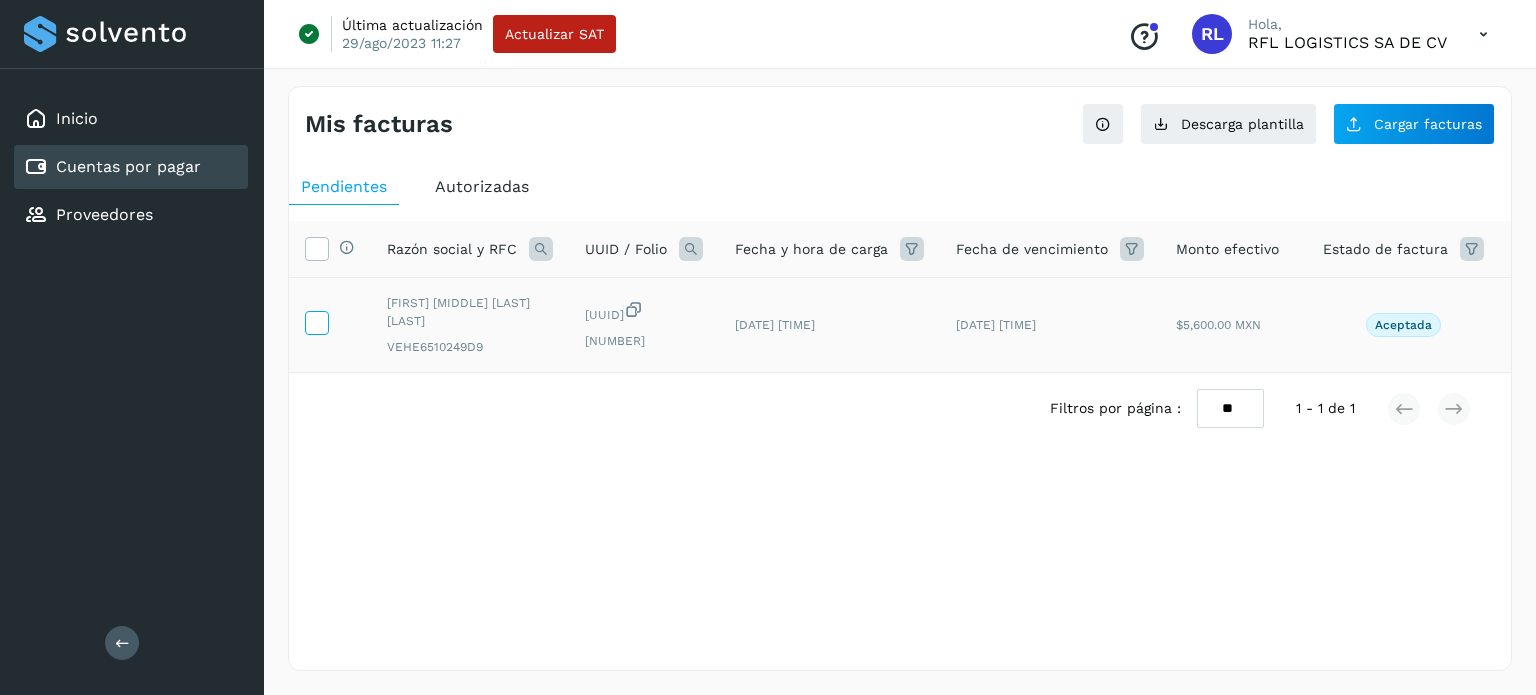 click at bounding box center [316, 321] 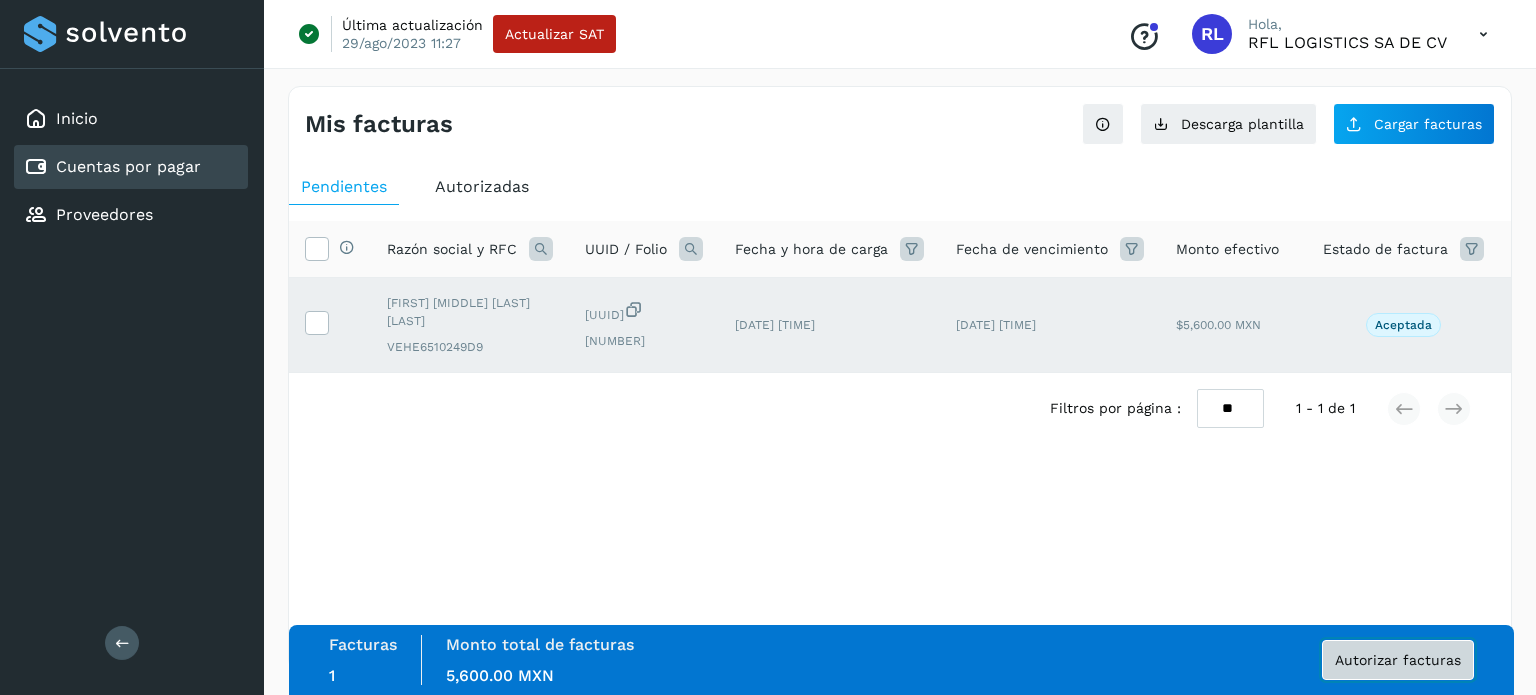 click on "Autorizar facturas" 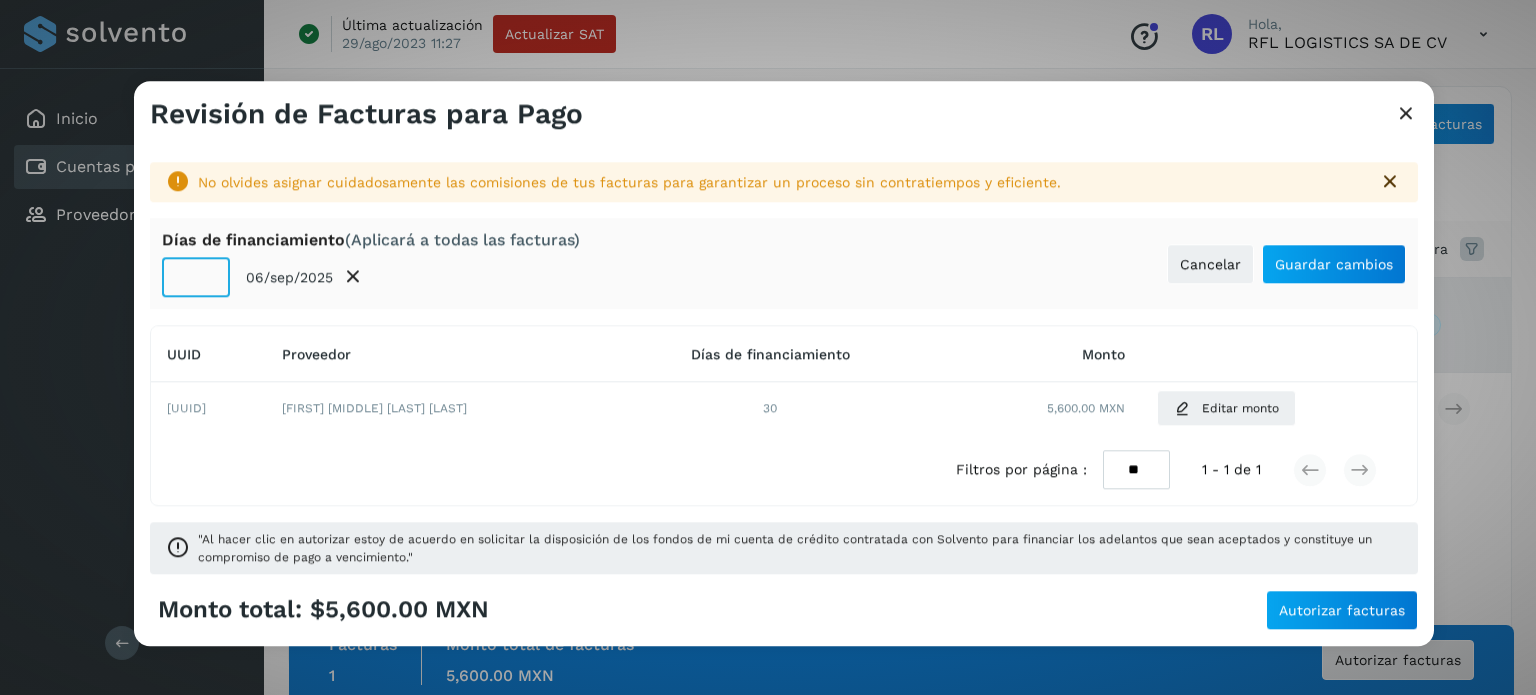 click on "**" 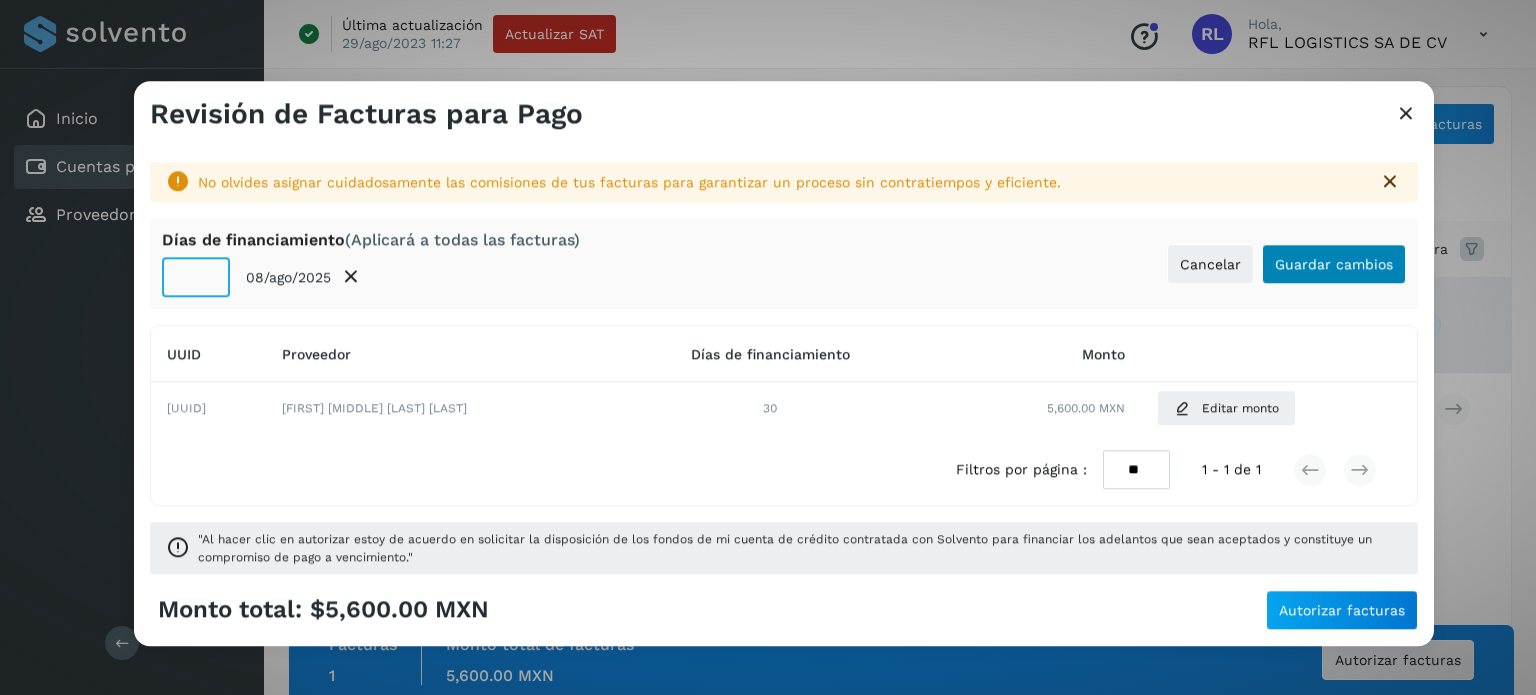 type on "*" 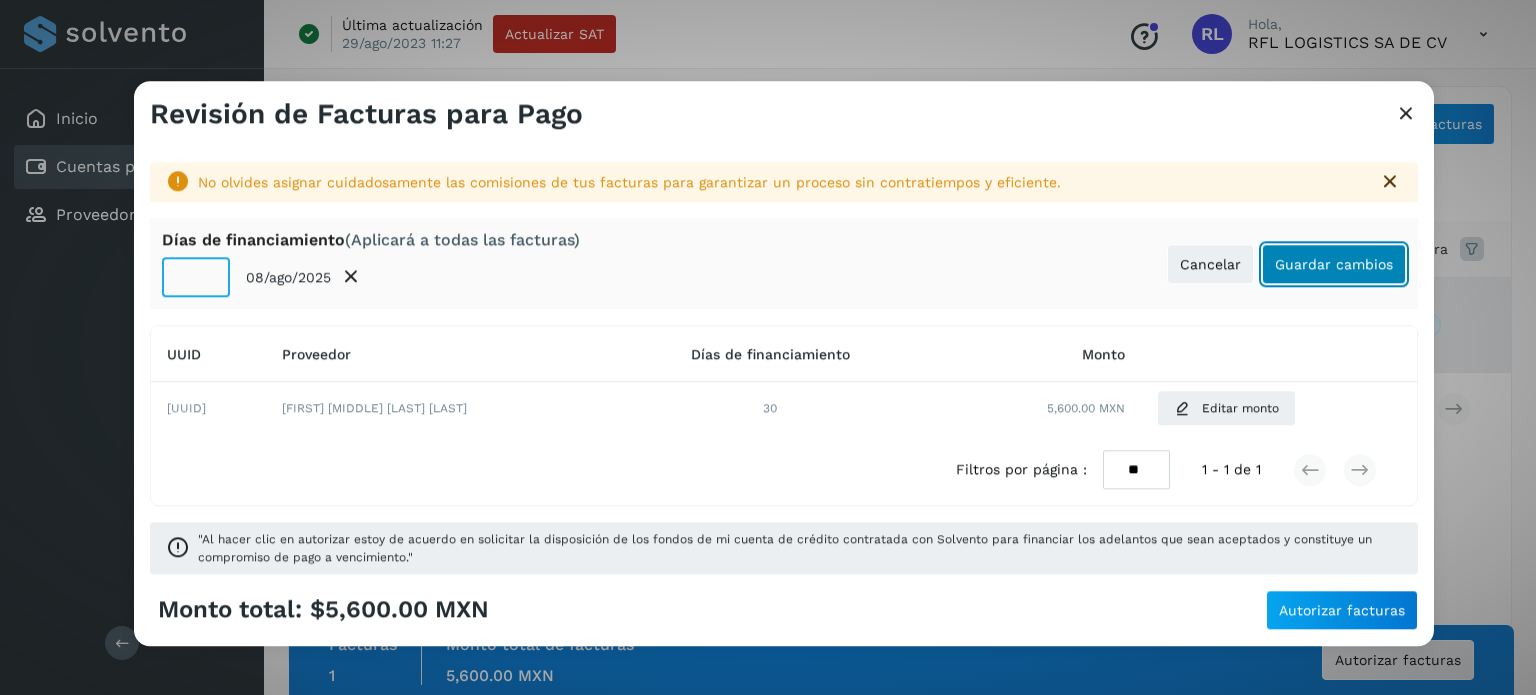 click on "Guardar cambios" at bounding box center (1334, 264) 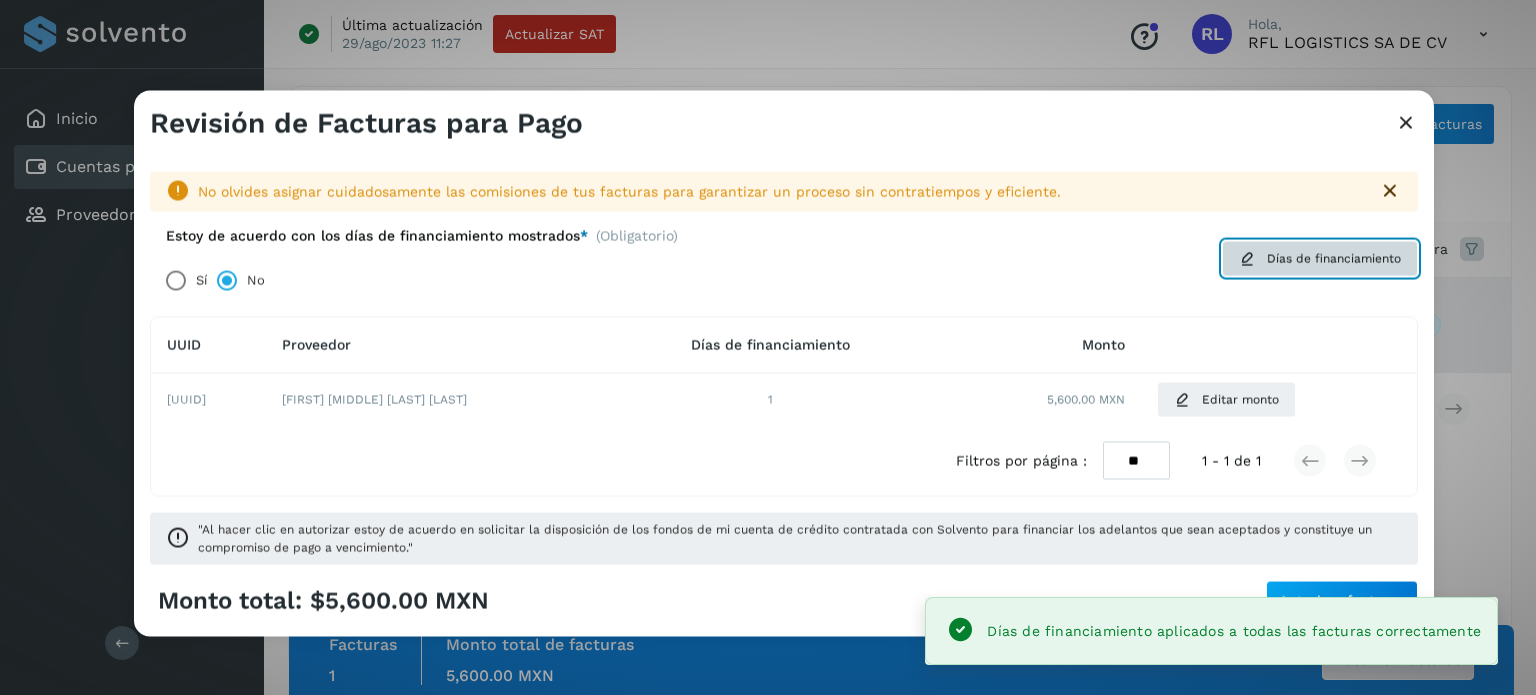 click on "Días de financiamiento" 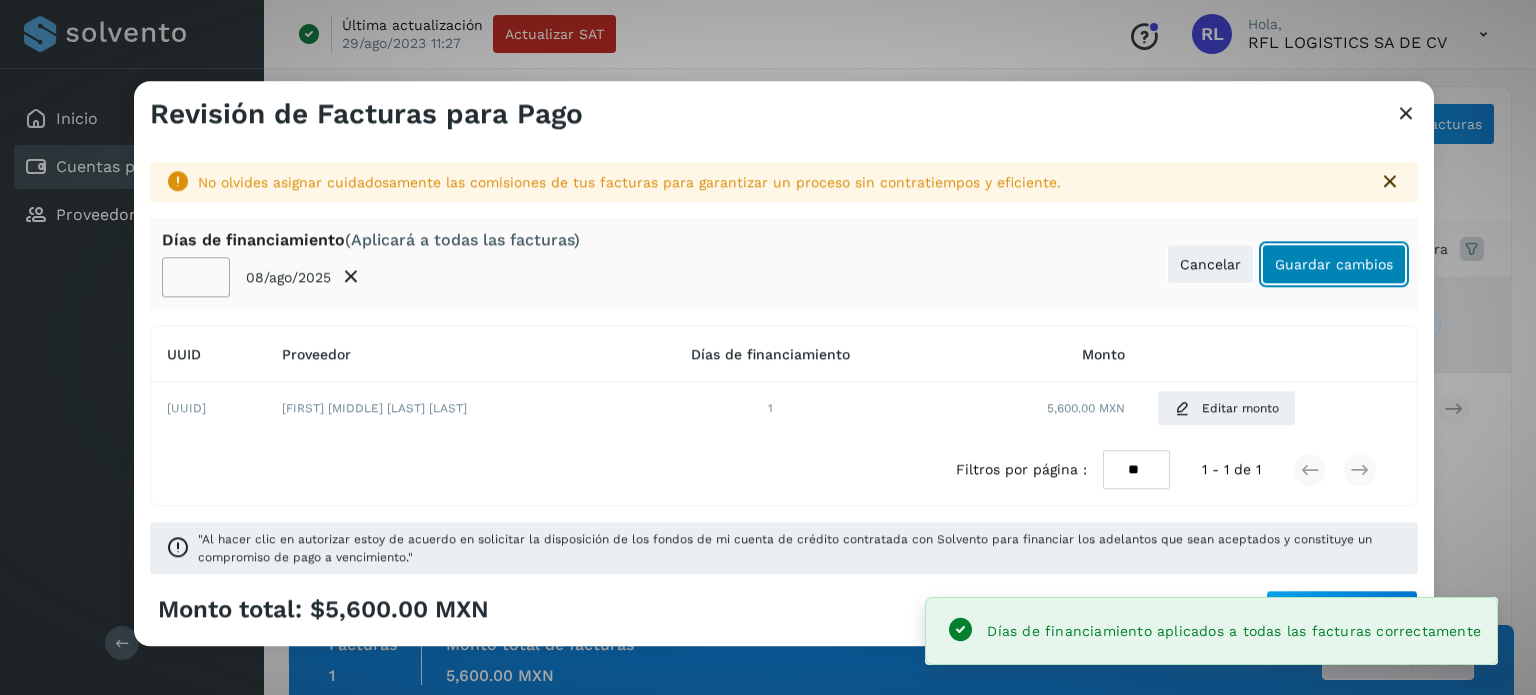 click on "Guardar cambios" 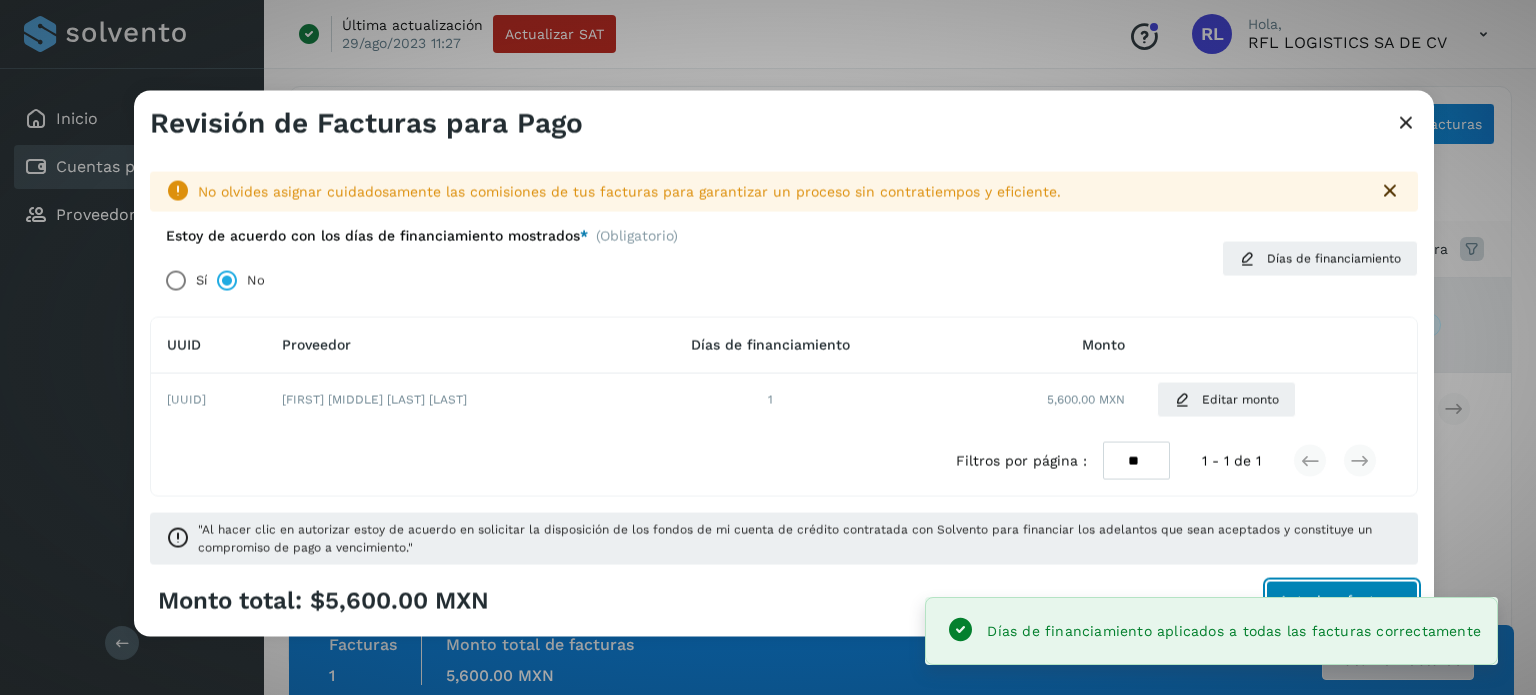 click on "Autorizar facturas" at bounding box center [1342, 601] 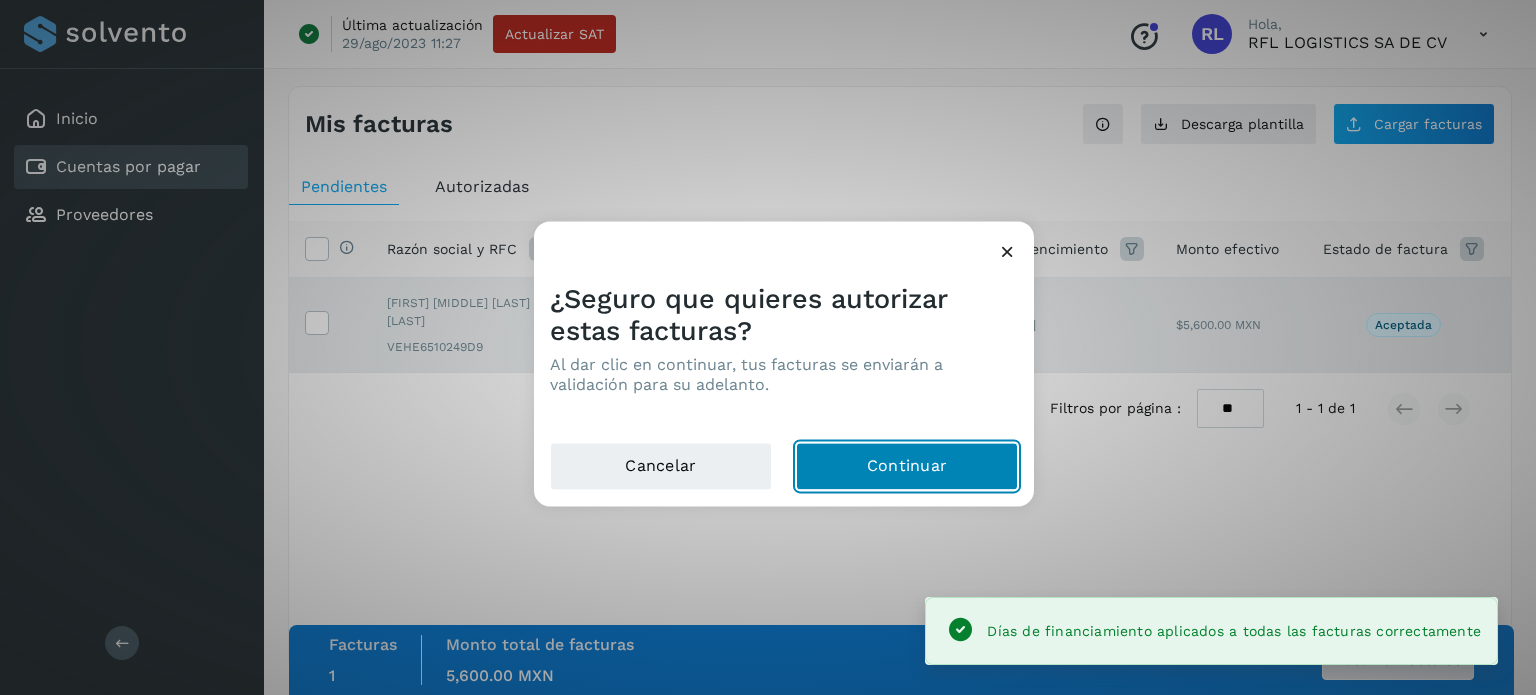 click on "Continuar" 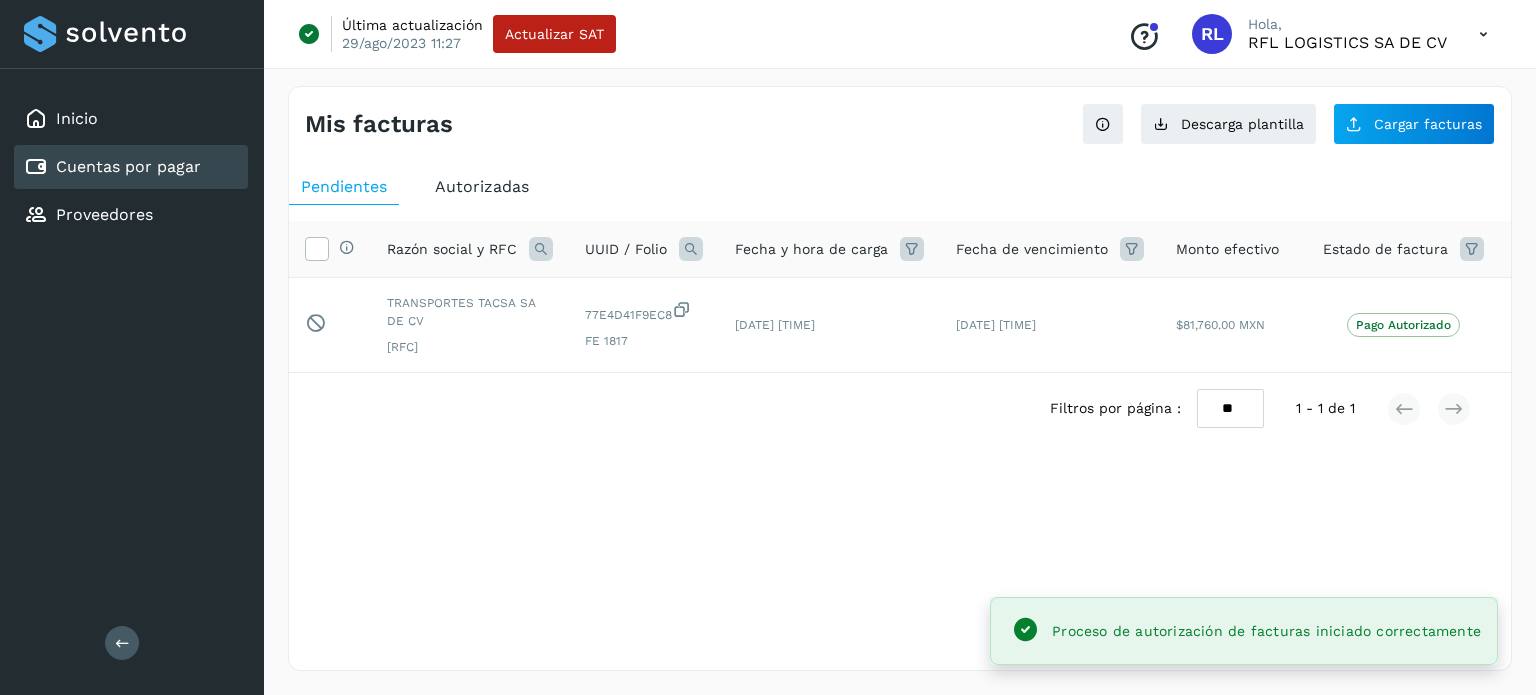 click on "Autorizadas" at bounding box center [482, 186] 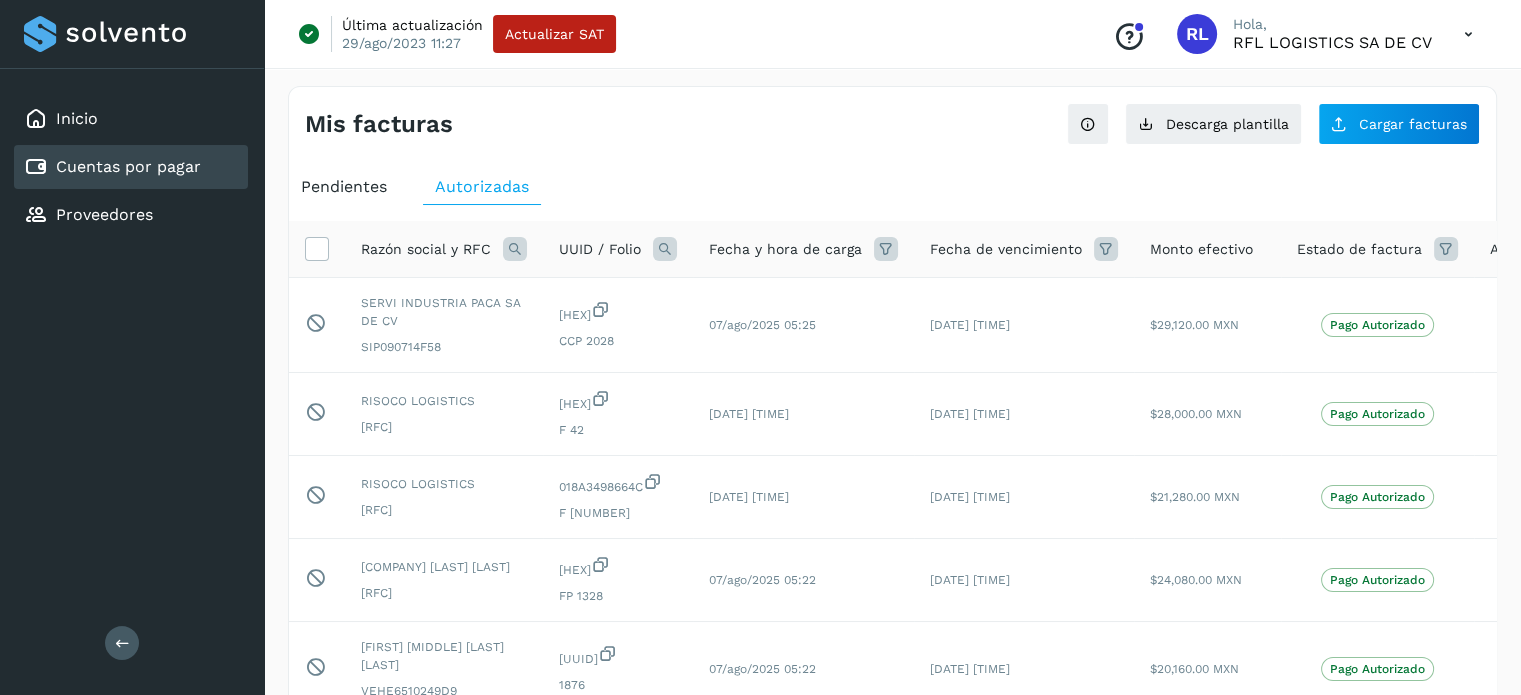 click at bounding box center [665, 249] 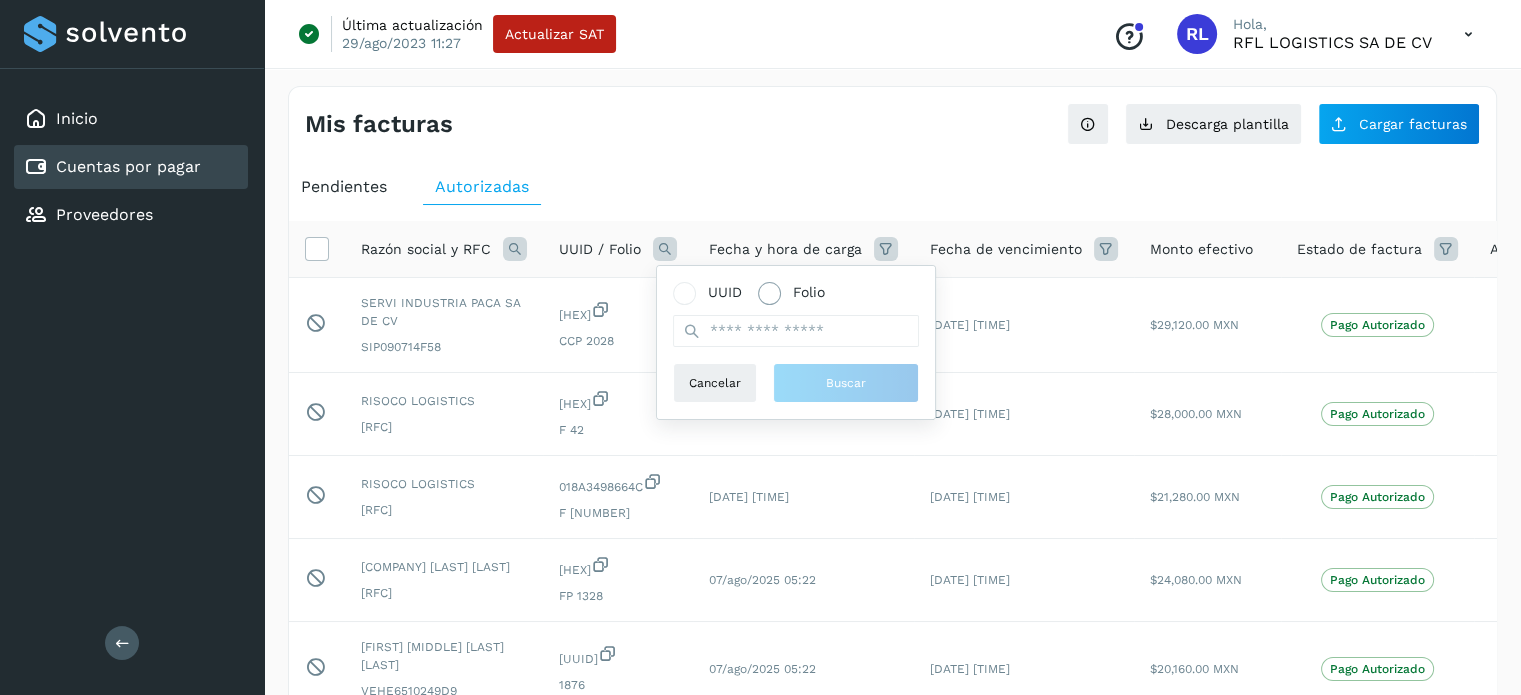 click on "Folio" at bounding box center (791, 292) 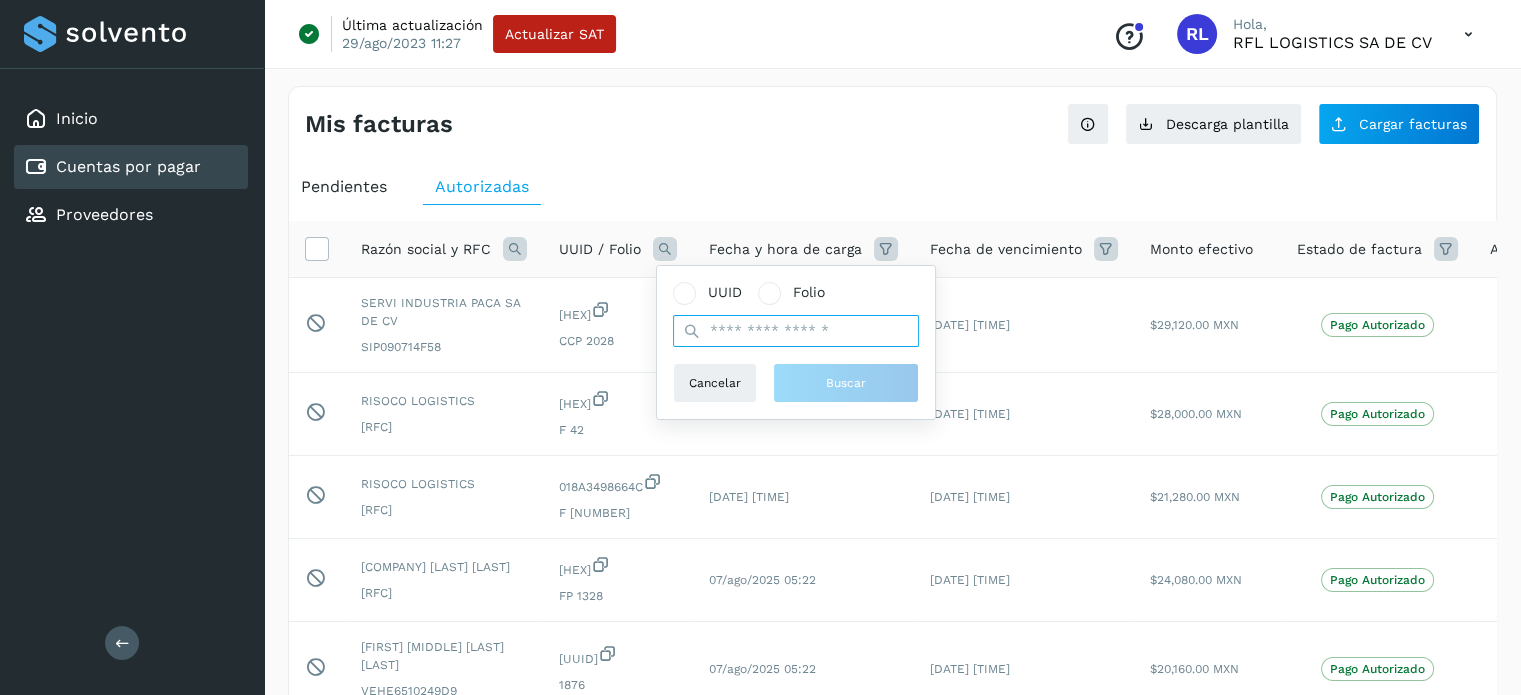 drag, startPoint x: 784, startPoint y: 335, endPoint x: 766, endPoint y: 347, distance: 21.633308 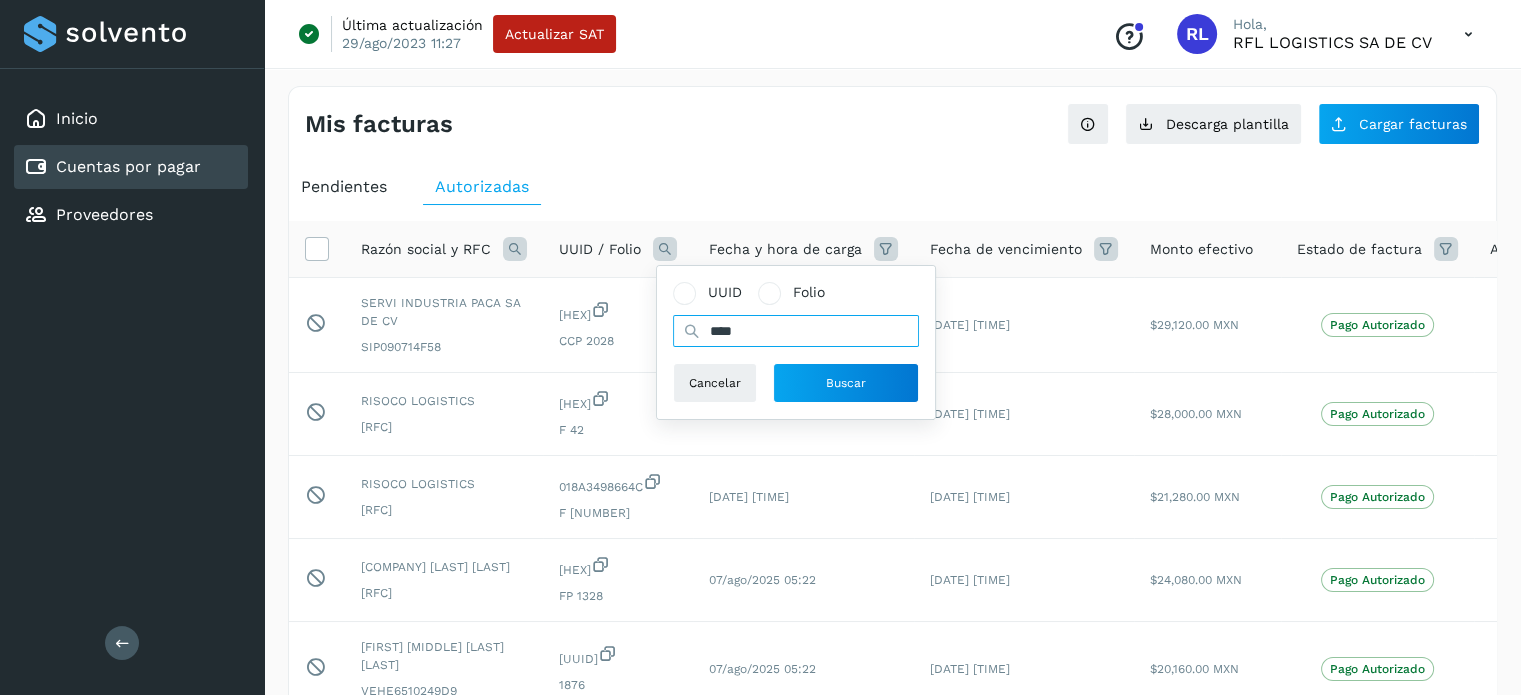 type on "****" 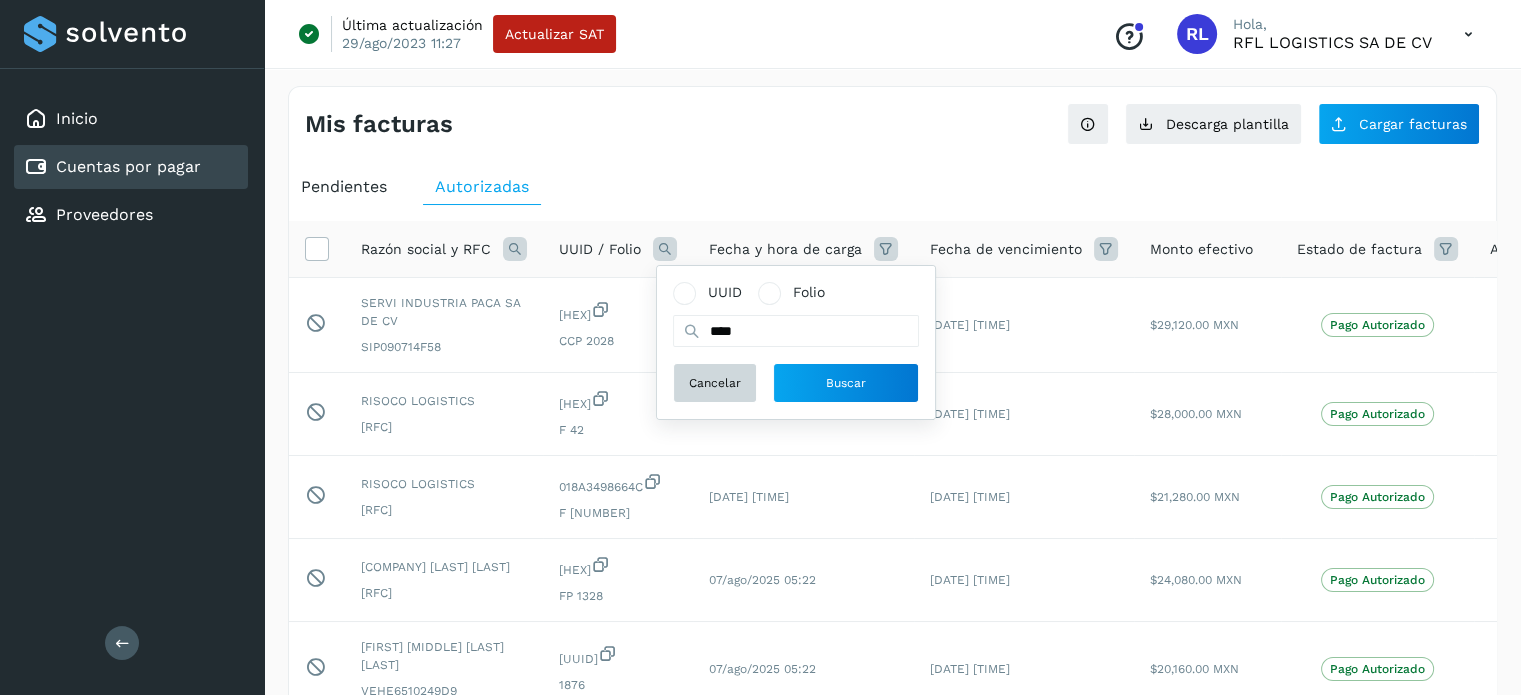 type 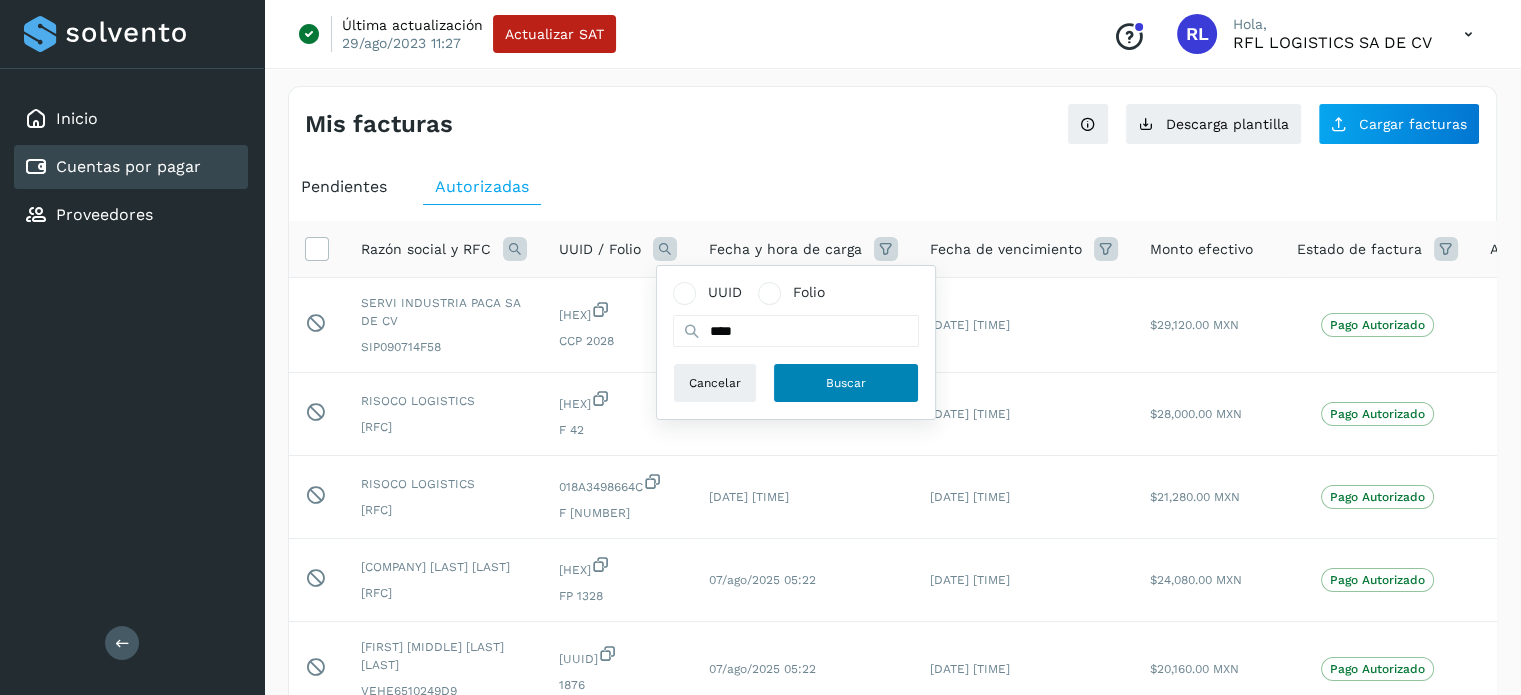 type 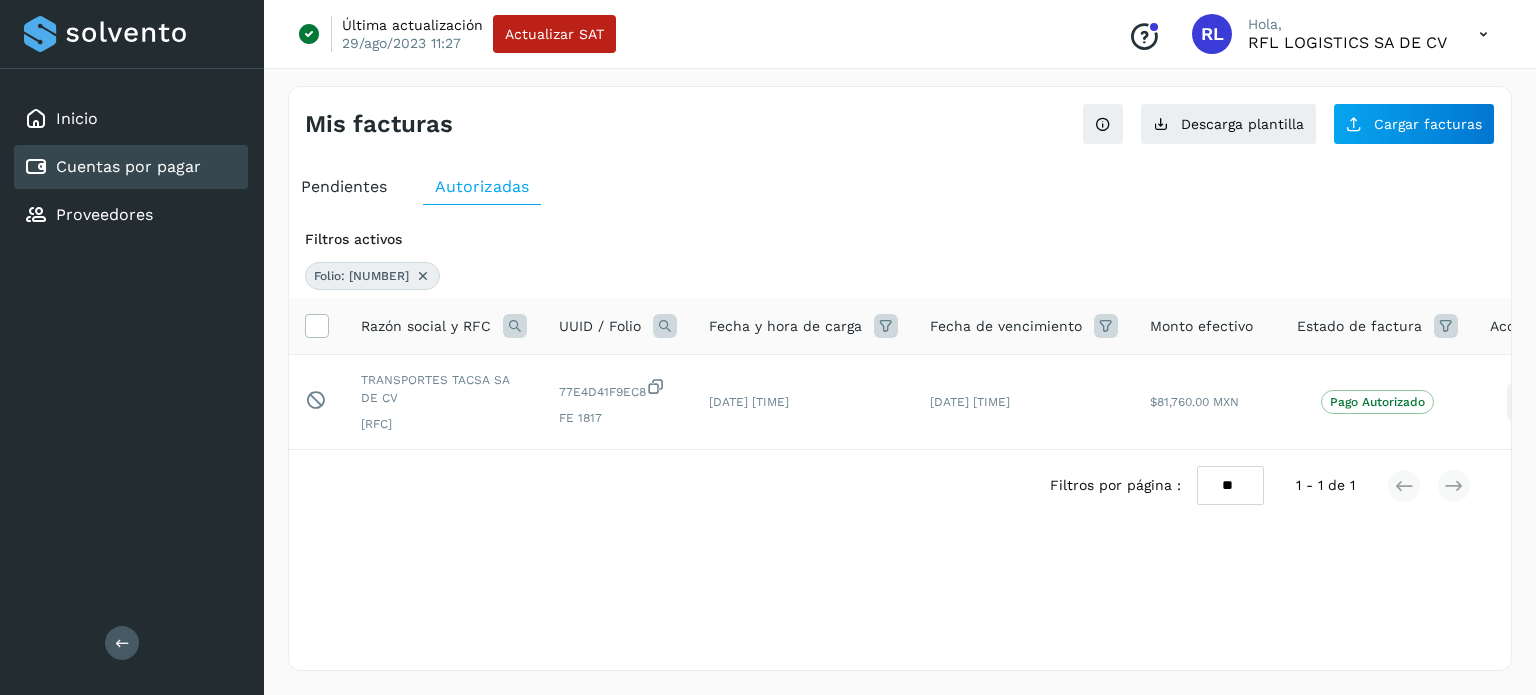 click on "Selecciona una fecha" at bounding box center (900, 537) 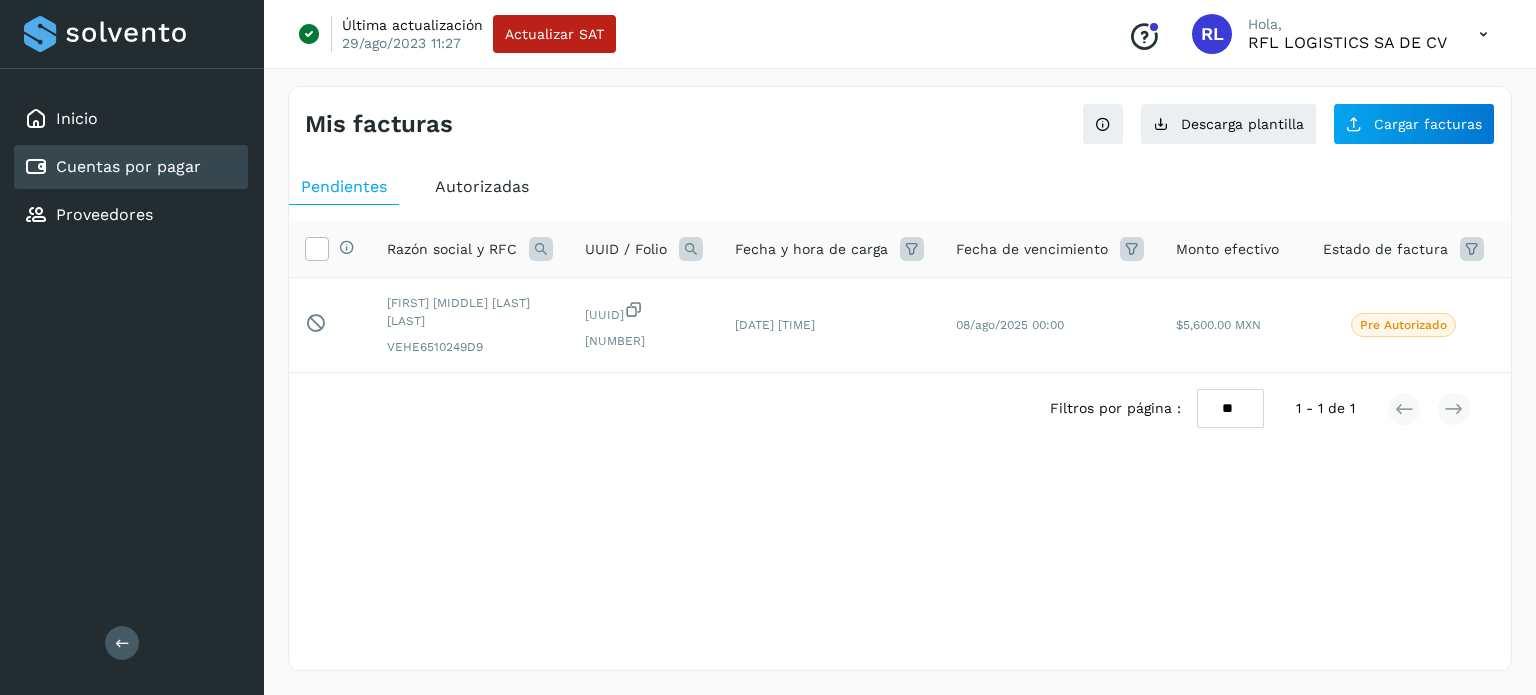 click on "Mis facturas
Ver instrucciones para cargar Facturas
Descarga plantilla Cargar facturas Pendientes Autorizadas Selecciona todas las facturas disponibles para autorización Razón social y RFC UUID / Folio Fecha y hora de carga Fecha de vencimiento Monto efectivo Estado de factura Acciones Pendiente de autorización final por el usuario autorizador. MARIA EUGENIA VELAZQUEZ HERNANDEZ VEHE6510249D9 2a7568eb493c  1817 07/ago/2025 05:42 08/ago/2025 00:00 $5,600.00 MXN Pre Autorizado Selecciona todas las facturas disponibles para autorización Razón social y RFC Monto efectivo Estado de factura Acciones MARIA EUGENIA VELAZQUEZ HERNANDEZ VEHE6510249D9 $5,600.00 MXN Pre Autorizado Filtros por página : ** ** ** 1 - 1 de 1 Selecciona una fecha  Selecciona una fecha" at bounding box center [900, 378] 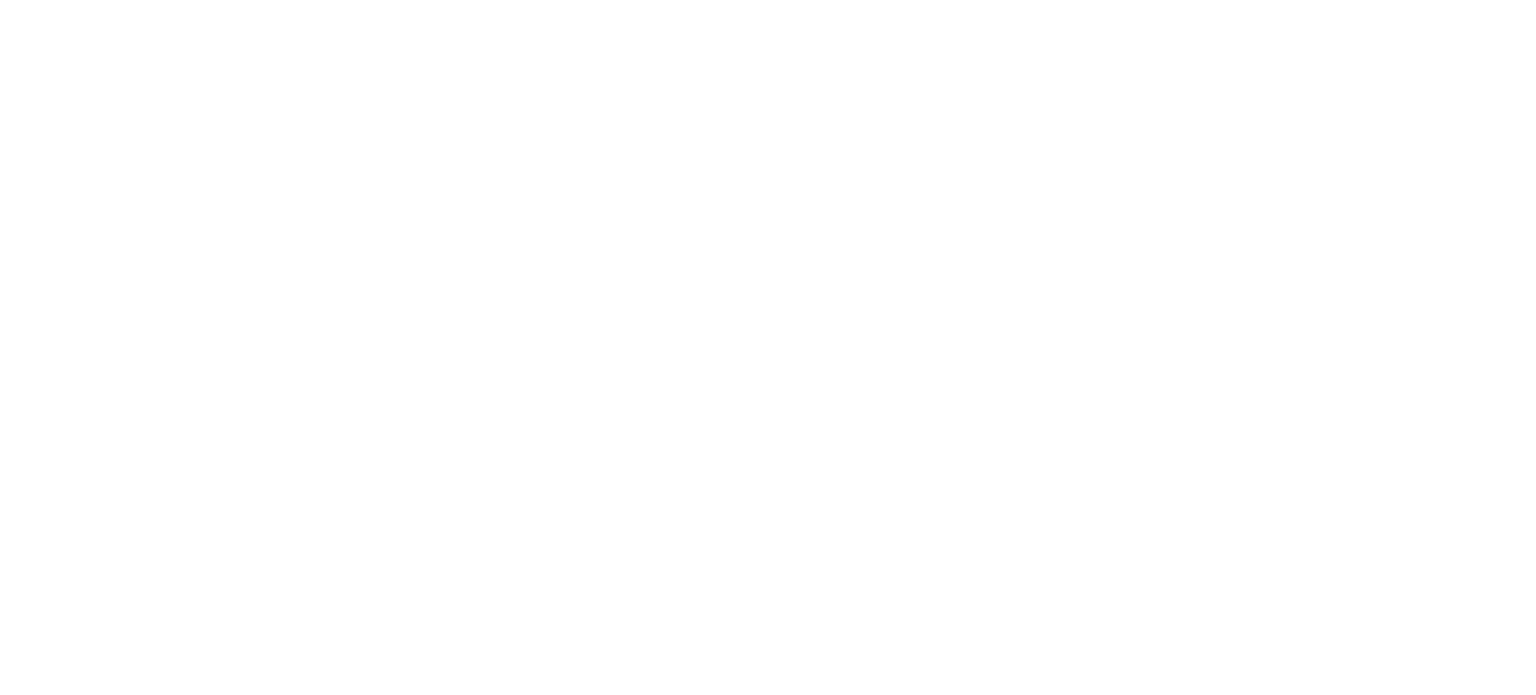 scroll, scrollTop: 0, scrollLeft: 0, axis: both 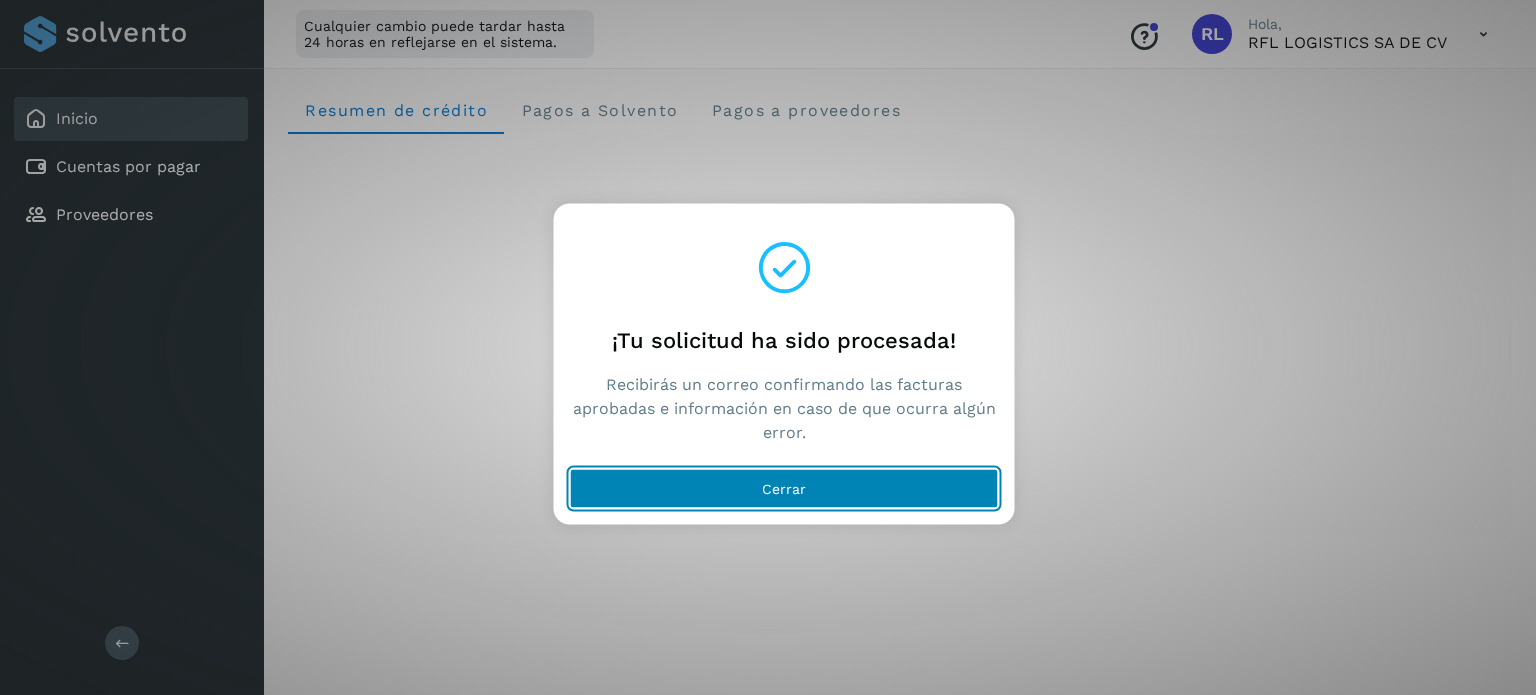 click on "Cerrar" 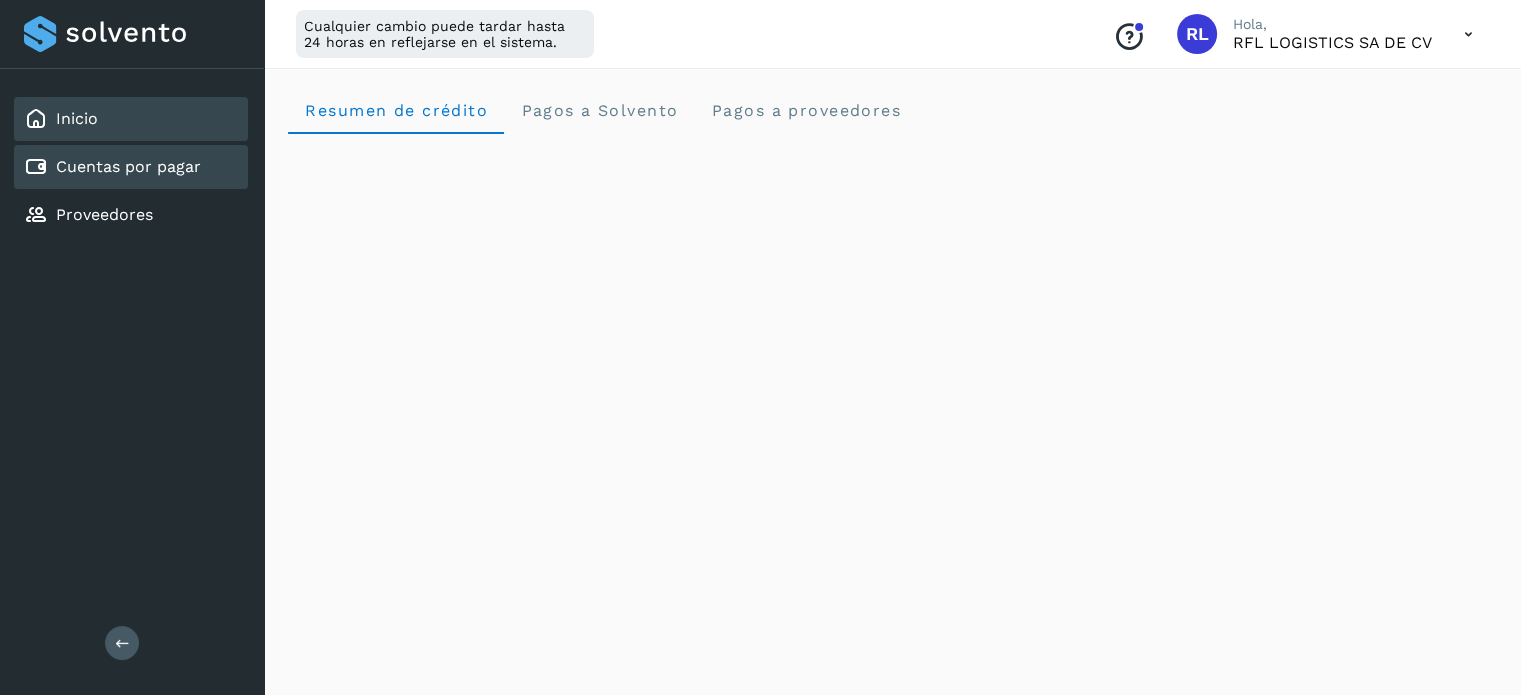 click on "Cuentas por pagar" at bounding box center (128, 166) 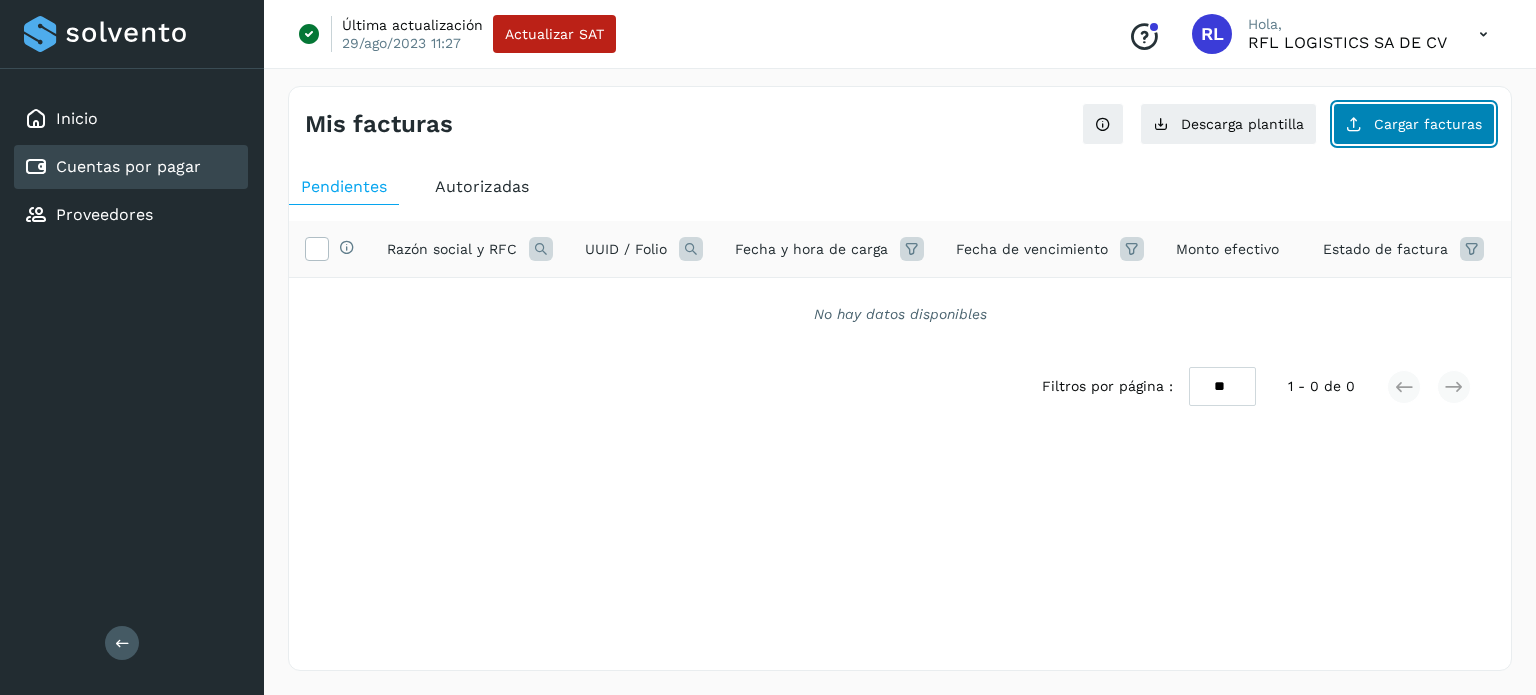 click on "Cargar facturas" 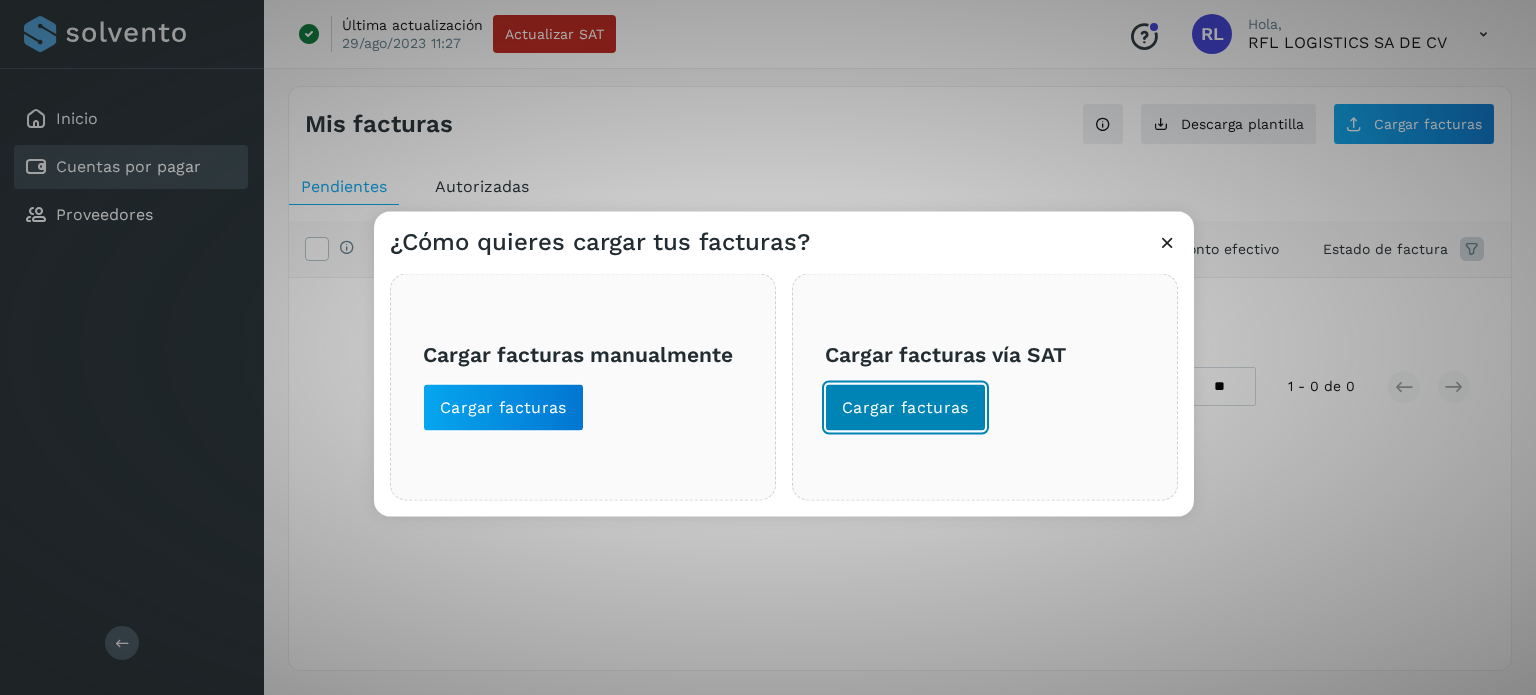 click on "Cargar facturas" 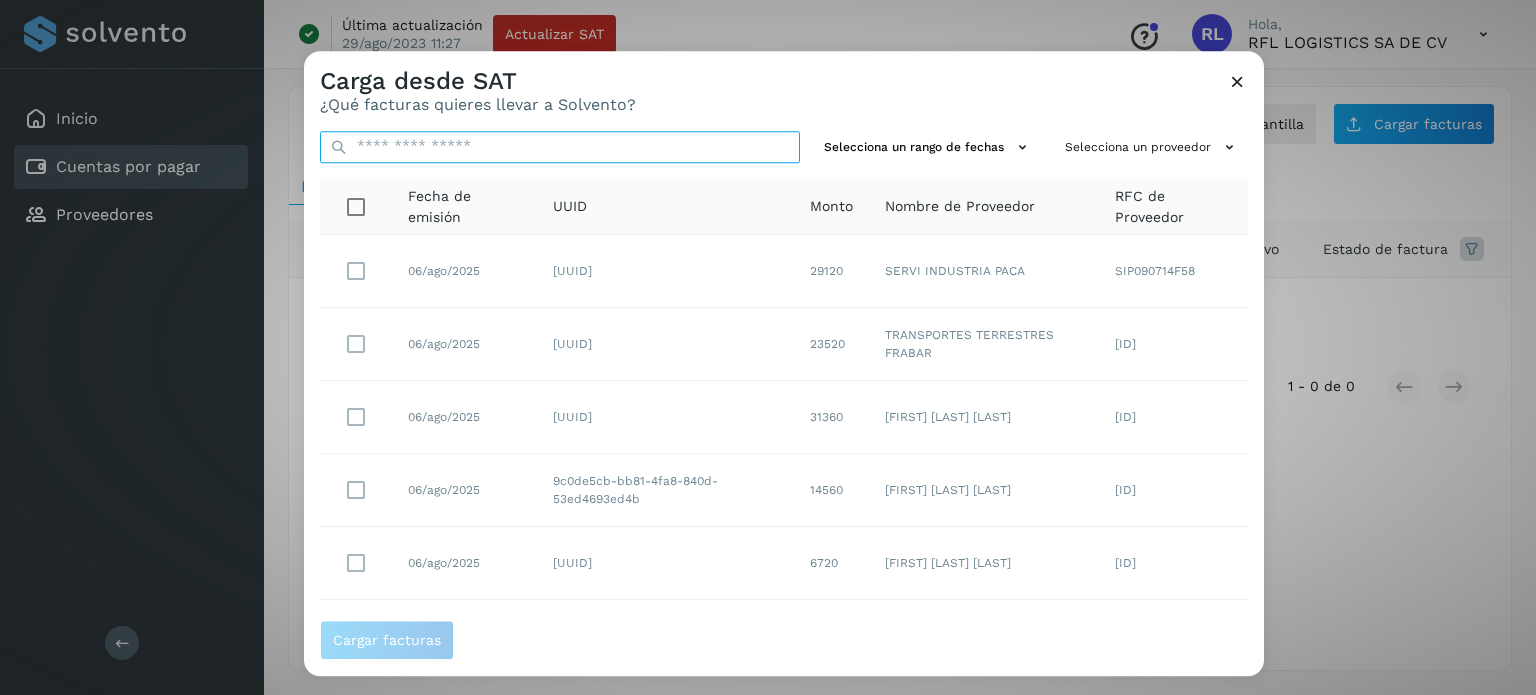 click at bounding box center [560, 147] 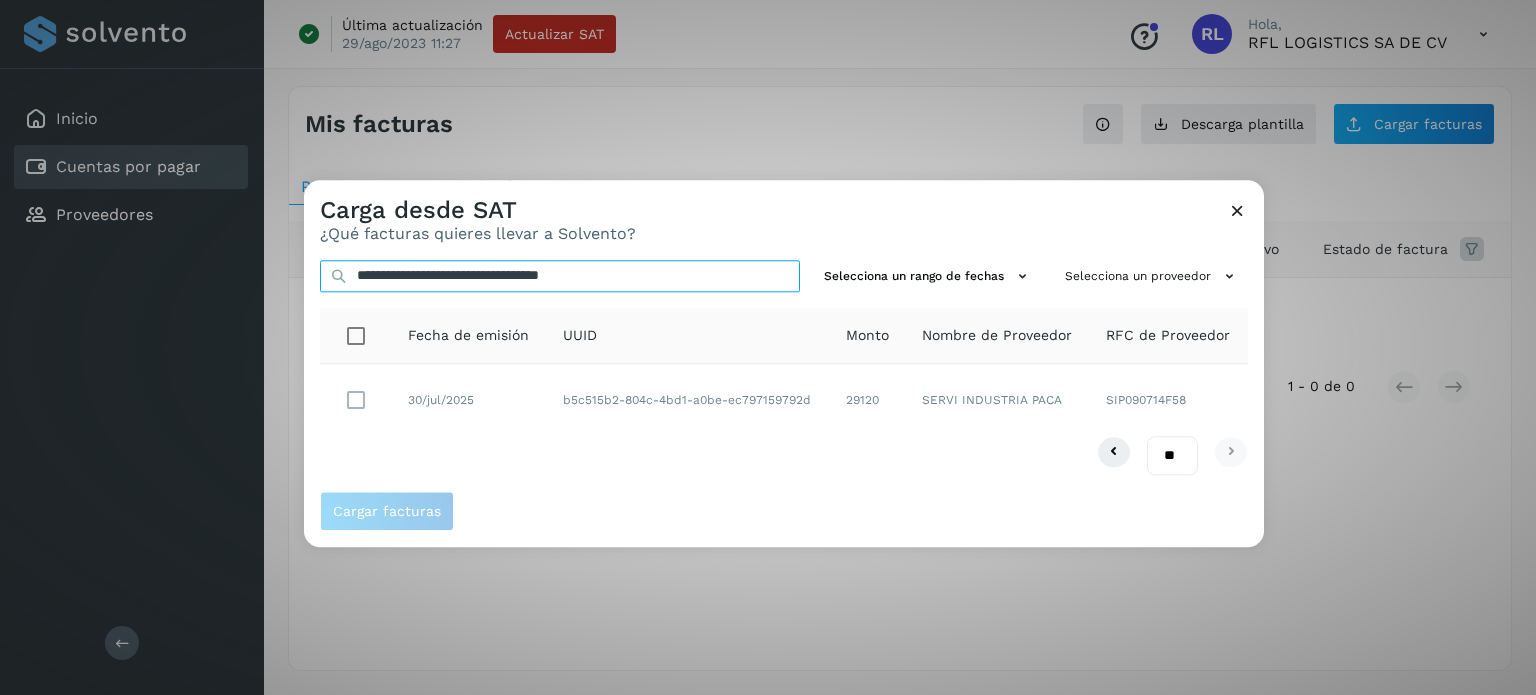 type on "**********" 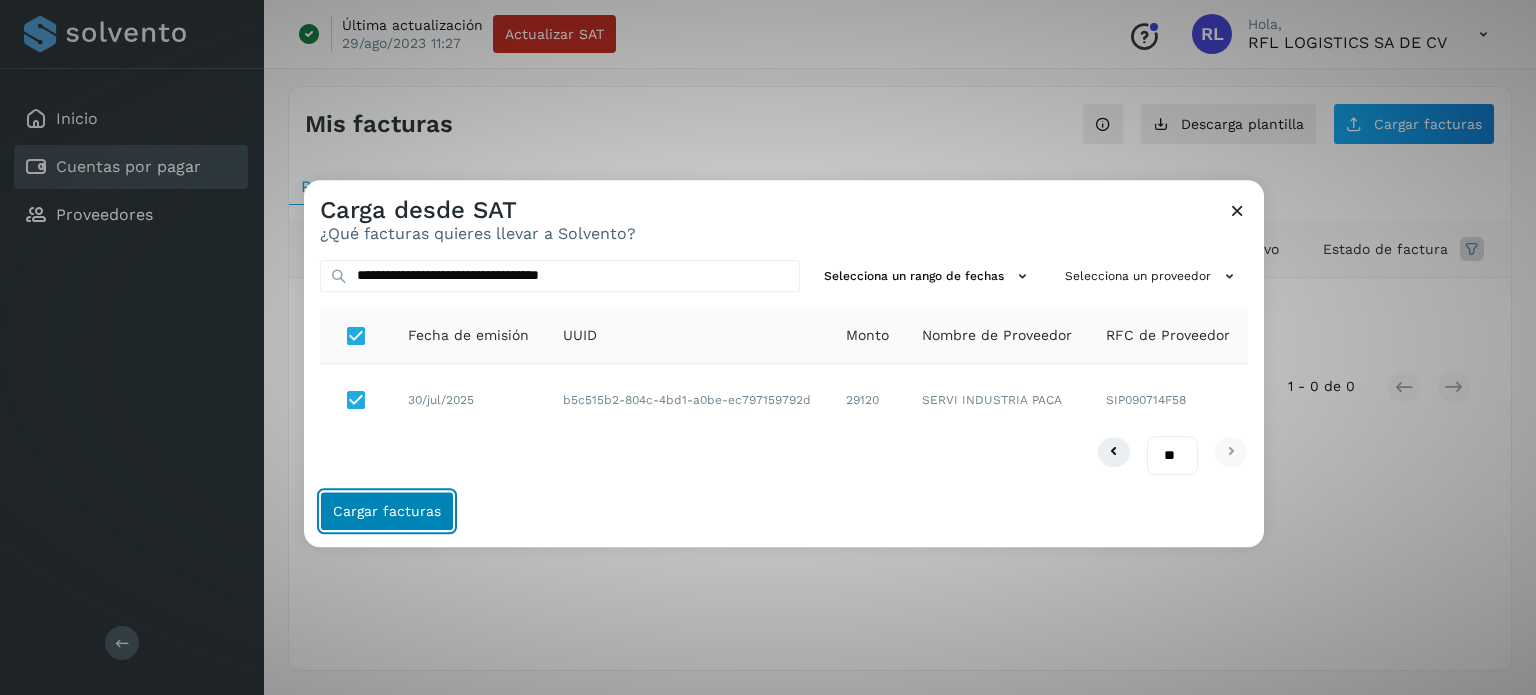 click on "Cargar facturas" at bounding box center (387, 511) 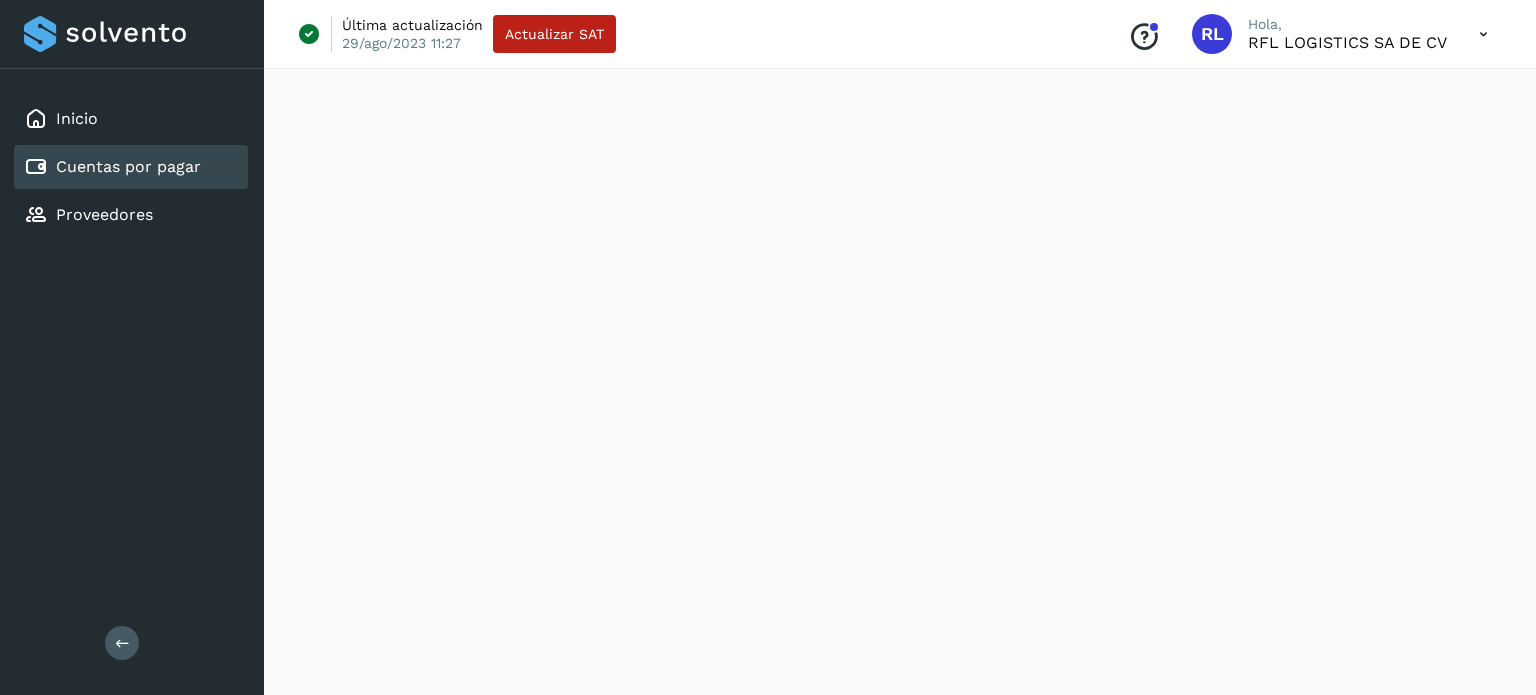 click on "Cuentas por pagar" at bounding box center (128, 166) 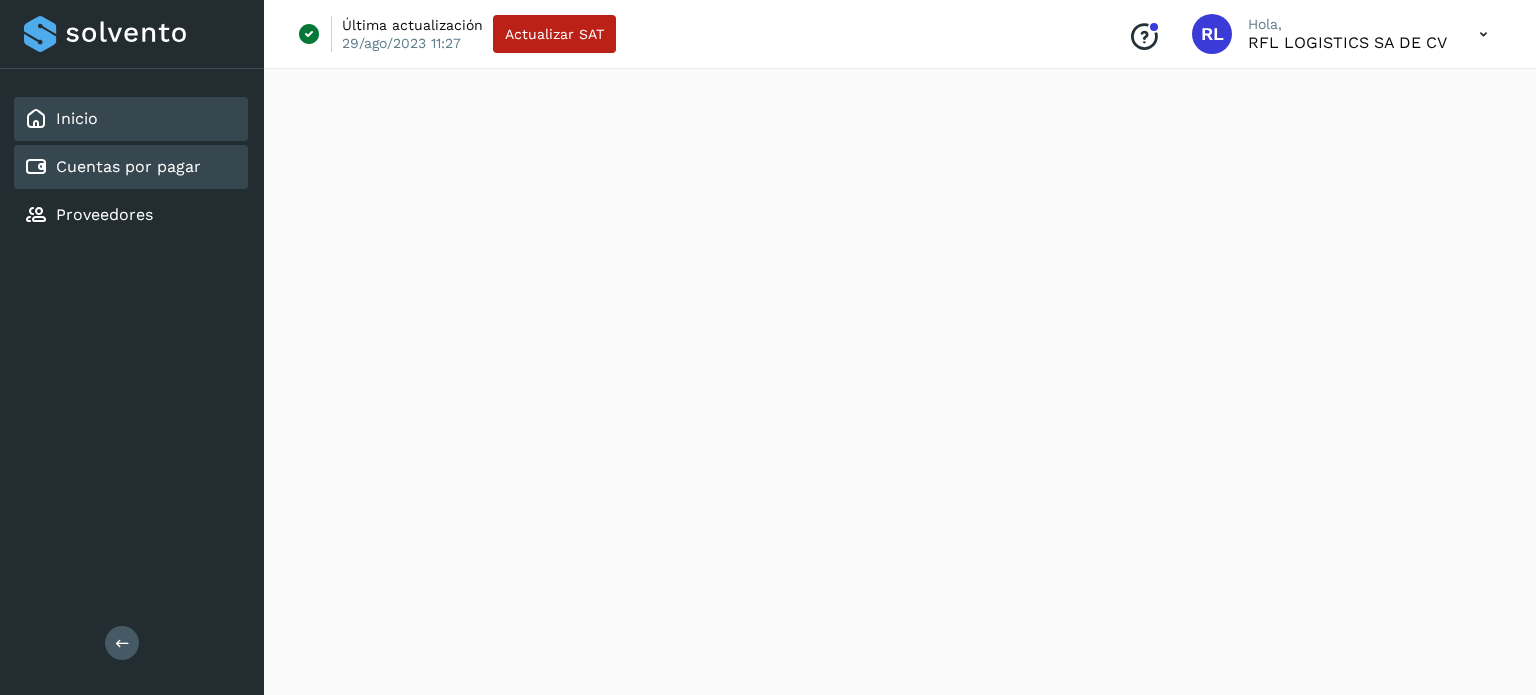 click on "Inicio" at bounding box center (77, 118) 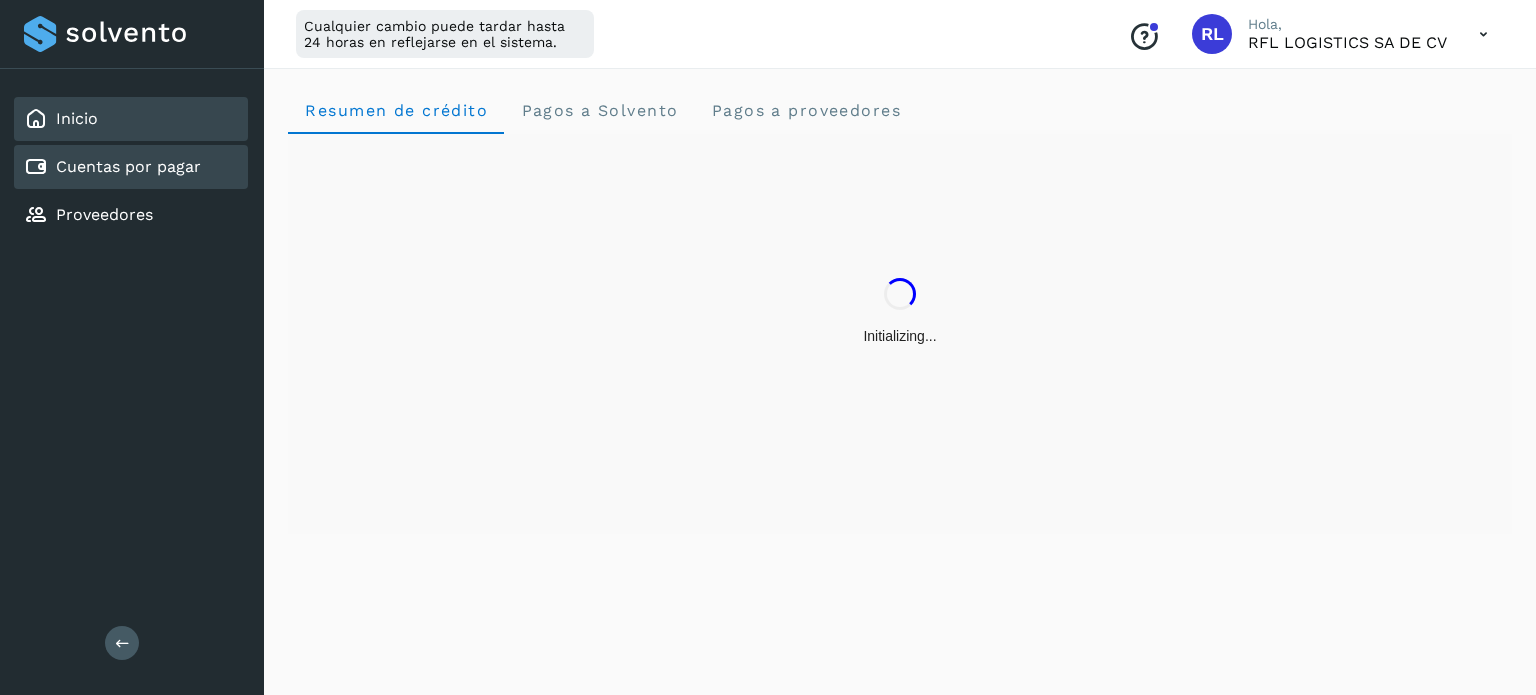 click on "Cuentas por pagar" 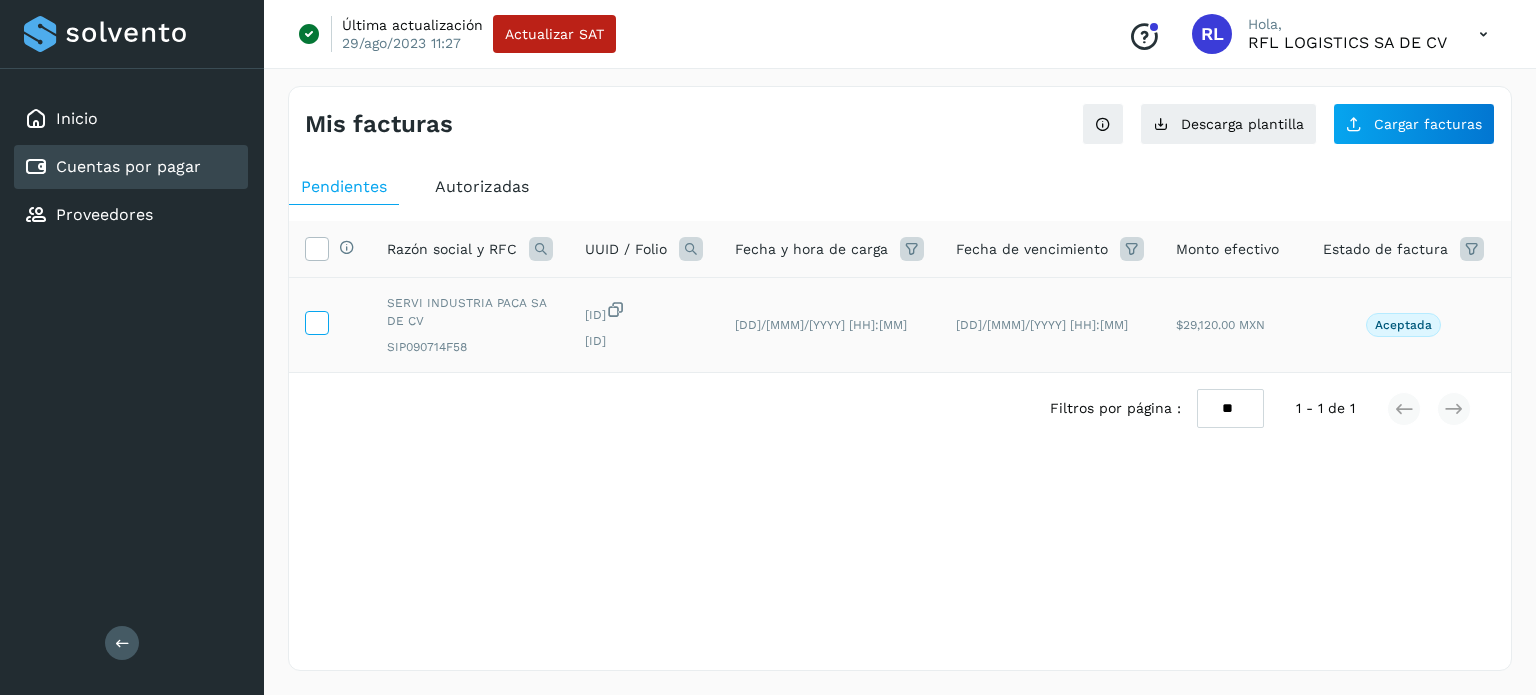 click at bounding box center [316, 321] 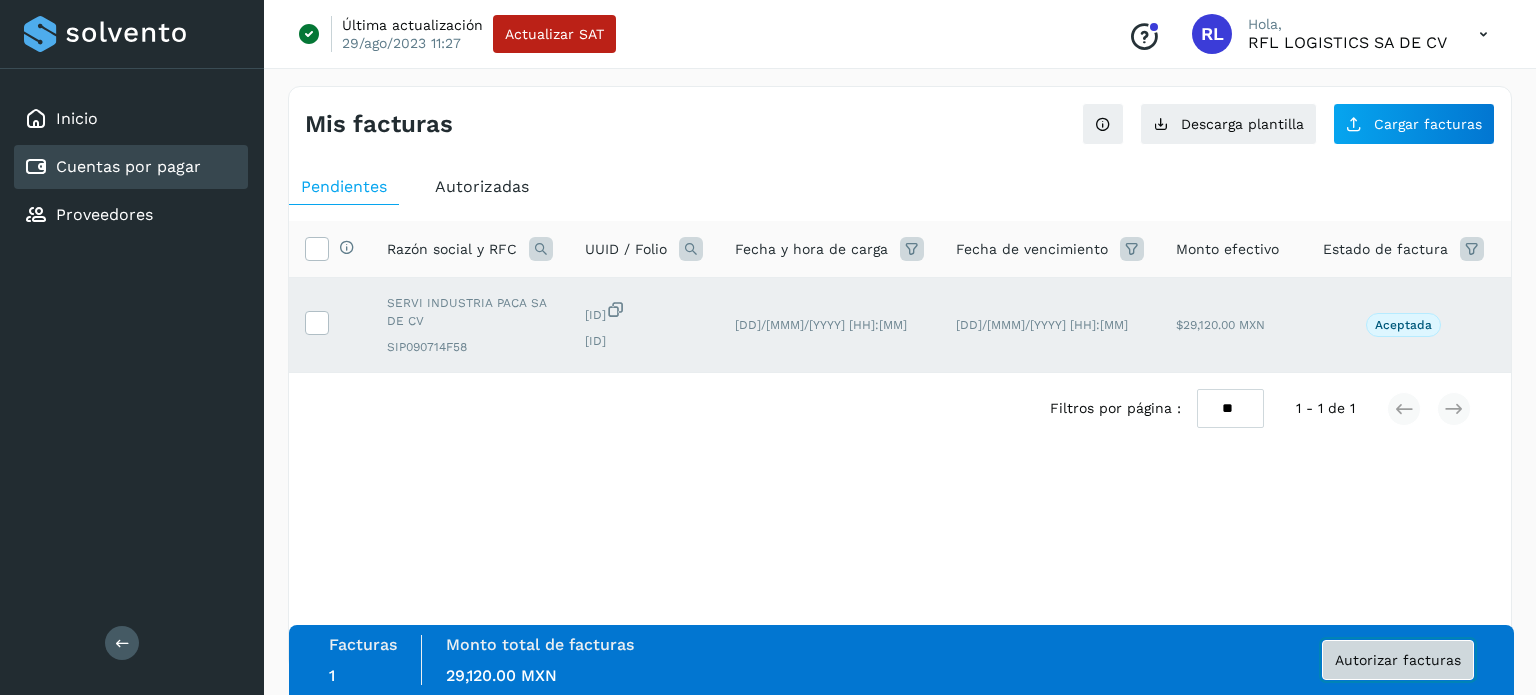click on "Autorizar facturas" at bounding box center (1398, 660) 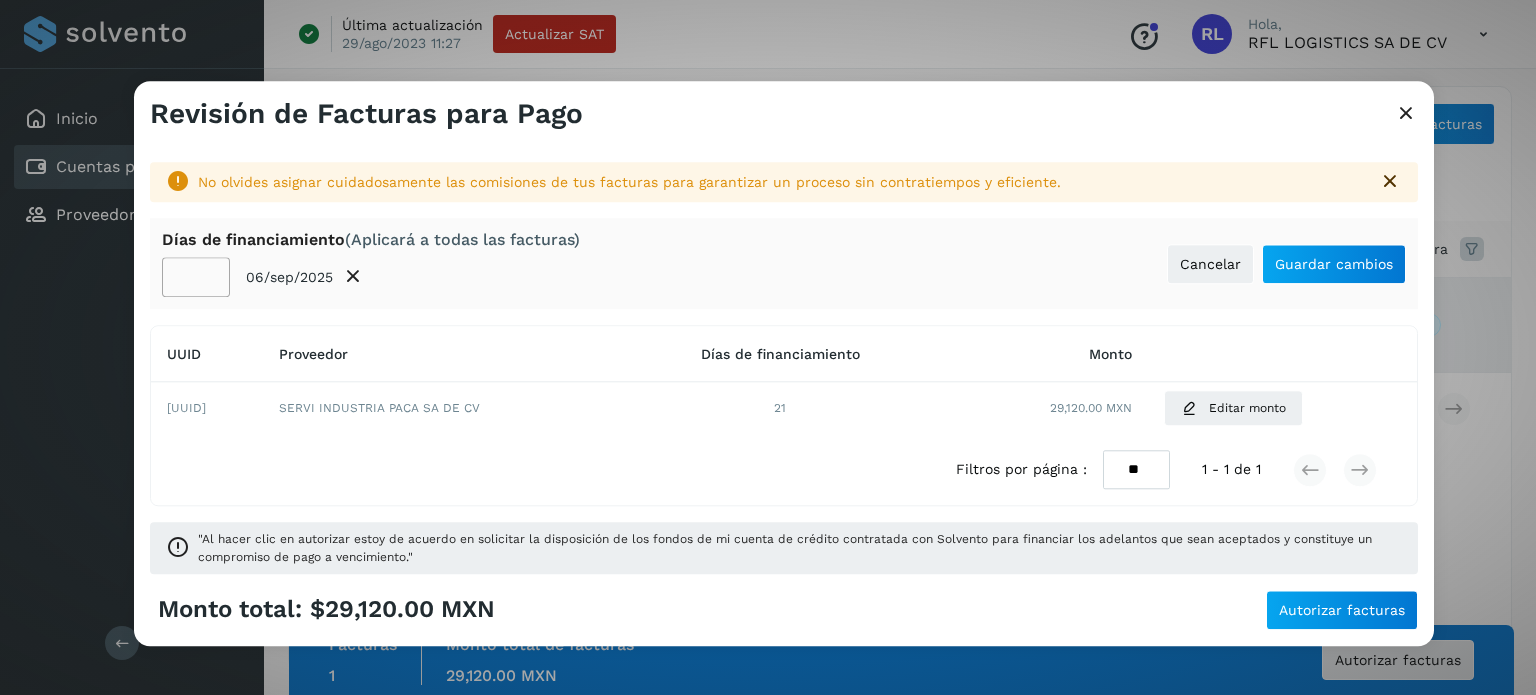 click on "**" 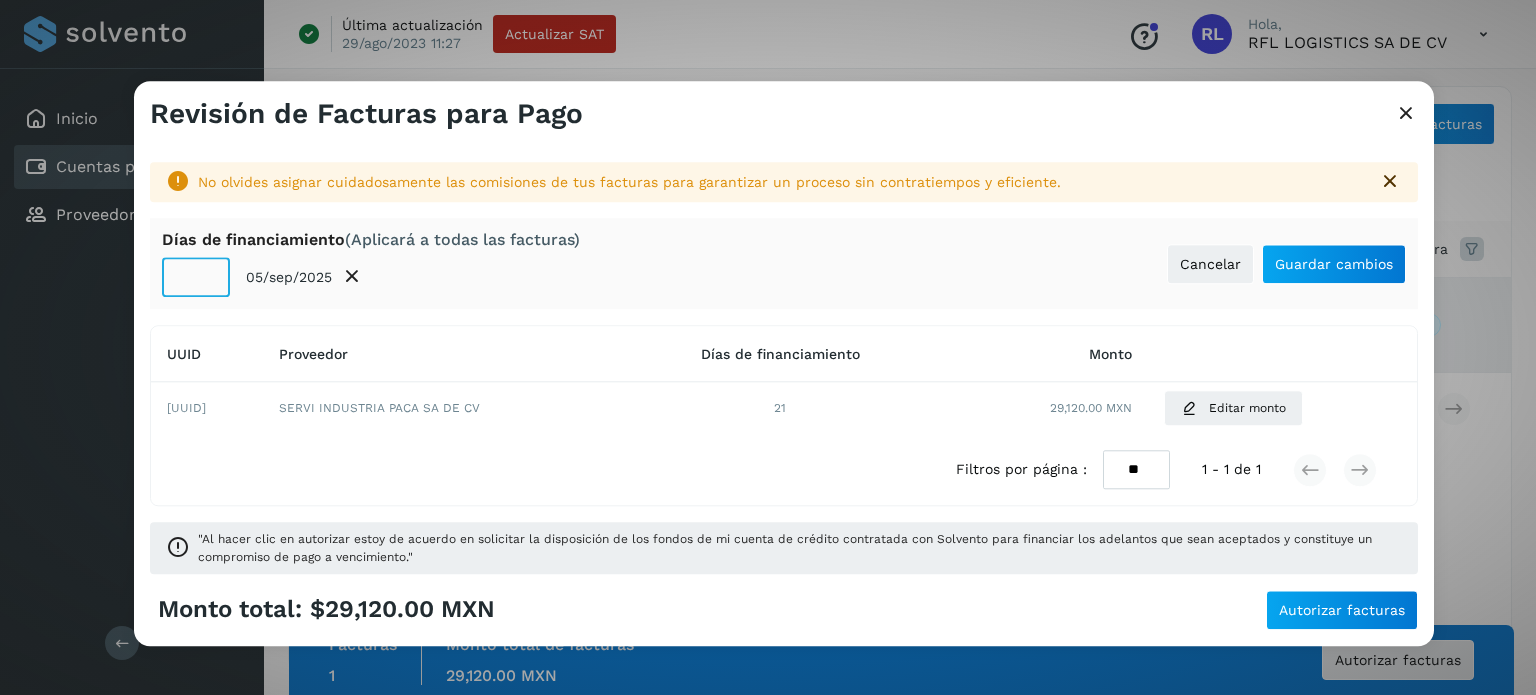 click on "**" 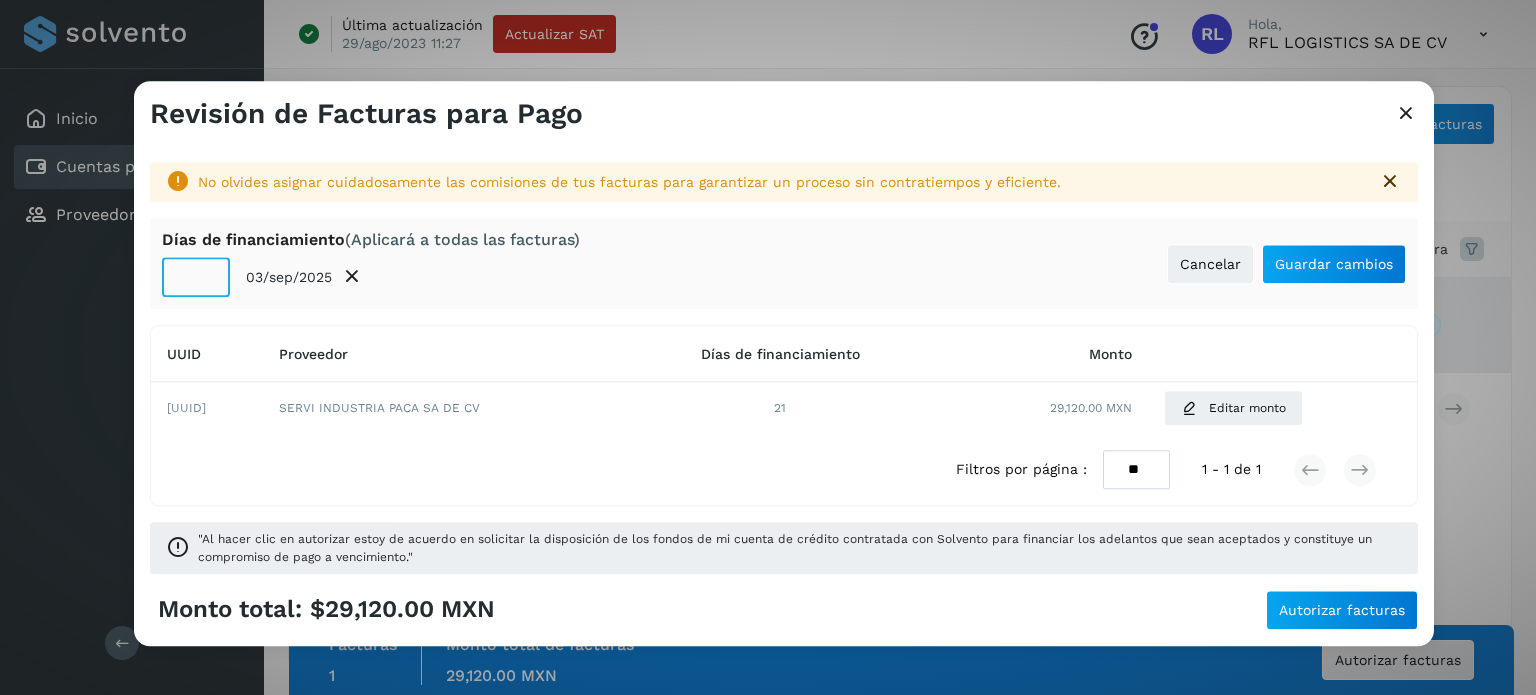 click on "**" 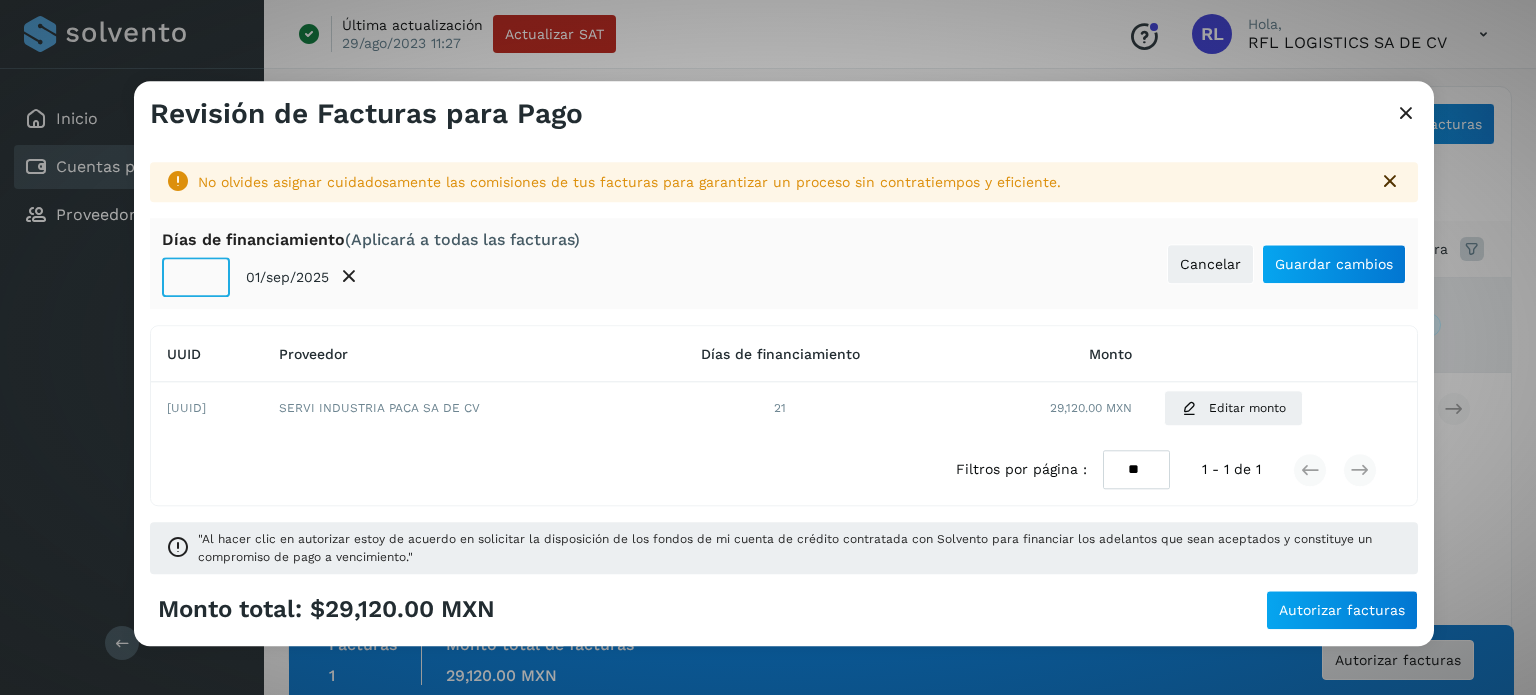 click on "**" 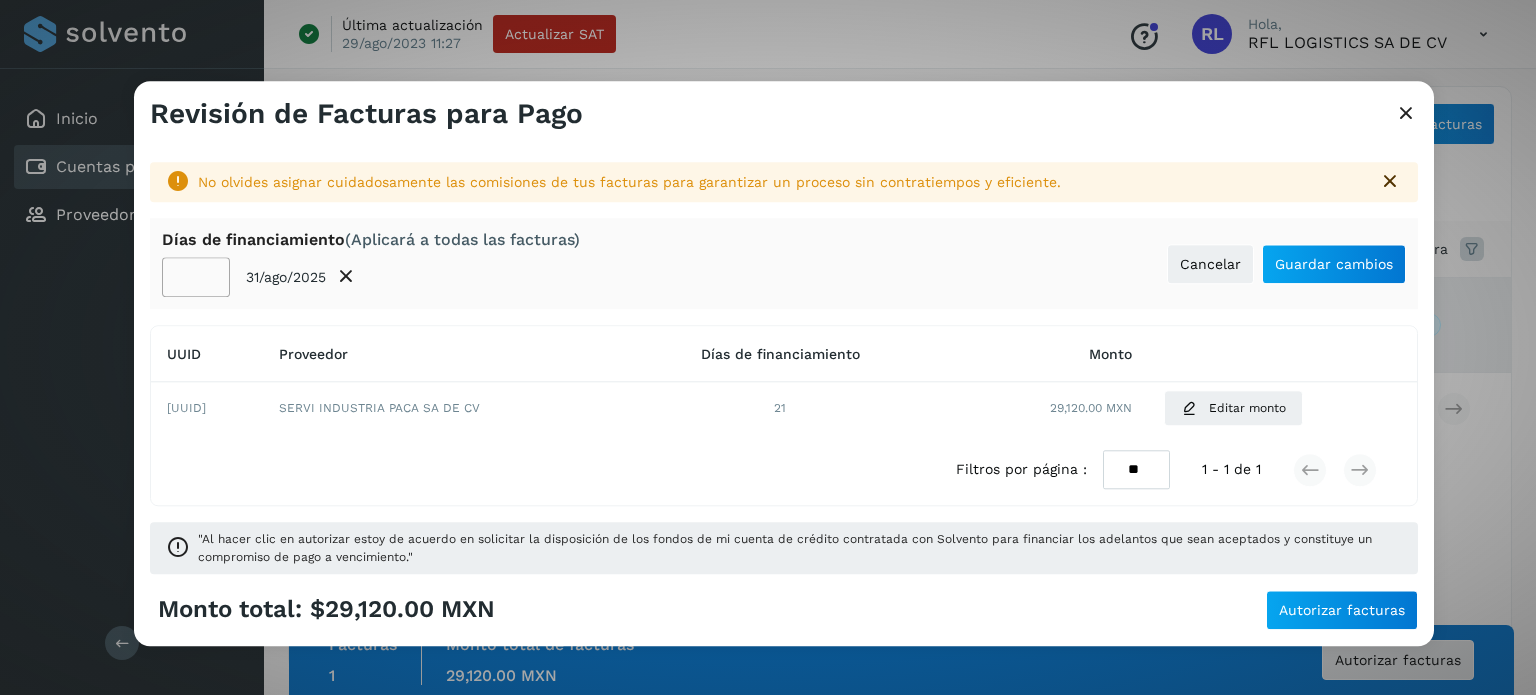click on "Días de financiamiento  (Aplicará a todas las facturas) ** 31/ago/2025 Cancelar Guardar cambios" at bounding box center (784, 263) 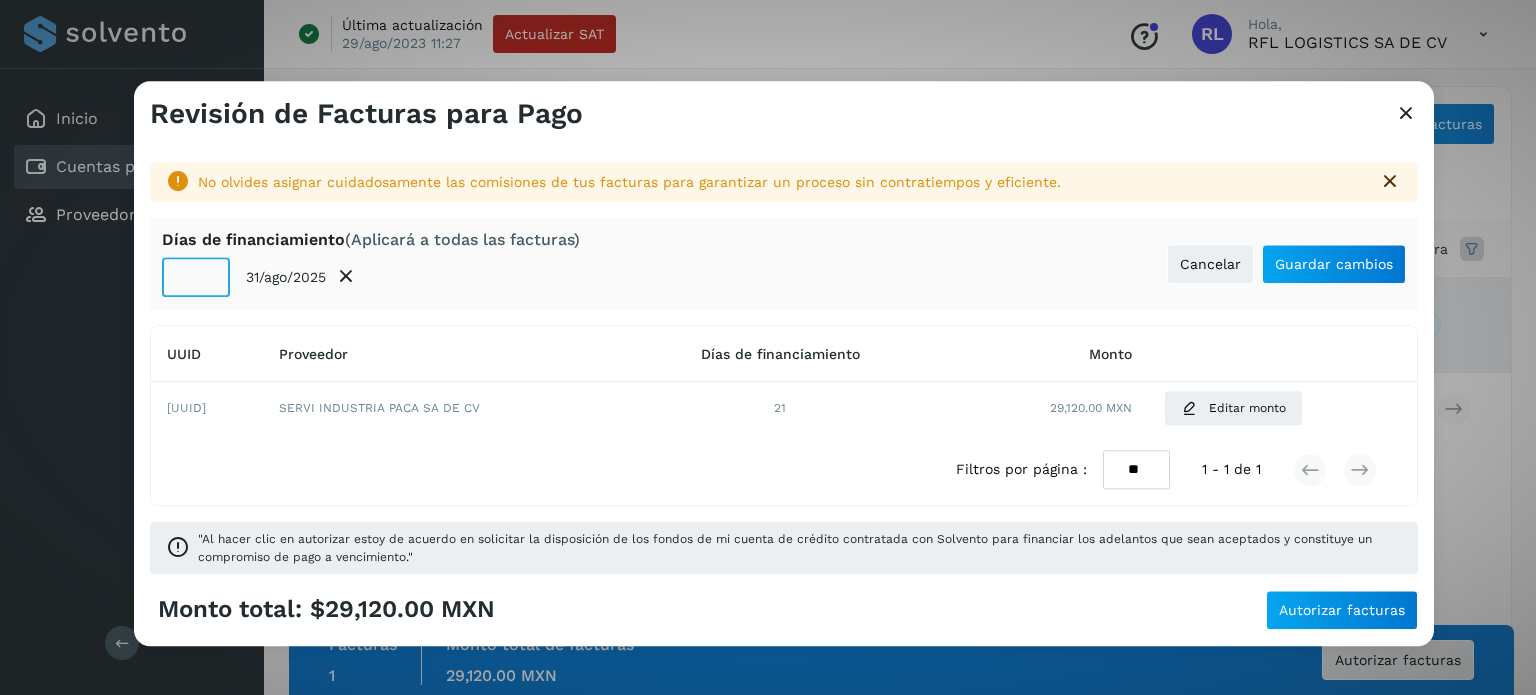 click on "**" 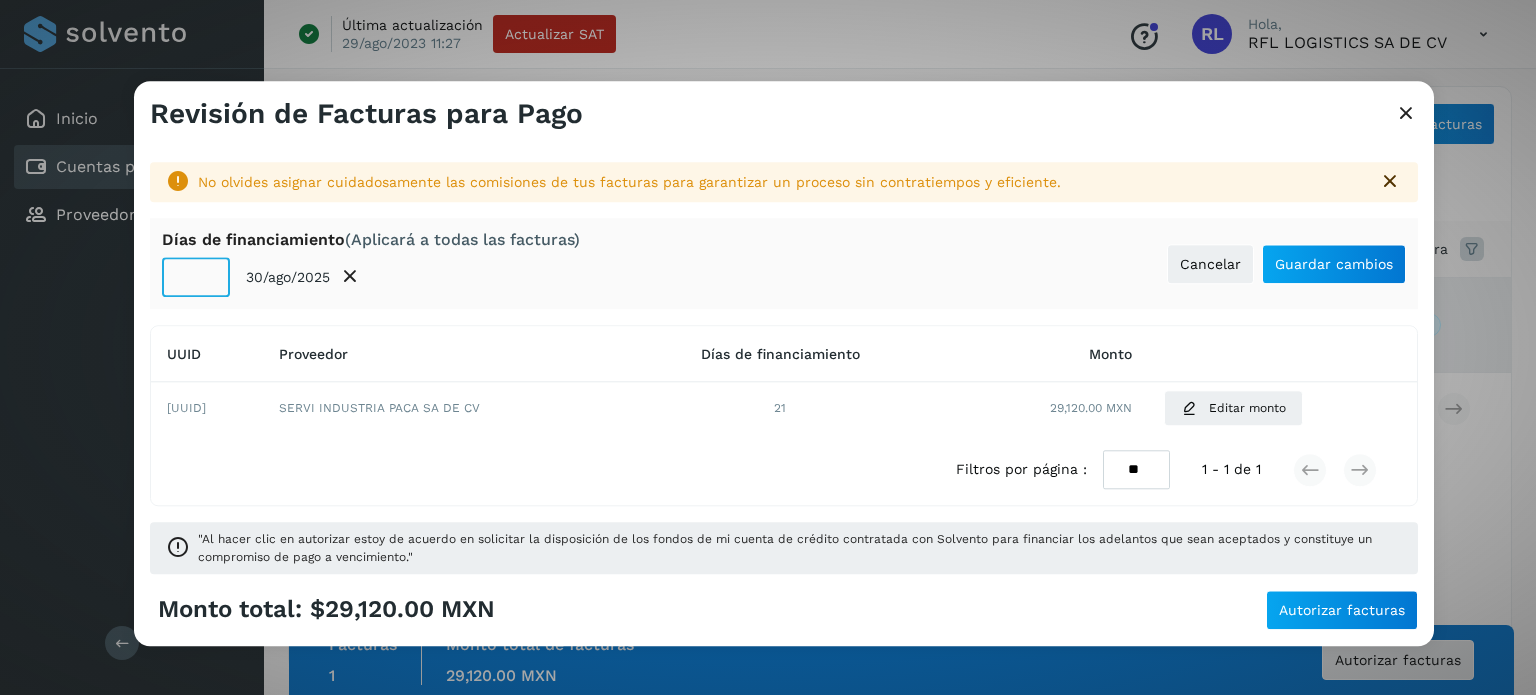 click on "**" 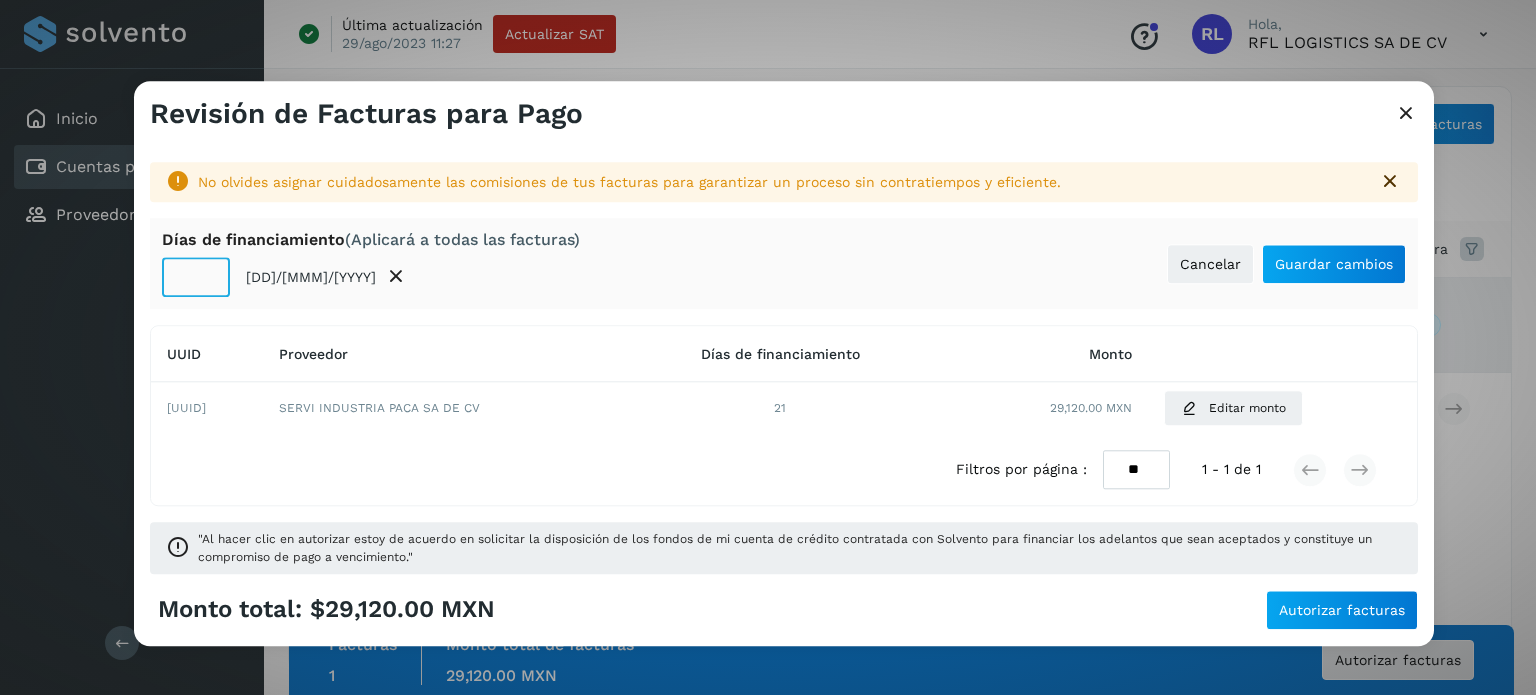 type on "**" 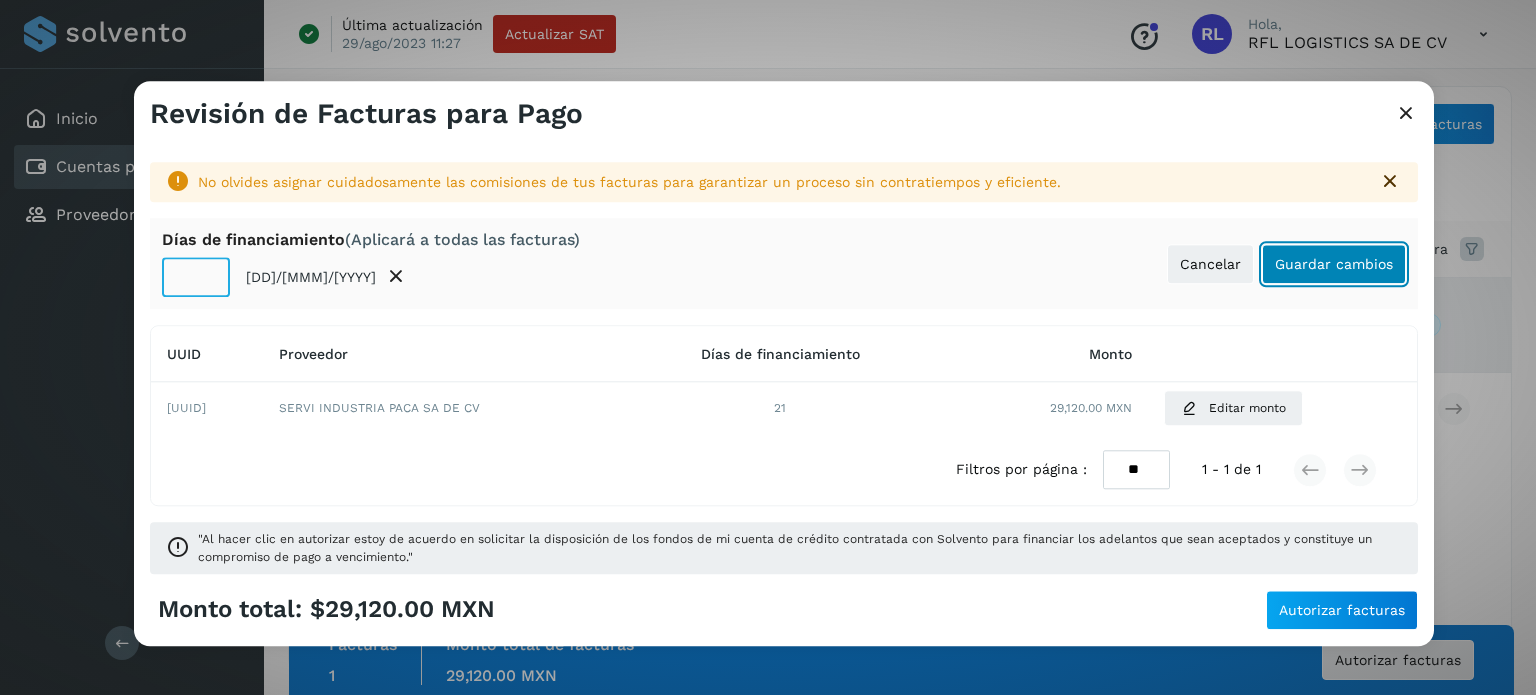 click on "Guardar cambios" 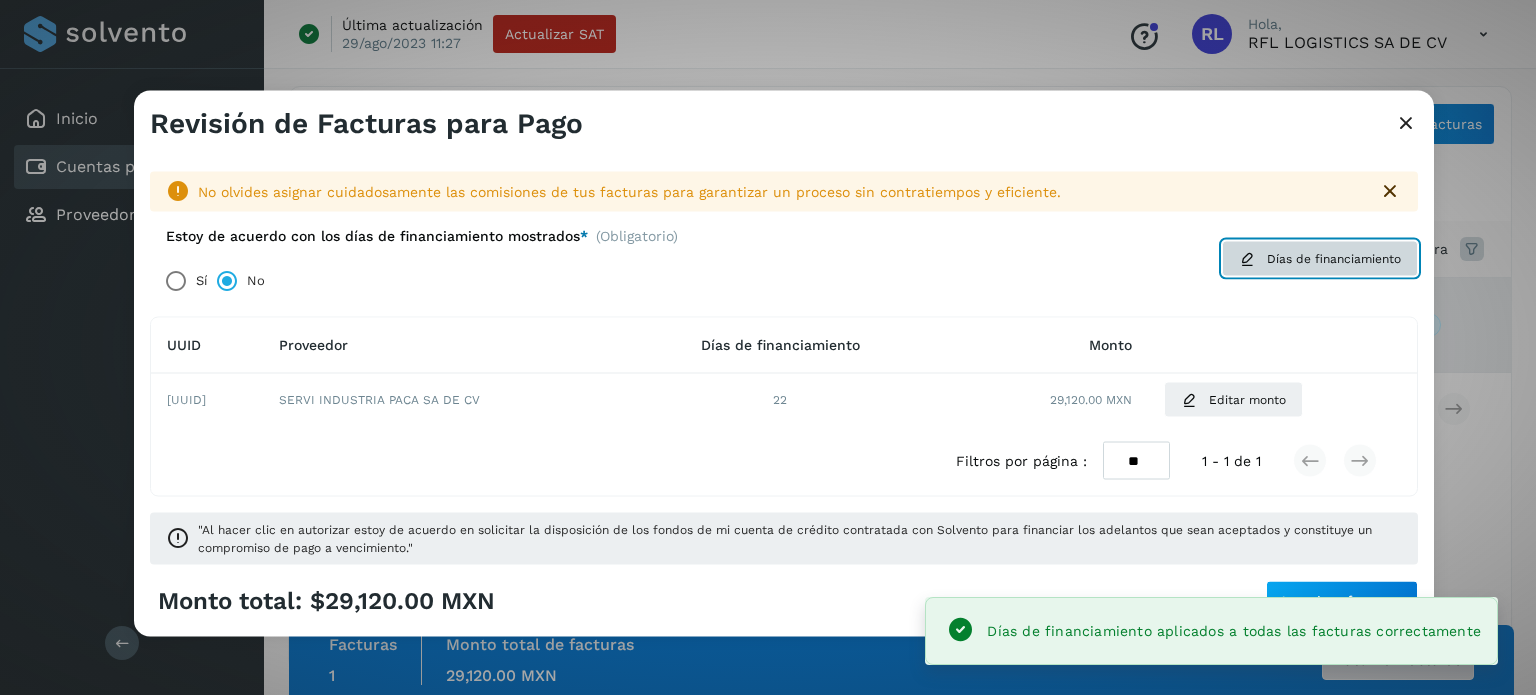 click on "Días de financiamiento" at bounding box center (1320, 258) 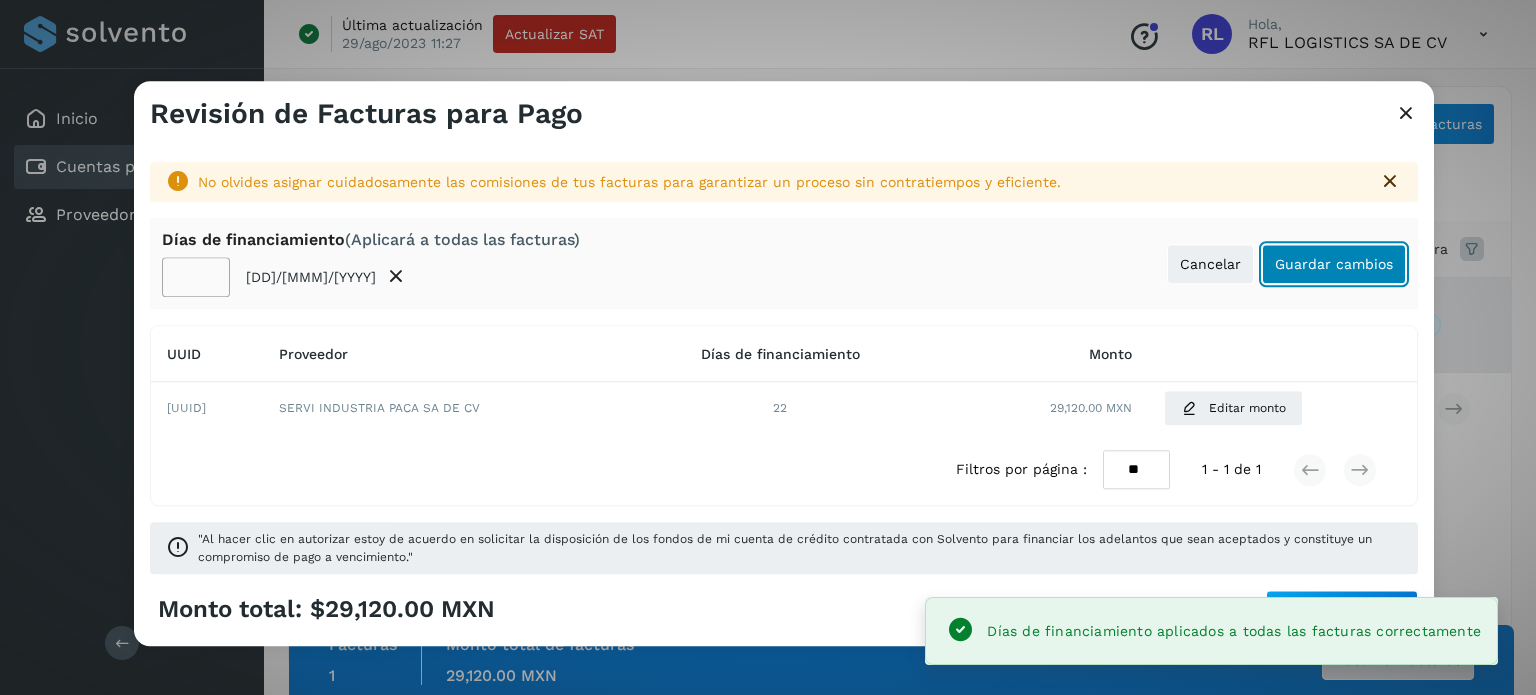 click on "Guardar cambios" 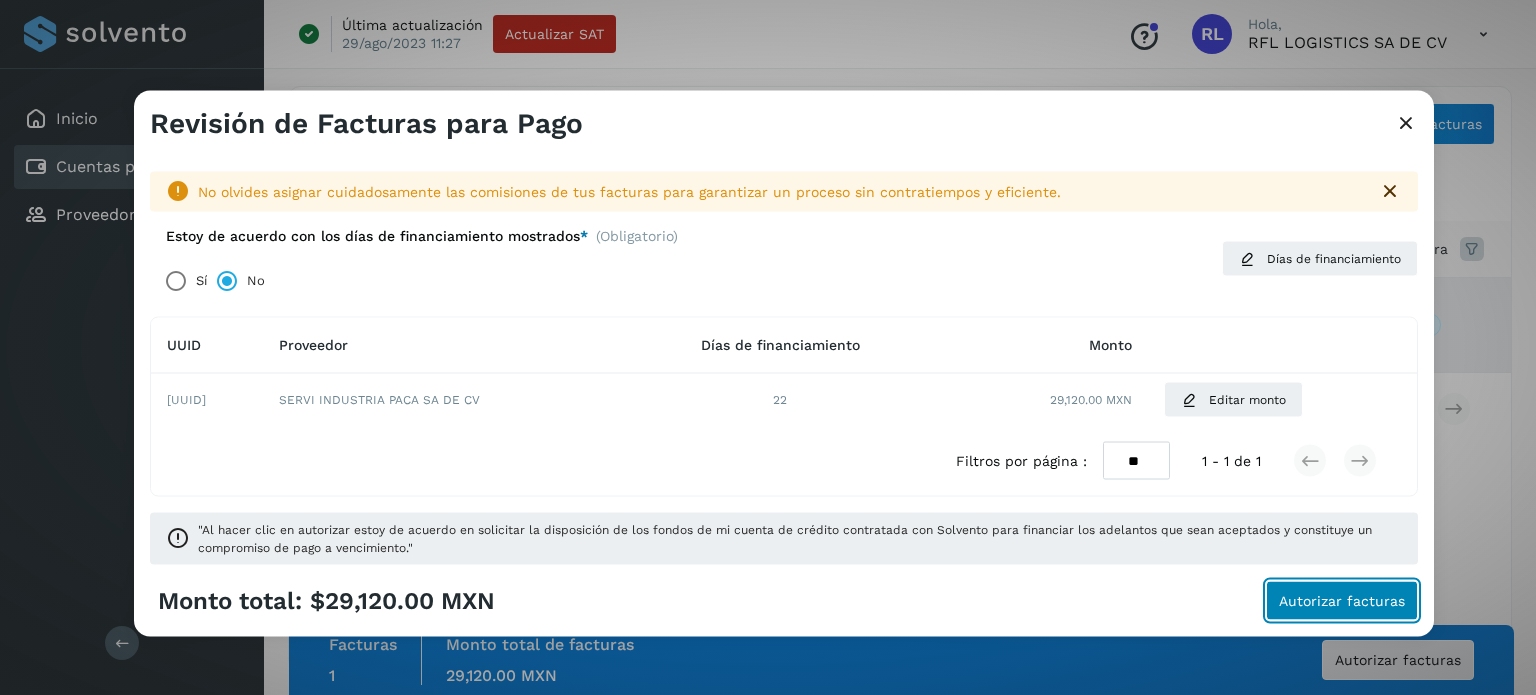 click on "Autorizar facturas" 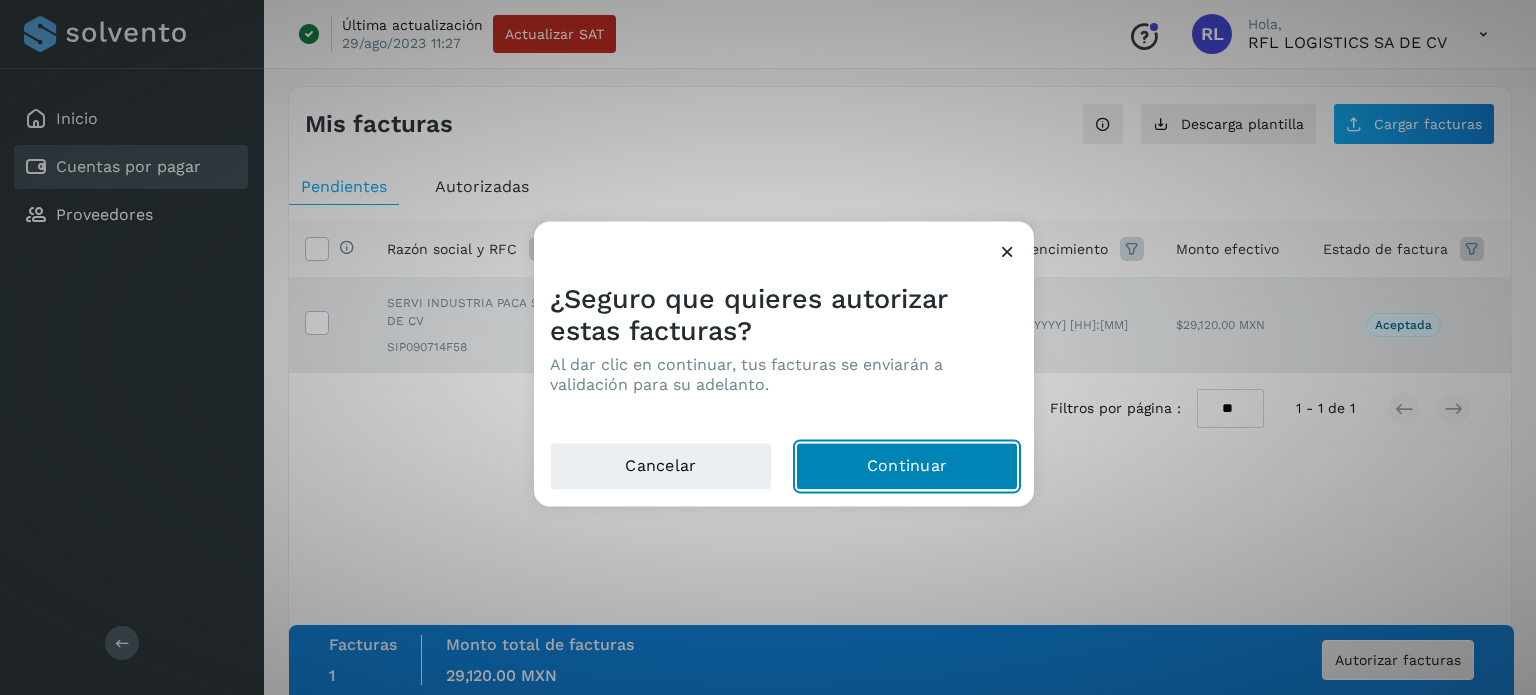 click on "Continuar" 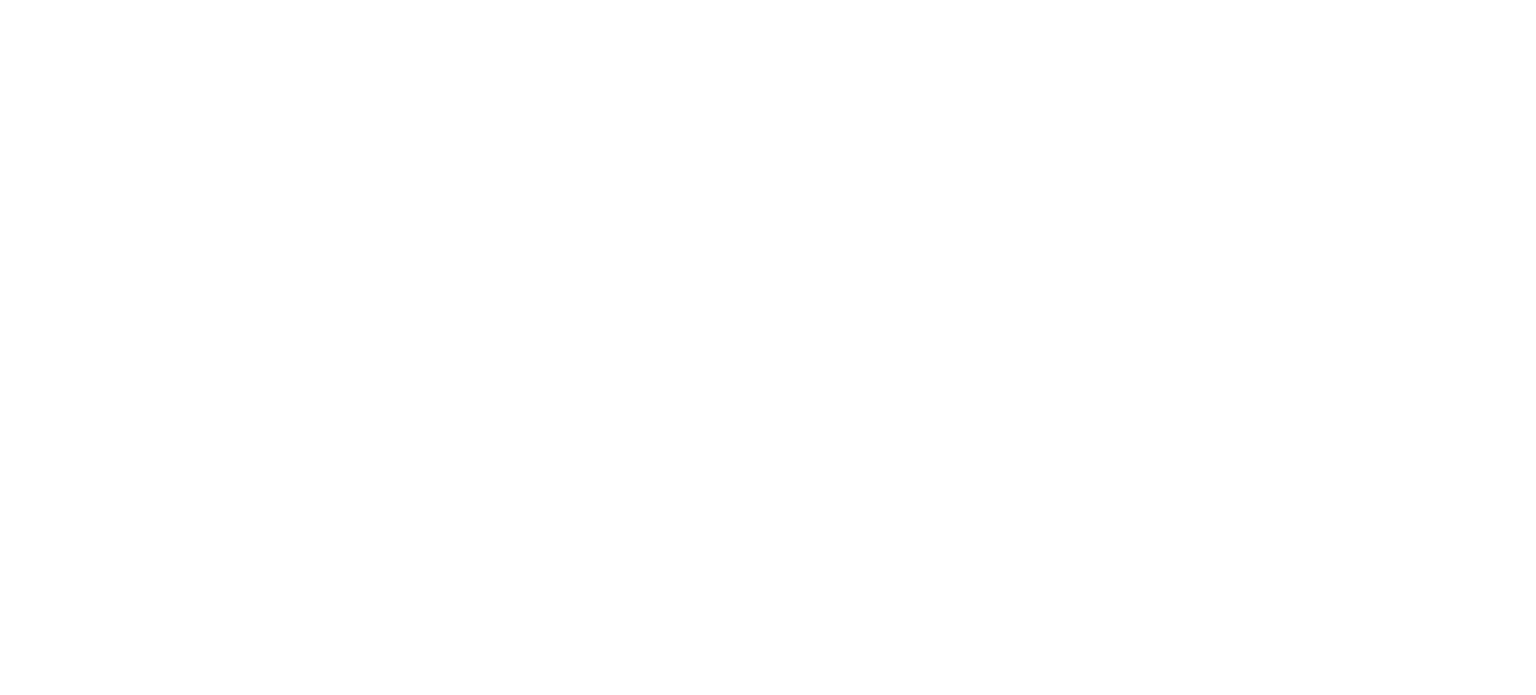scroll, scrollTop: 0, scrollLeft: 0, axis: both 